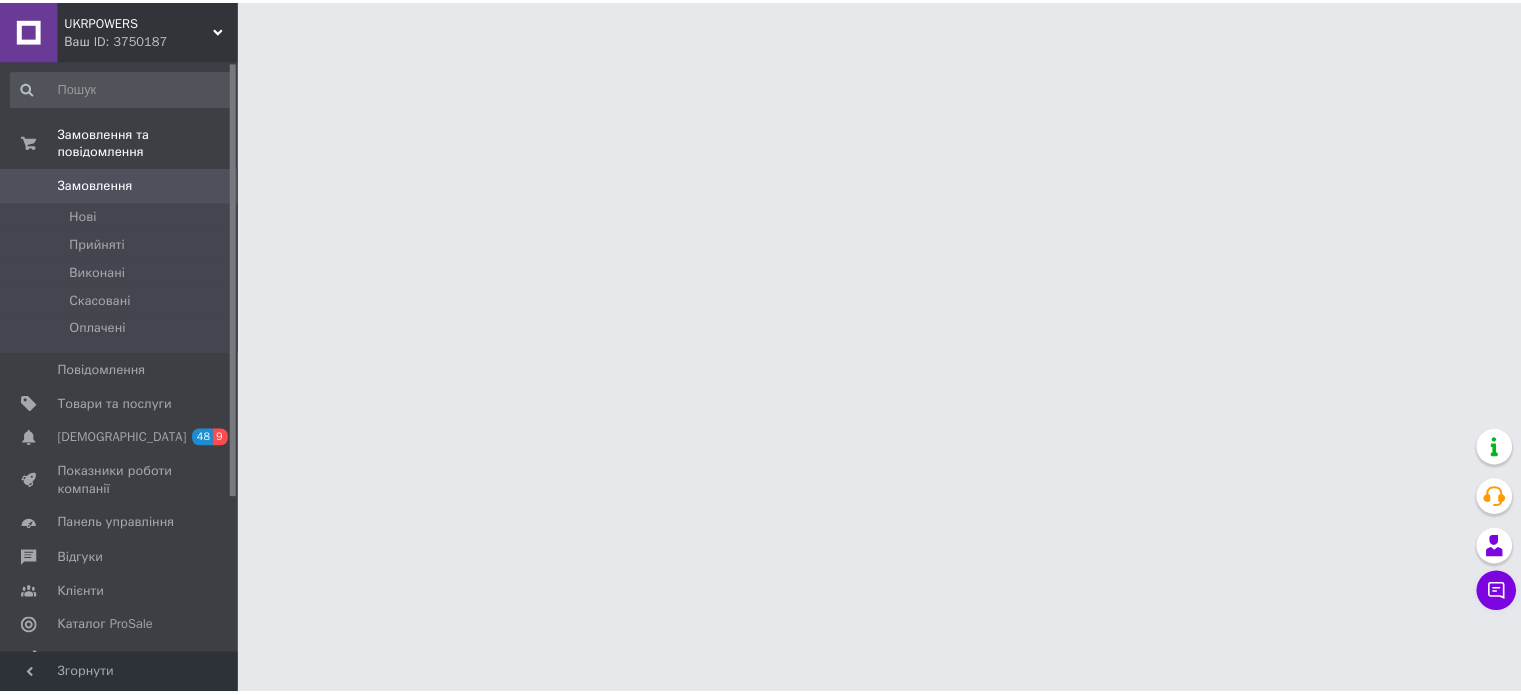 scroll, scrollTop: 0, scrollLeft: 0, axis: both 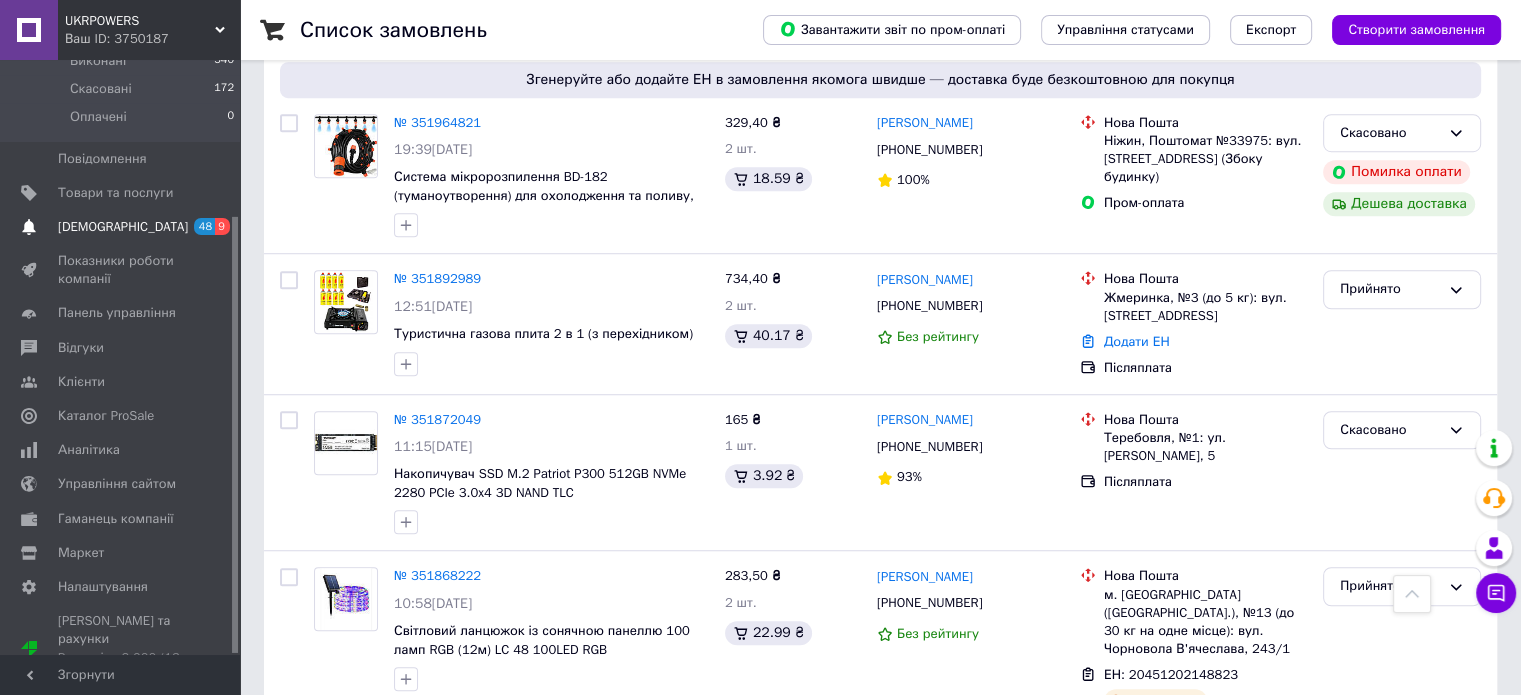 click on "[DEMOGRAPHIC_DATA]" at bounding box center (121, 227) 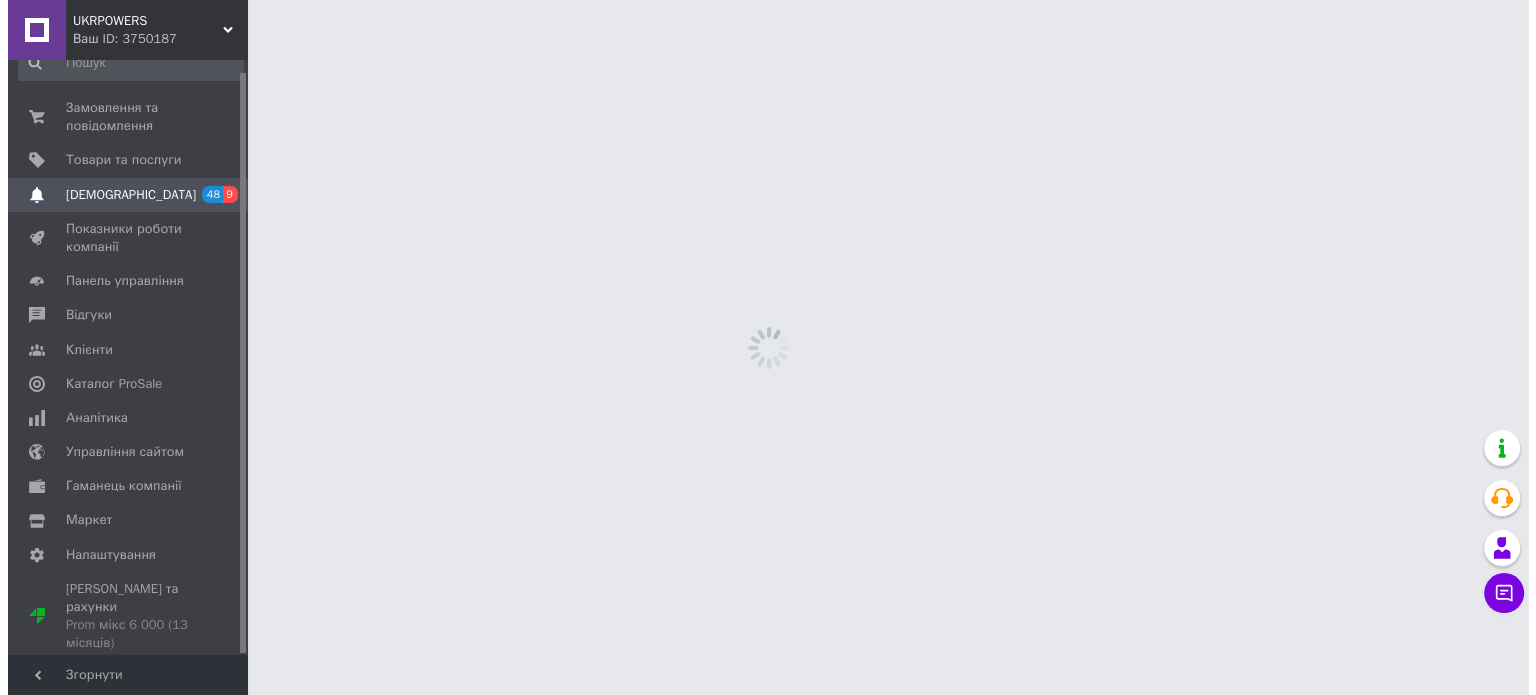 scroll, scrollTop: 0, scrollLeft: 0, axis: both 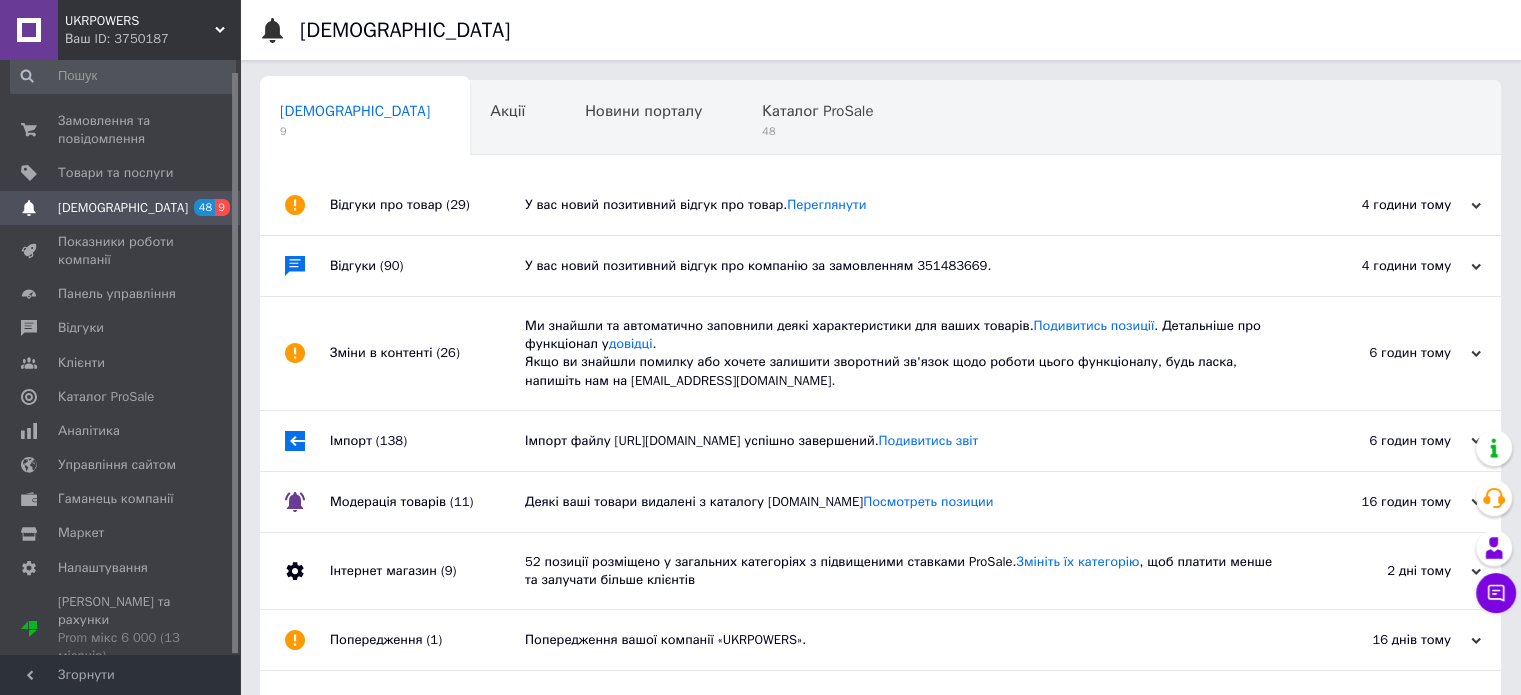 click on "У вас новий позитивний відгук про компанію за замовленням 351483669." at bounding box center (903, 266) 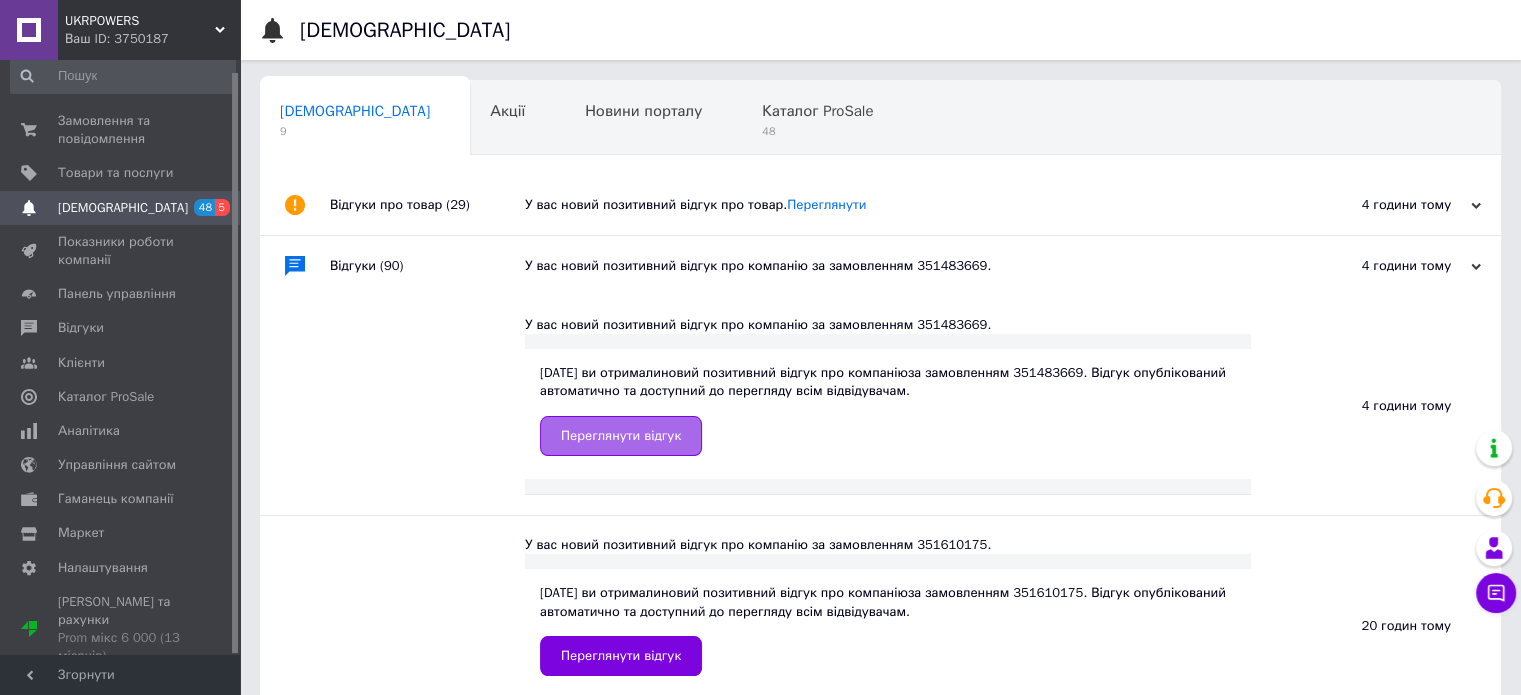 click on "Переглянути відгук" at bounding box center [621, 436] 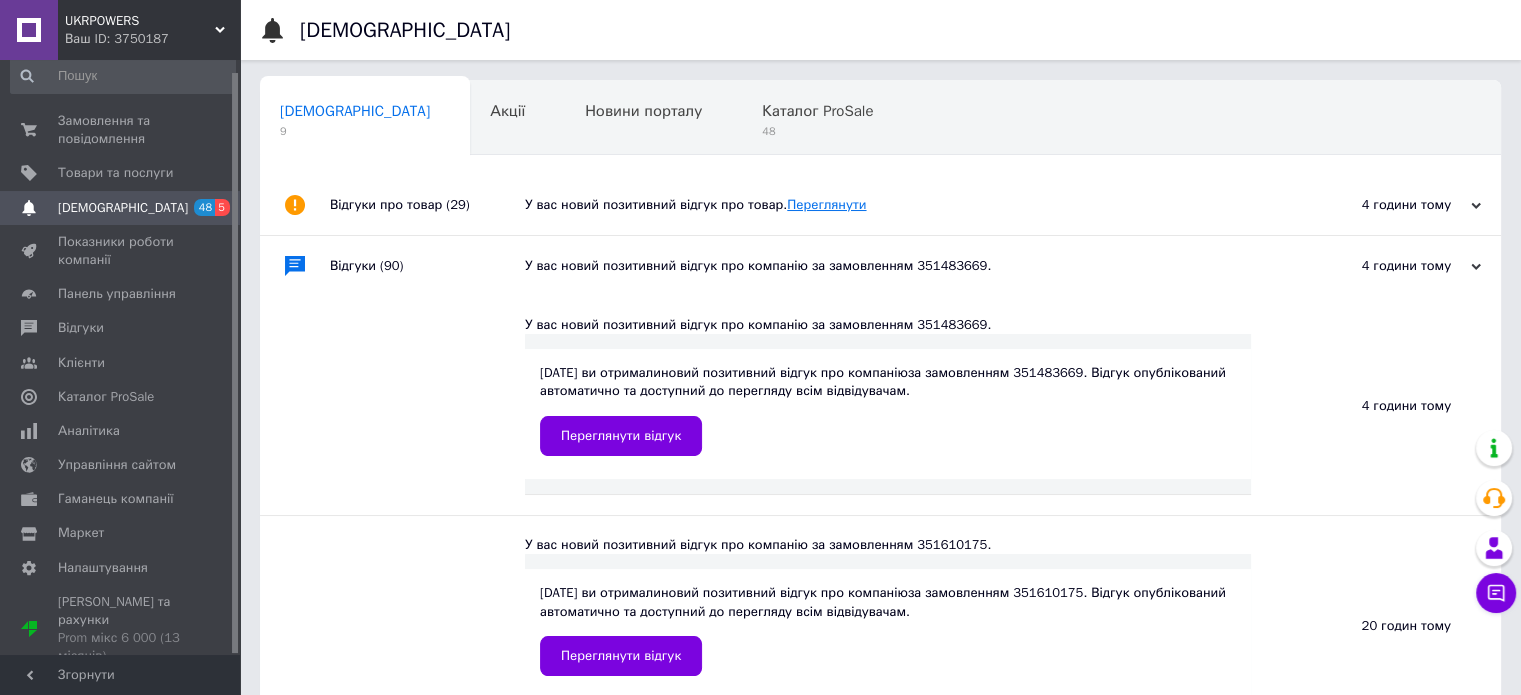 click on "Переглянути" at bounding box center [826, 204] 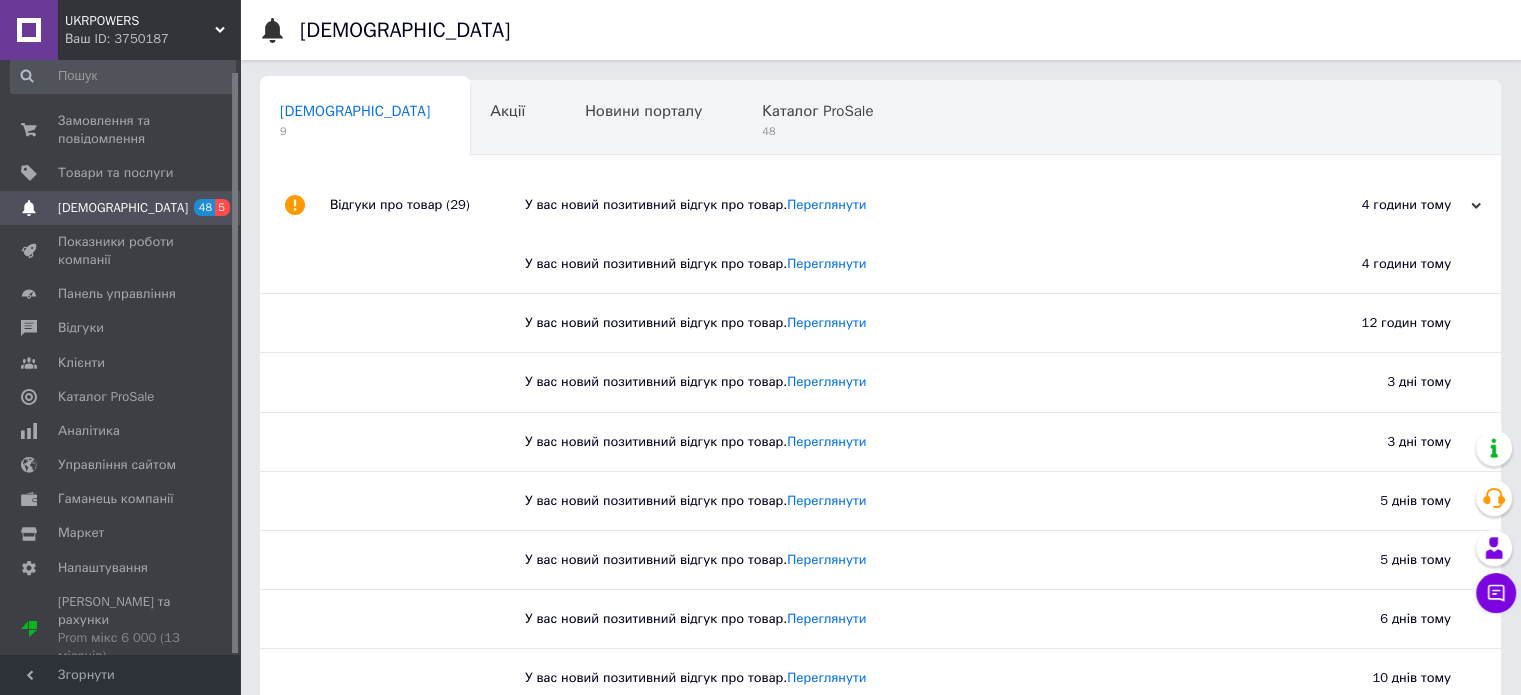 click on "[DEMOGRAPHIC_DATA]" at bounding box center (121, 208) 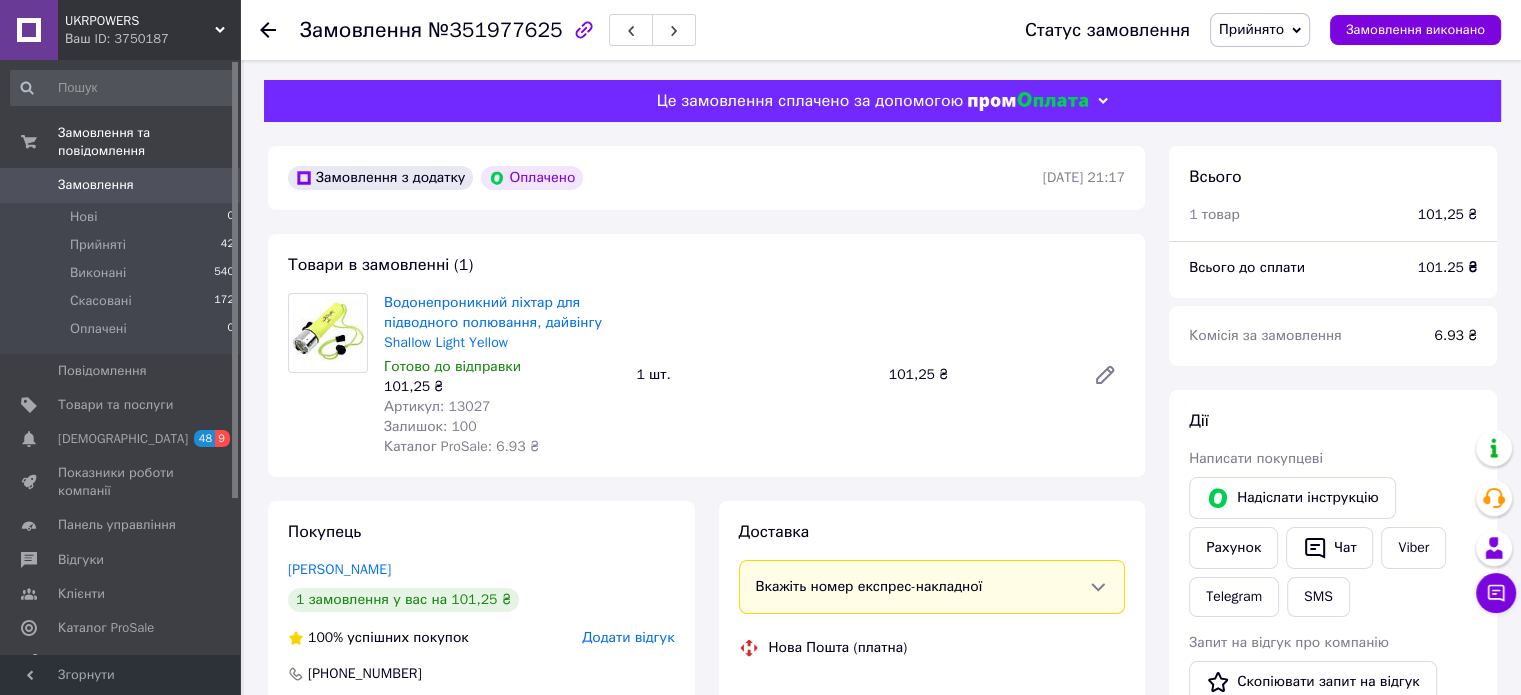 scroll, scrollTop: 400, scrollLeft: 0, axis: vertical 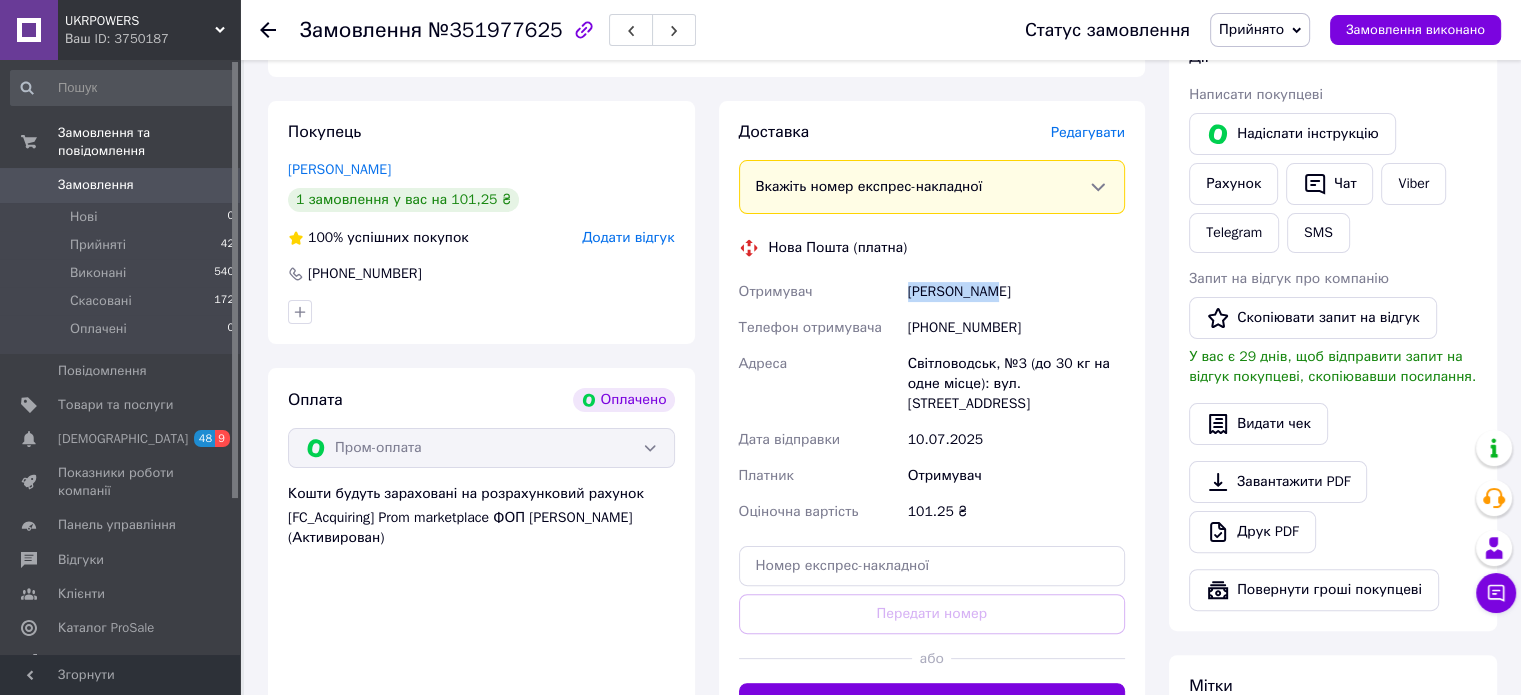 drag, startPoint x: 911, startPoint y: 302, endPoint x: 994, endPoint y: 303, distance: 83.00603 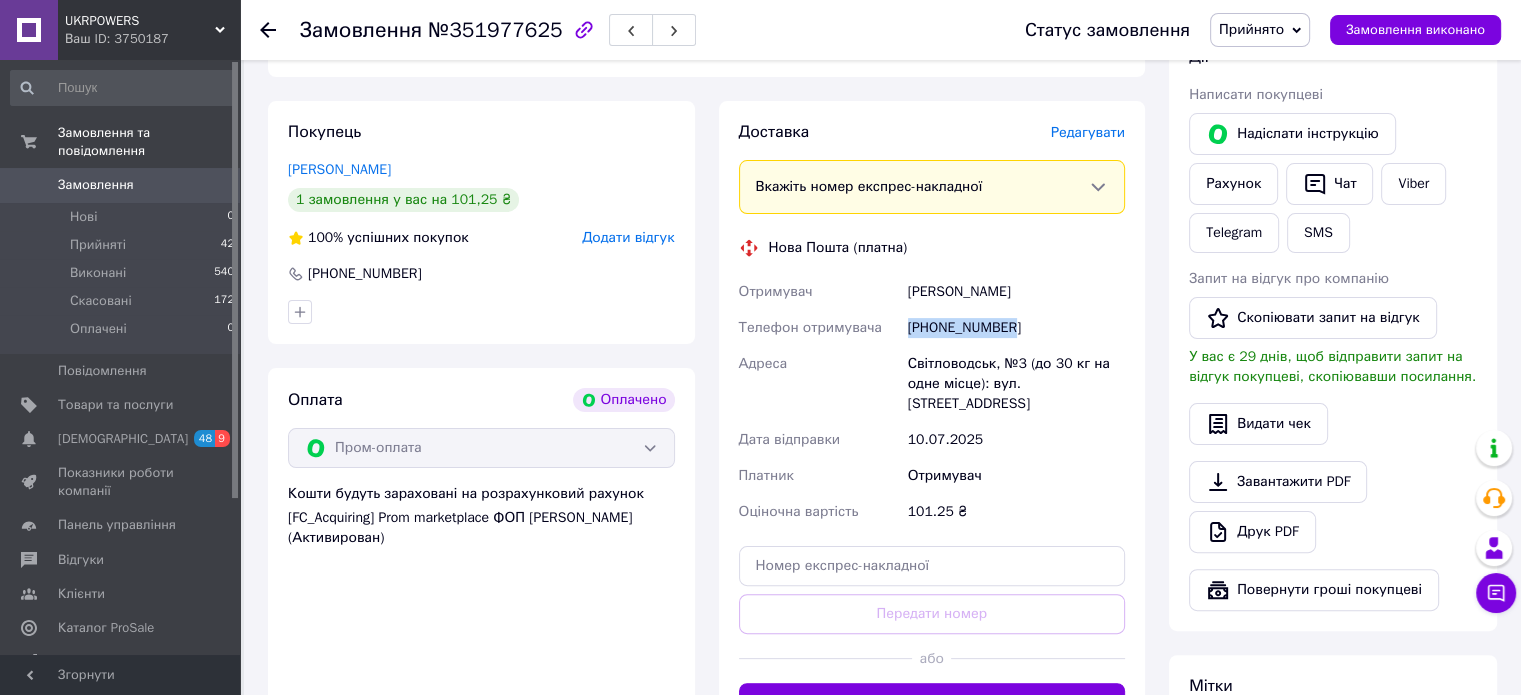 drag, startPoint x: 1015, startPoint y: 319, endPoint x: 912, endPoint y: 321, distance: 103.01942 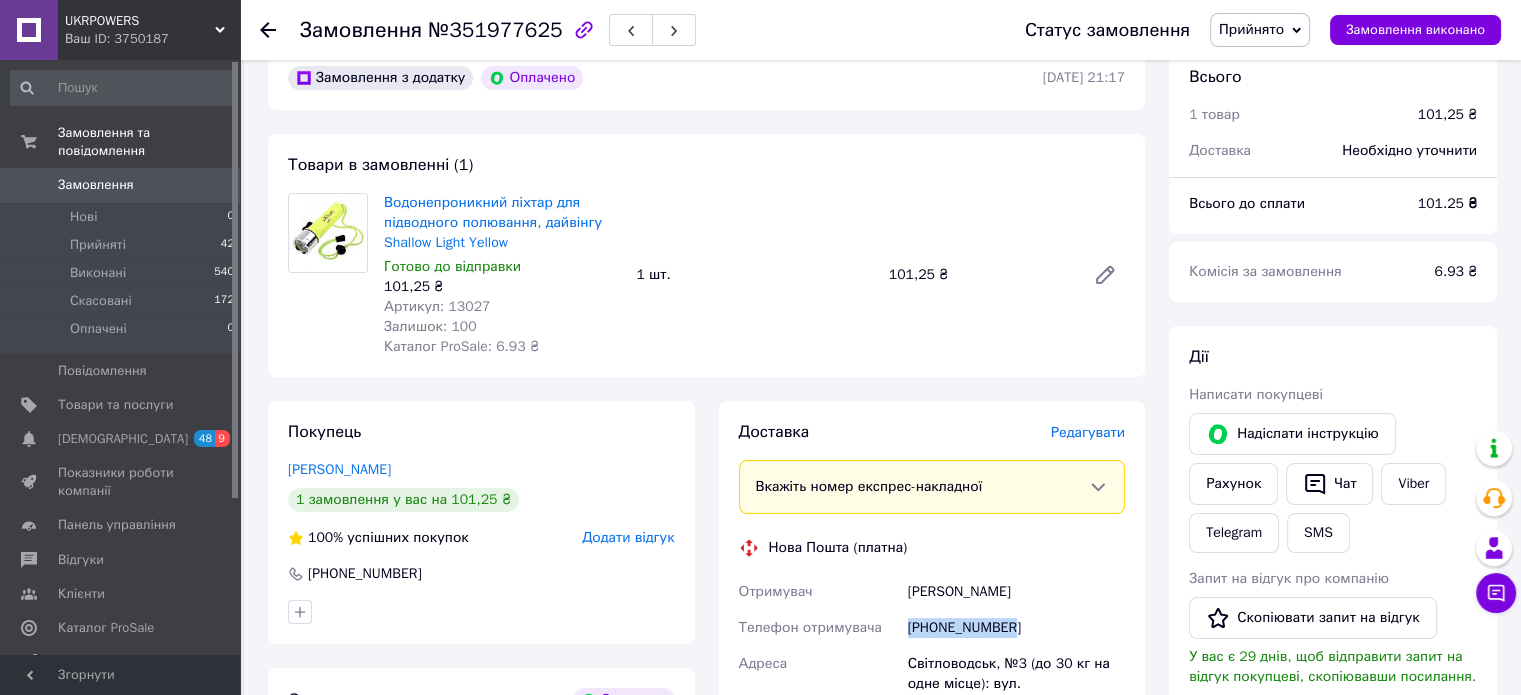 scroll, scrollTop: 100, scrollLeft: 0, axis: vertical 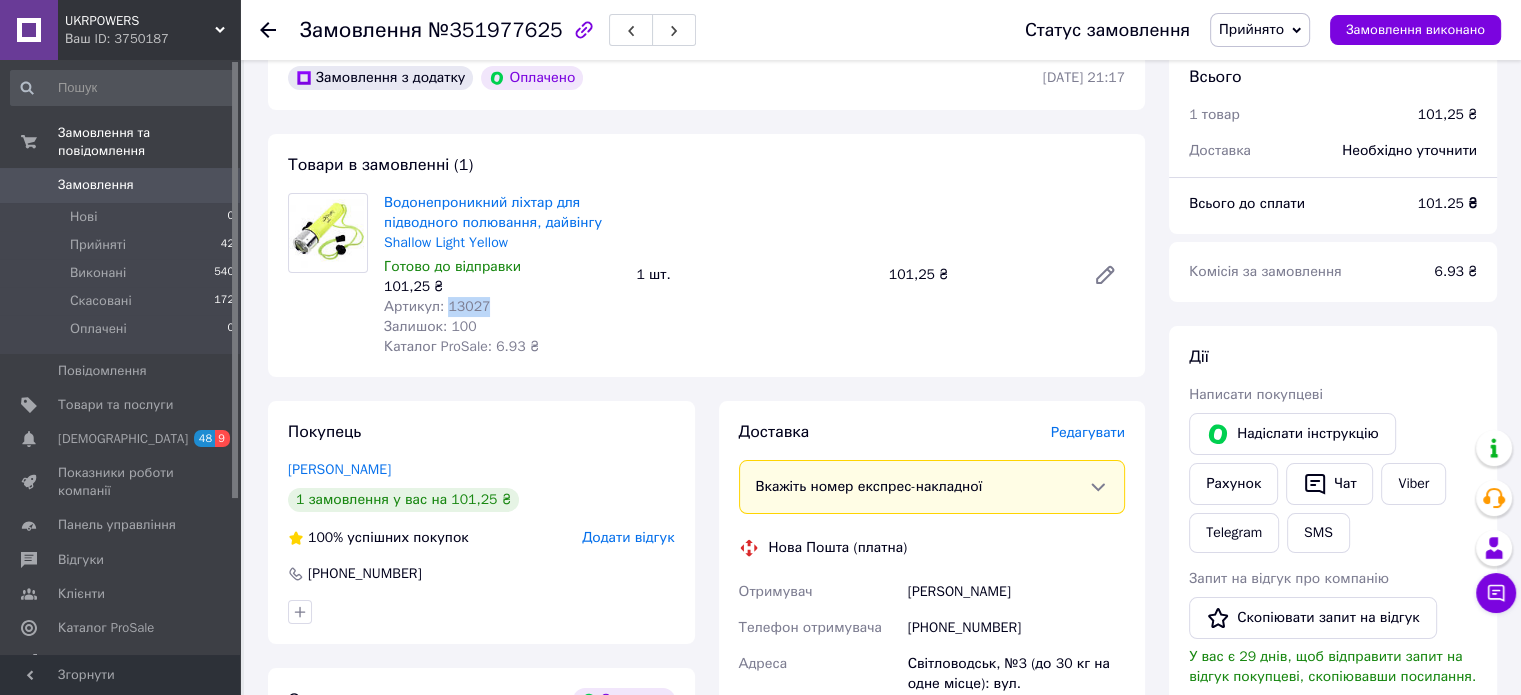 drag, startPoint x: 490, startPoint y: 305, endPoint x: 444, endPoint y: 310, distance: 46.270943 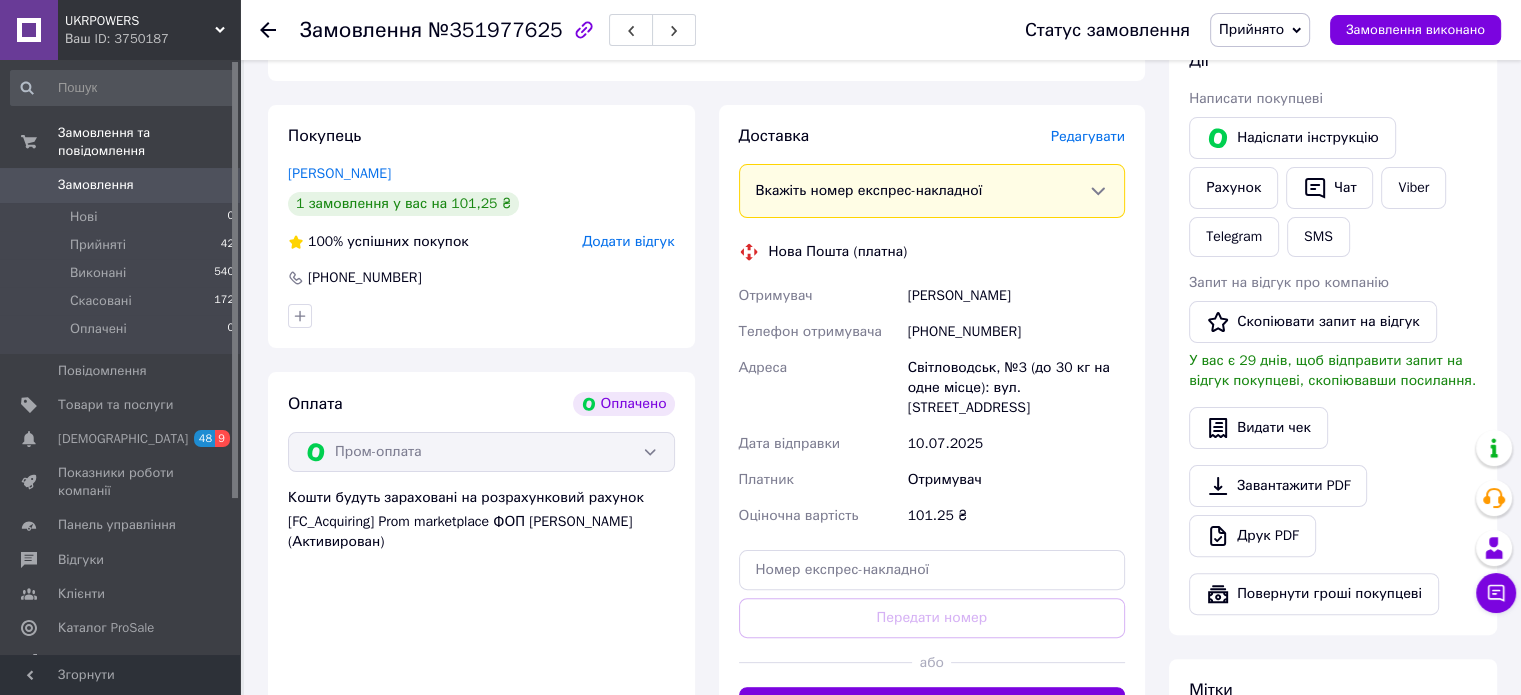 scroll, scrollTop: 400, scrollLeft: 0, axis: vertical 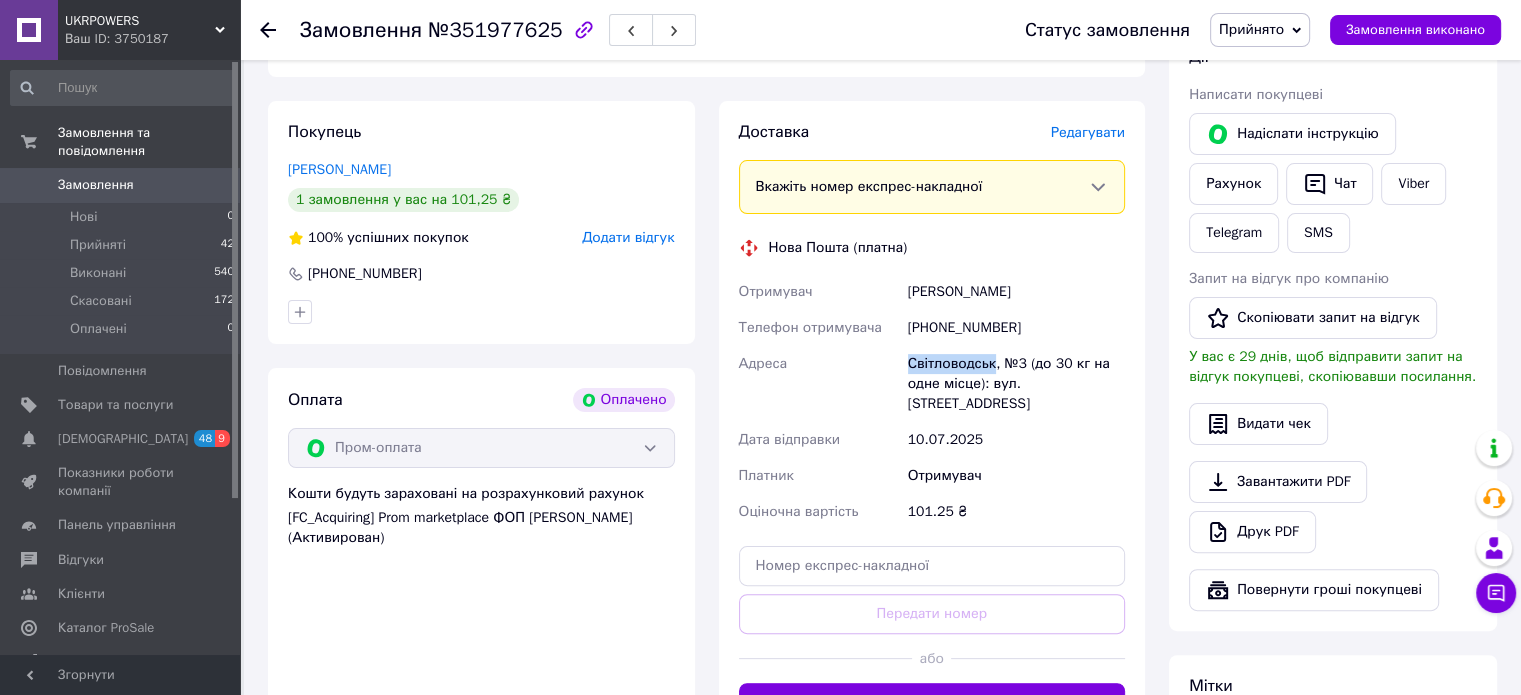 drag, startPoint x: 988, startPoint y: 365, endPoint x: 886, endPoint y: 369, distance: 102.0784 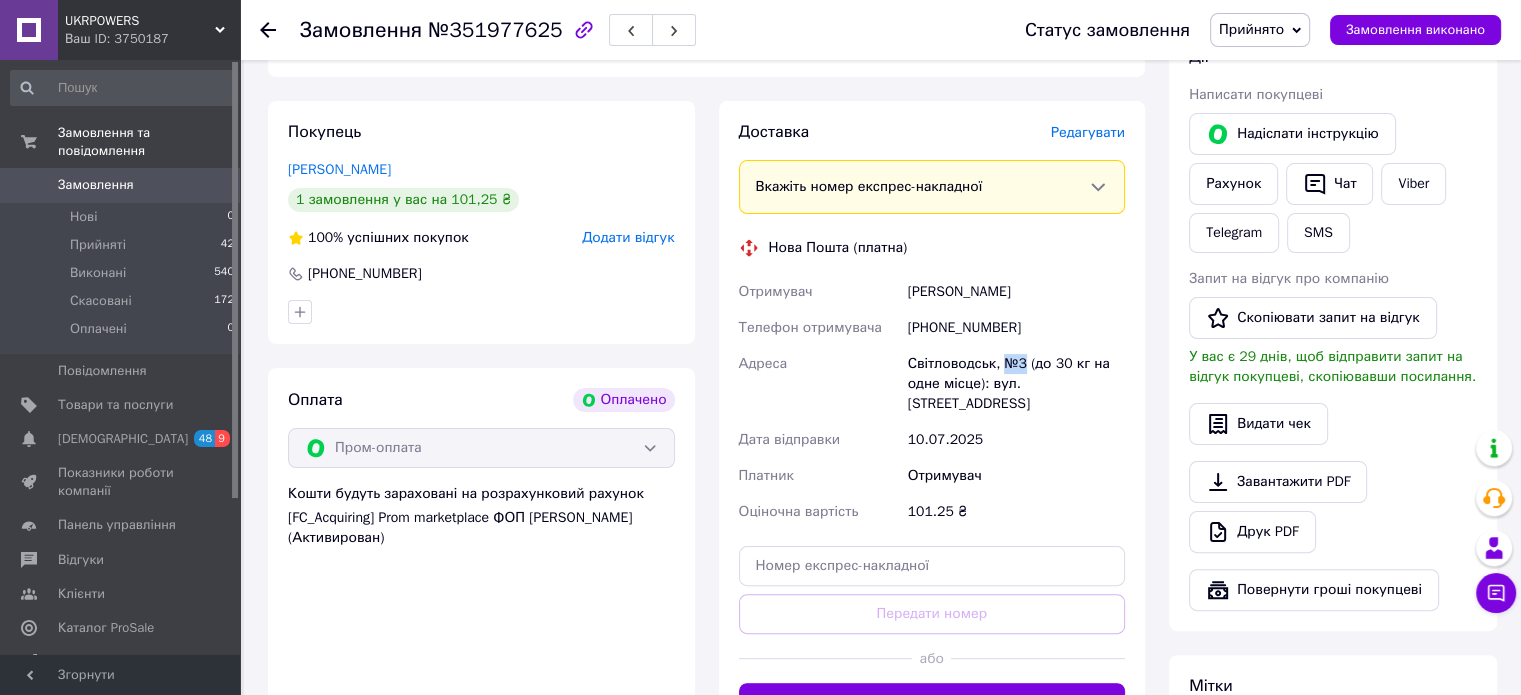 drag, startPoint x: 1020, startPoint y: 365, endPoint x: 1004, endPoint y: 365, distance: 16 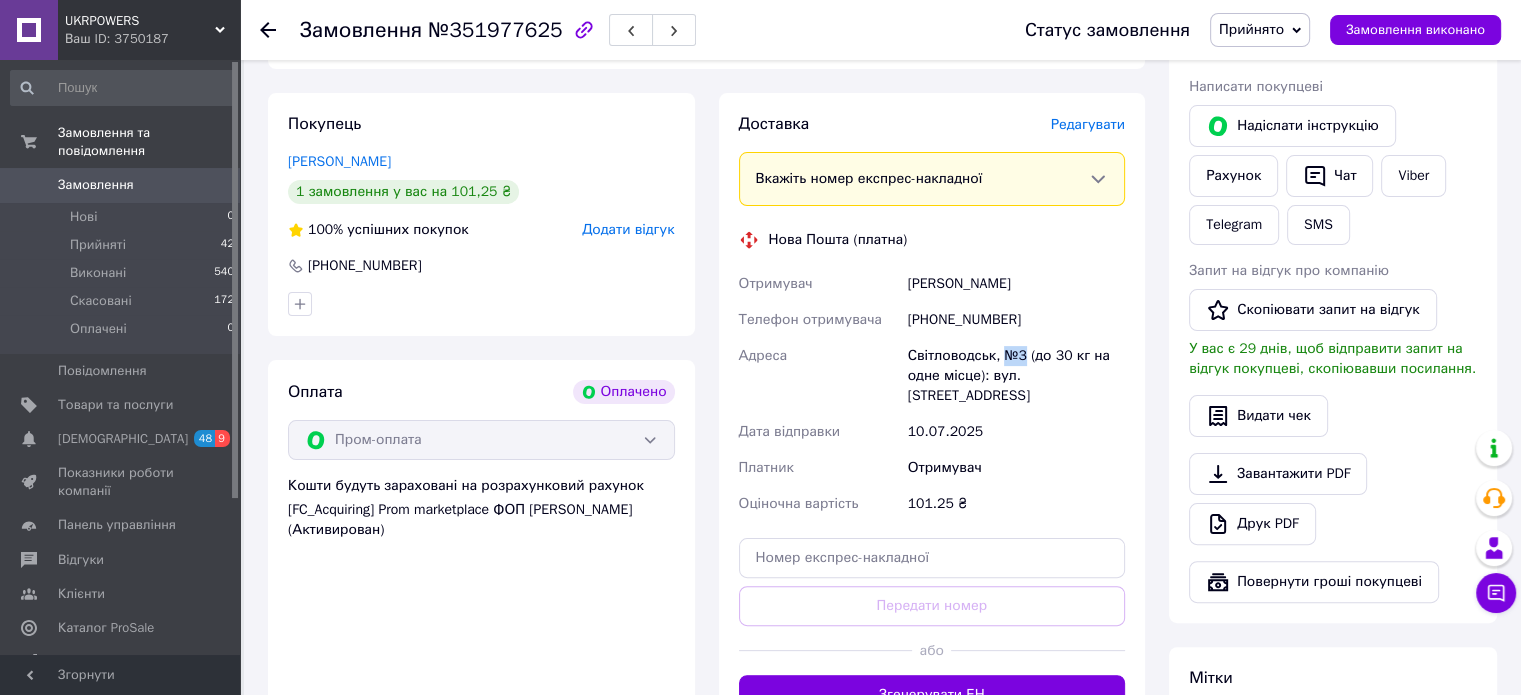 scroll, scrollTop: 322, scrollLeft: 0, axis: vertical 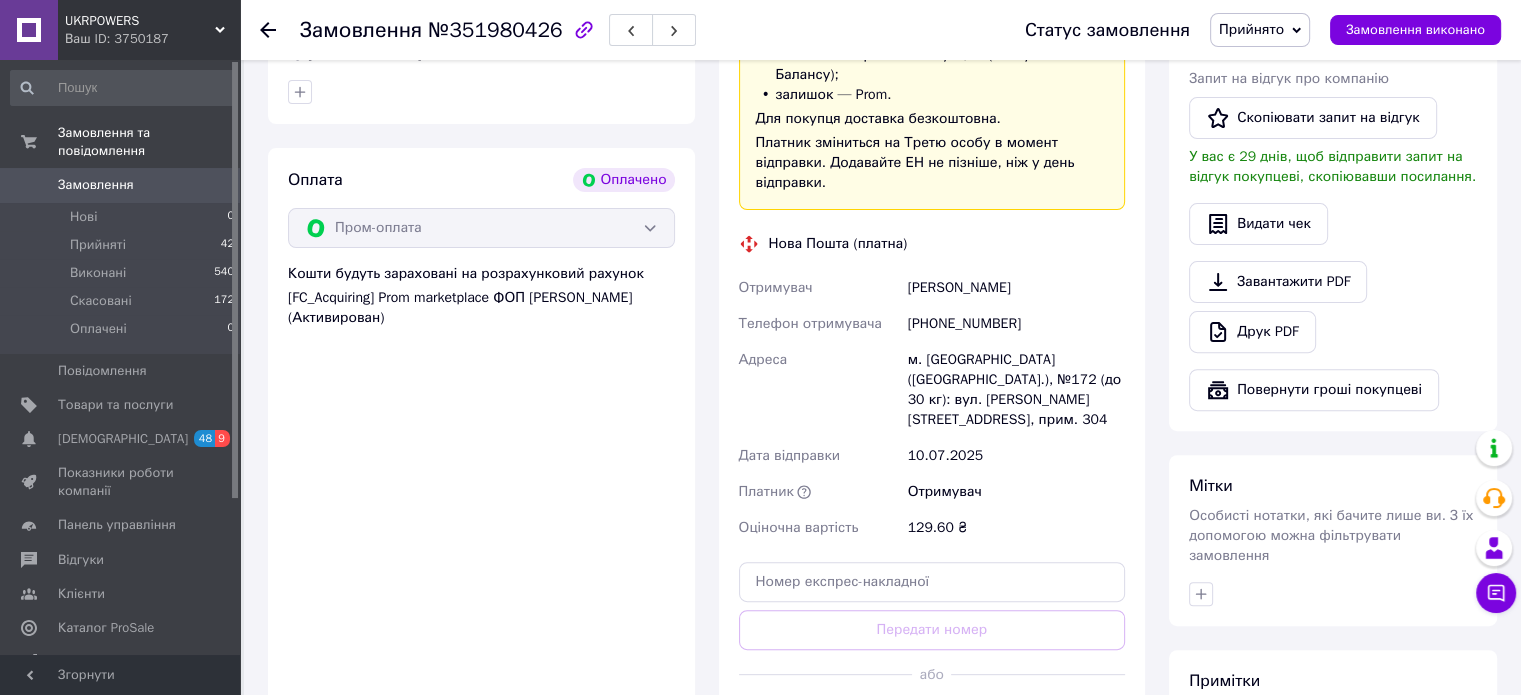 drag, startPoint x: 1032, startPoint y: 263, endPoint x: 906, endPoint y: 263, distance: 126 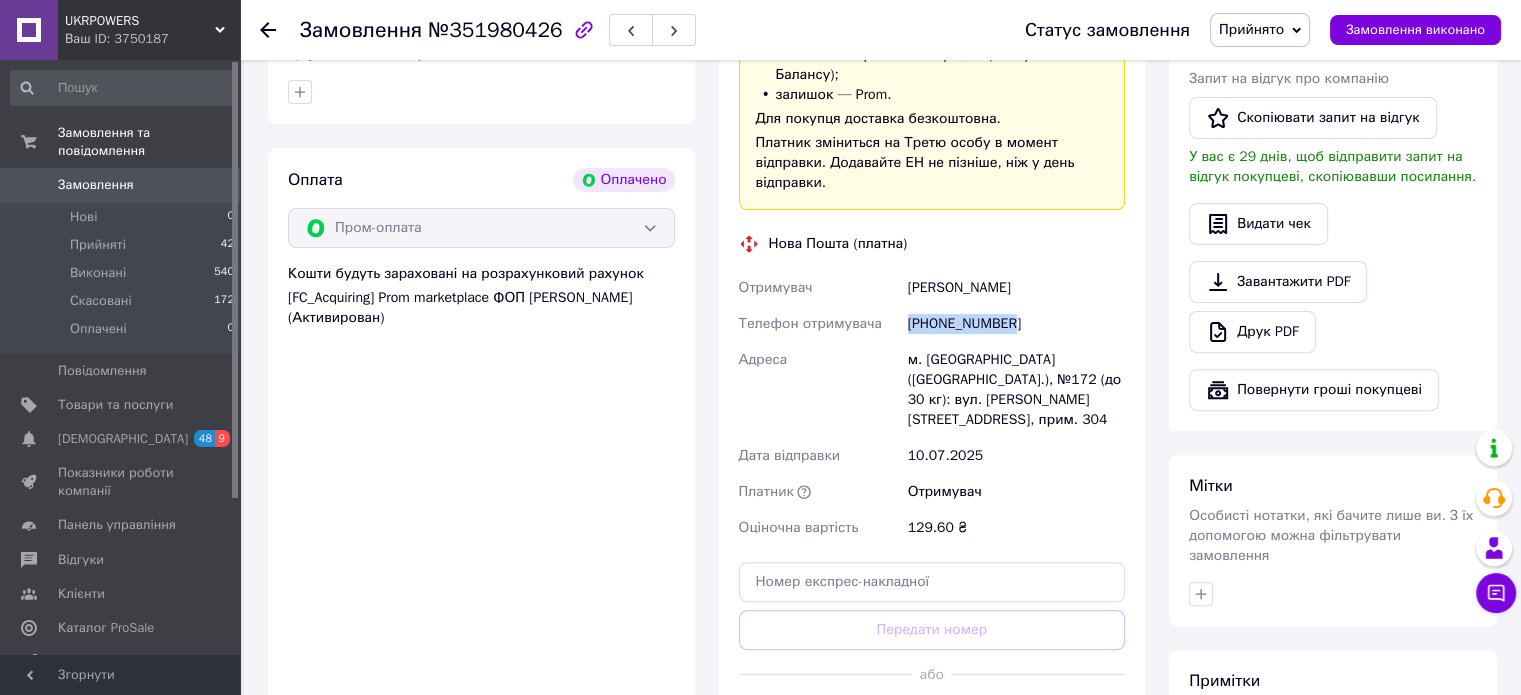 drag, startPoint x: 1016, startPoint y: 302, endPoint x: 884, endPoint y: 304, distance: 132.01515 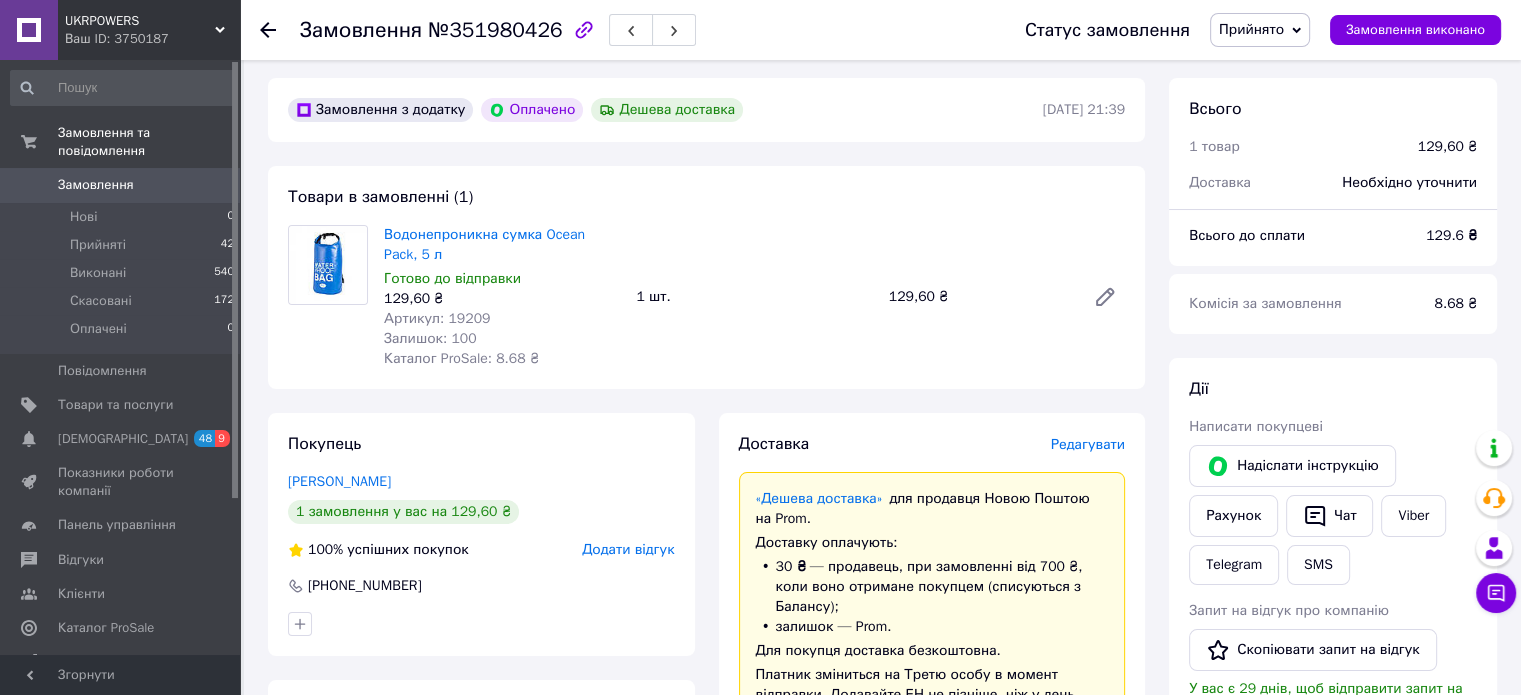 scroll, scrollTop: 0, scrollLeft: 0, axis: both 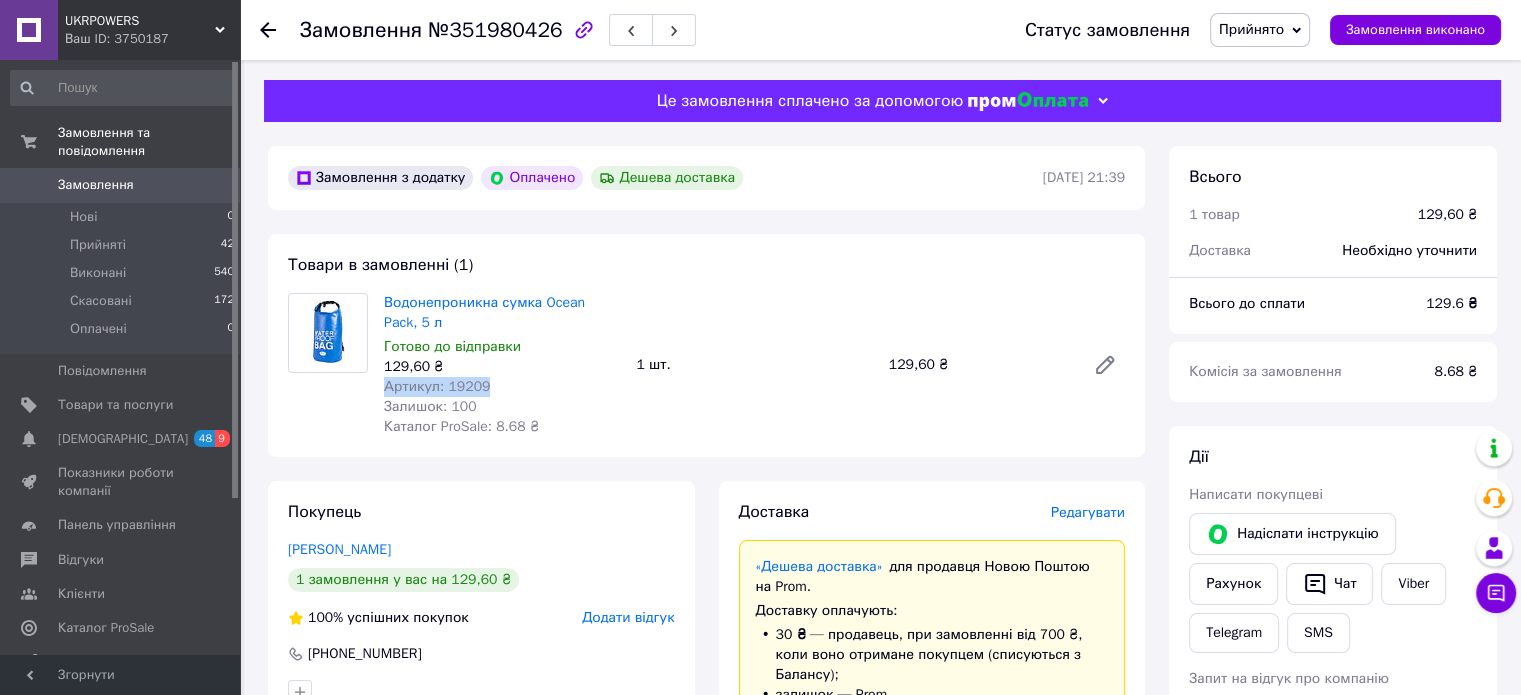 drag, startPoint x: 496, startPoint y: 375, endPoint x: 484, endPoint y: 383, distance: 14.422205 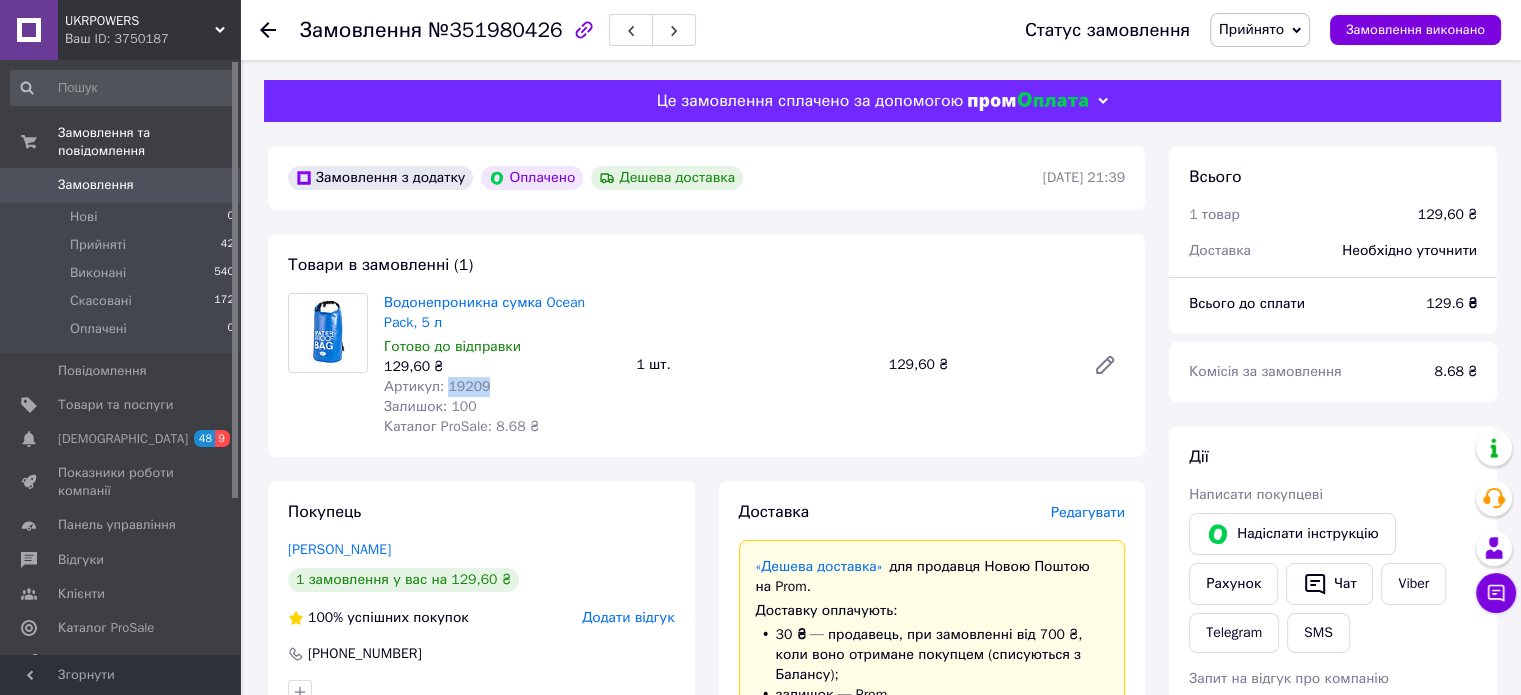 drag, startPoint x: 497, startPoint y: 388, endPoint x: 444, endPoint y: 391, distance: 53.08484 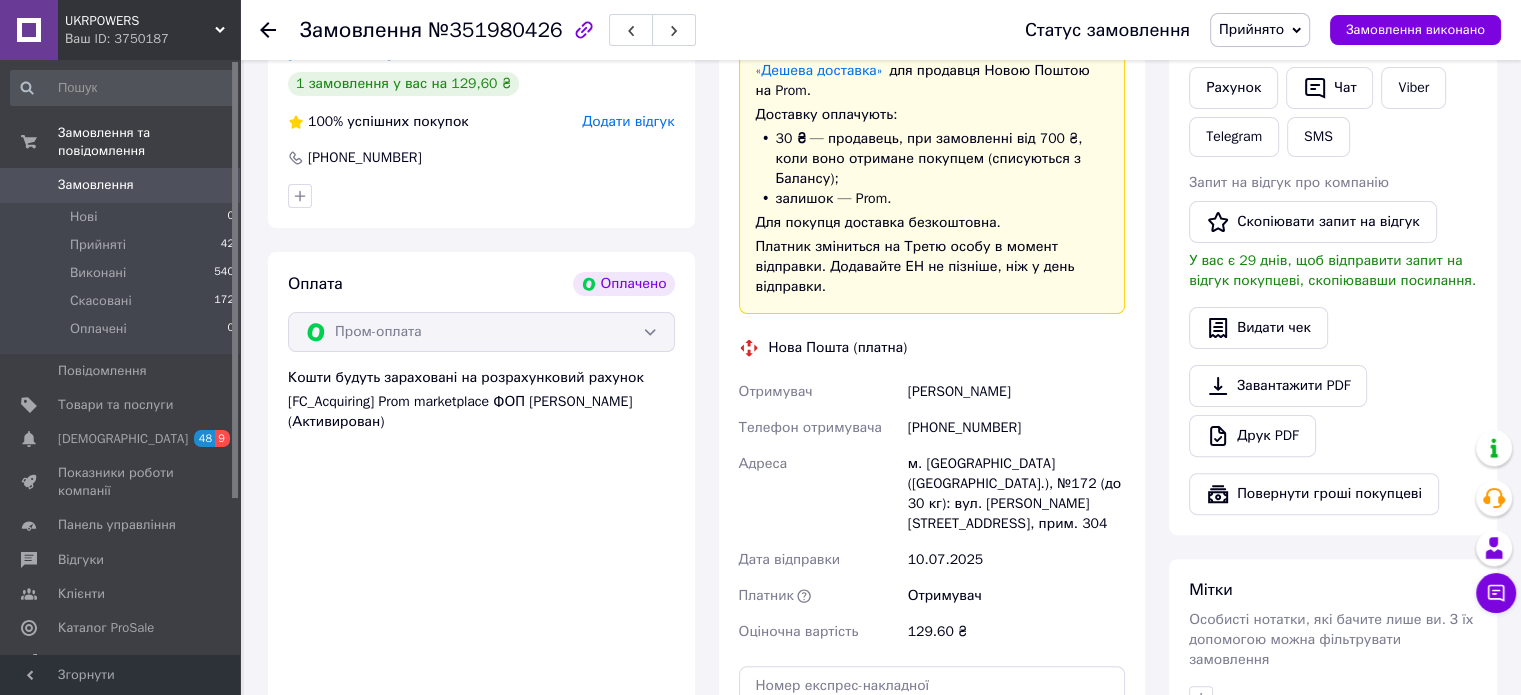 scroll, scrollTop: 500, scrollLeft: 0, axis: vertical 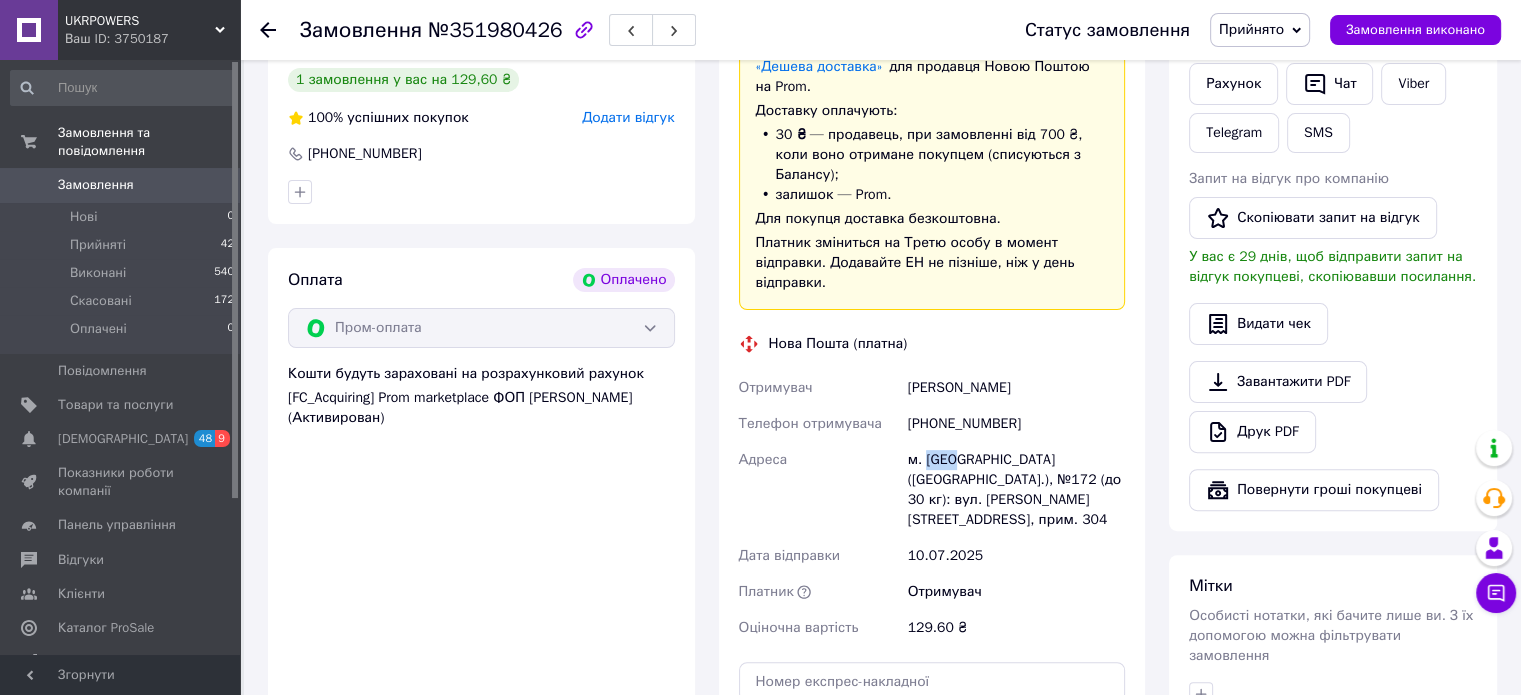 drag, startPoint x: 950, startPoint y: 442, endPoint x: 924, endPoint y: 439, distance: 26.172504 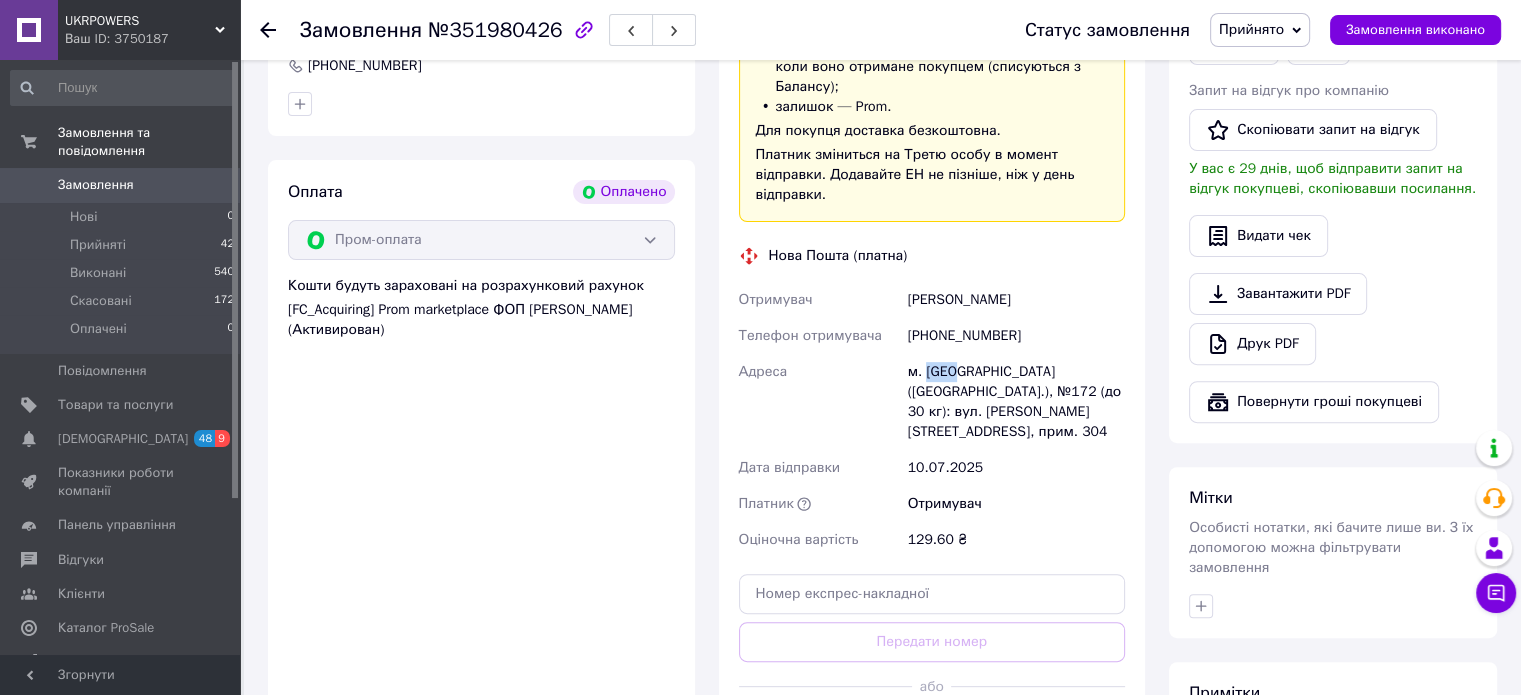 scroll, scrollTop: 600, scrollLeft: 0, axis: vertical 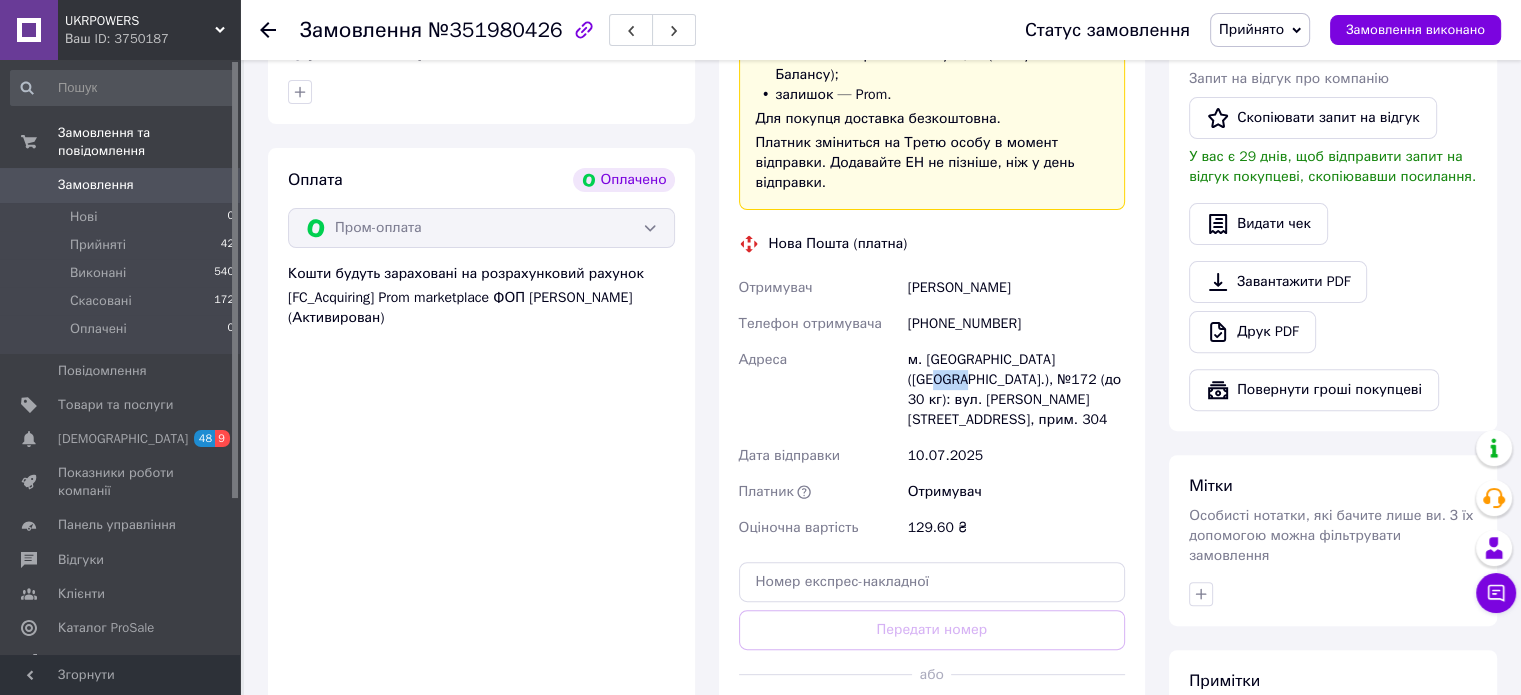 drag, startPoint x: 1095, startPoint y: 341, endPoint x: 1060, endPoint y: 341, distance: 35 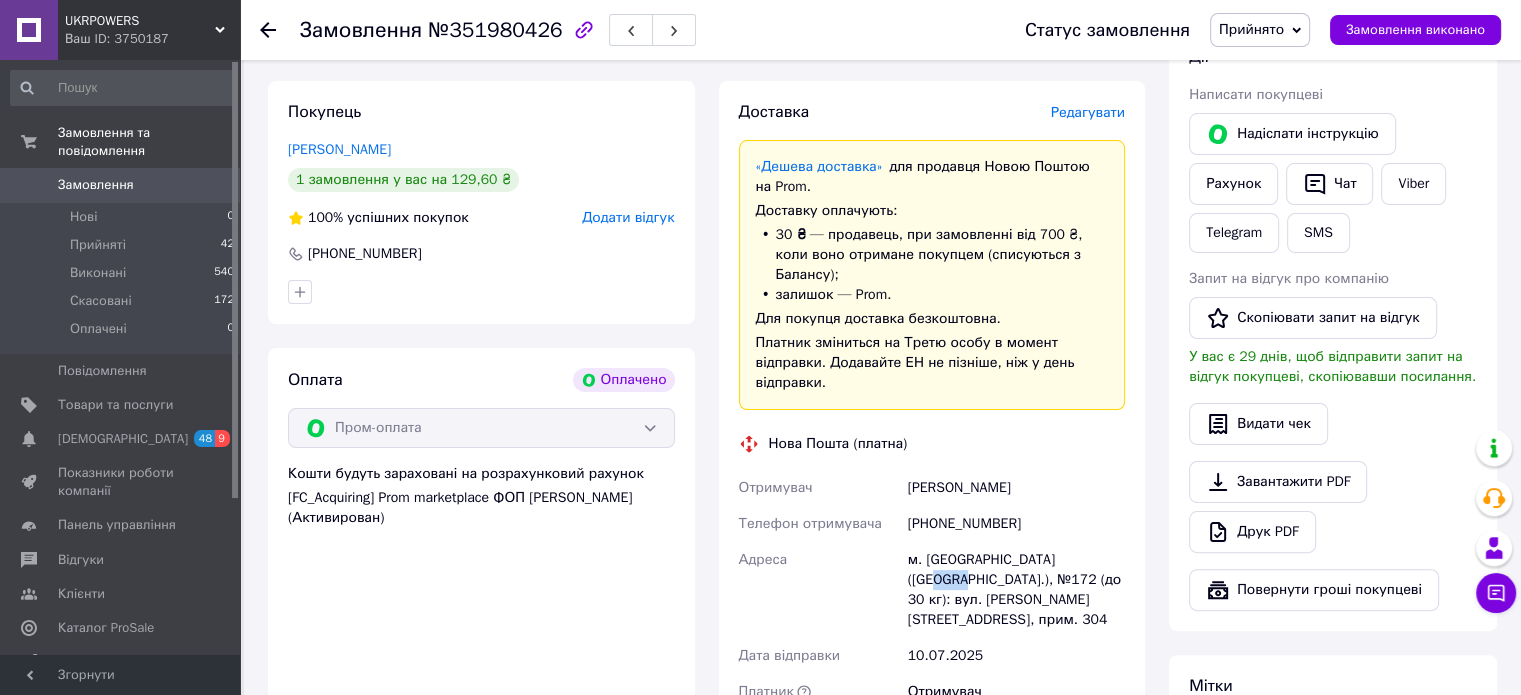 scroll, scrollTop: 0, scrollLeft: 0, axis: both 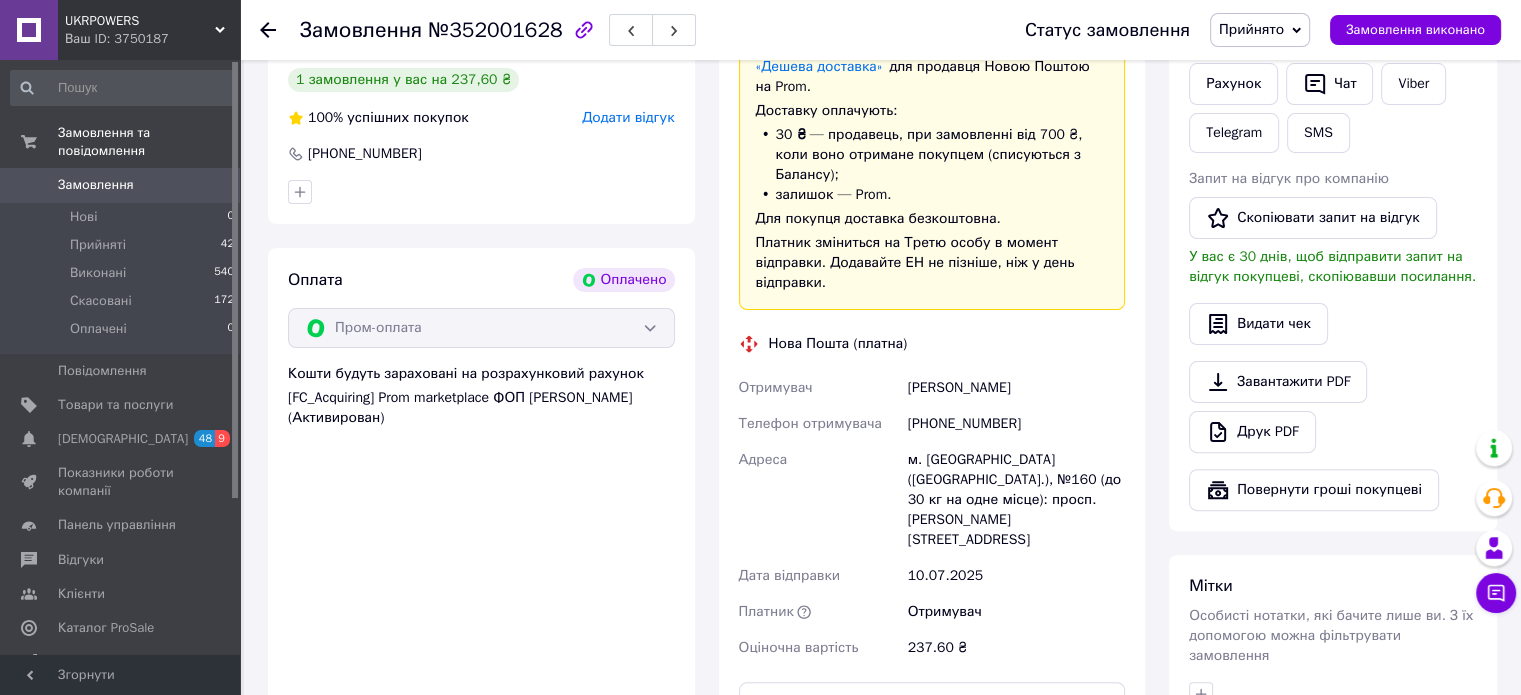 drag, startPoint x: 908, startPoint y: 369, endPoint x: 1016, endPoint y: 367, distance: 108.01852 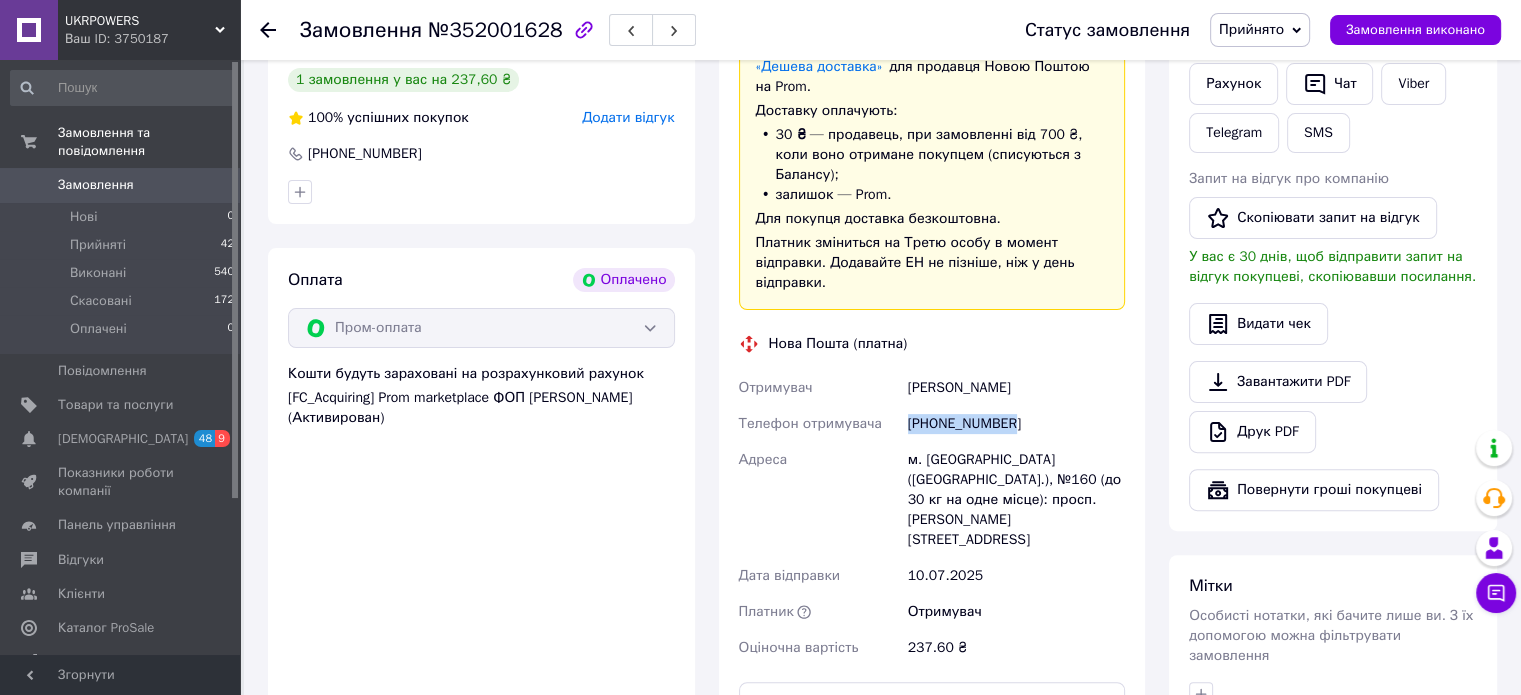 drag, startPoint x: 1033, startPoint y: 407, endPoint x: 910, endPoint y: 411, distance: 123.065025 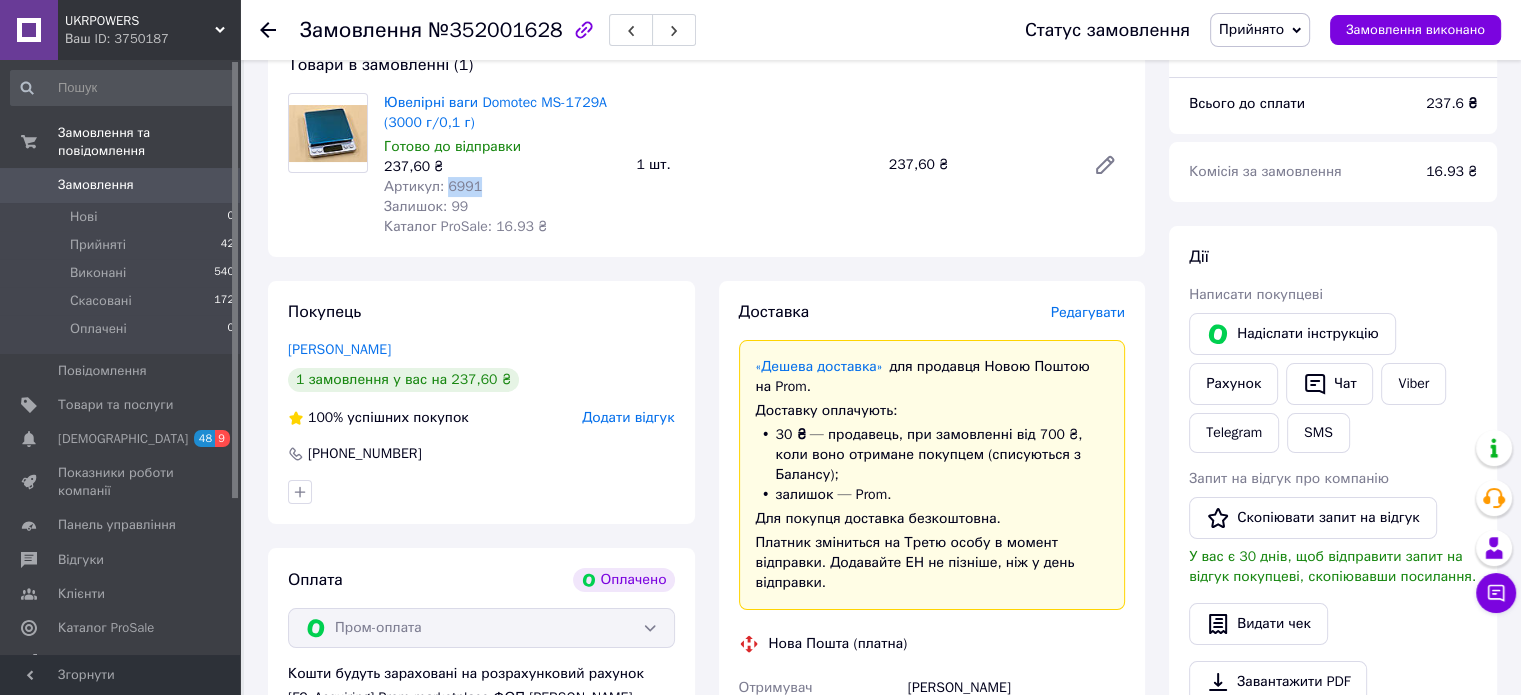 drag, startPoint x: 472, startPoint y: 188, endPoint x: 443, endPoint y: 191, distance: 29.15476 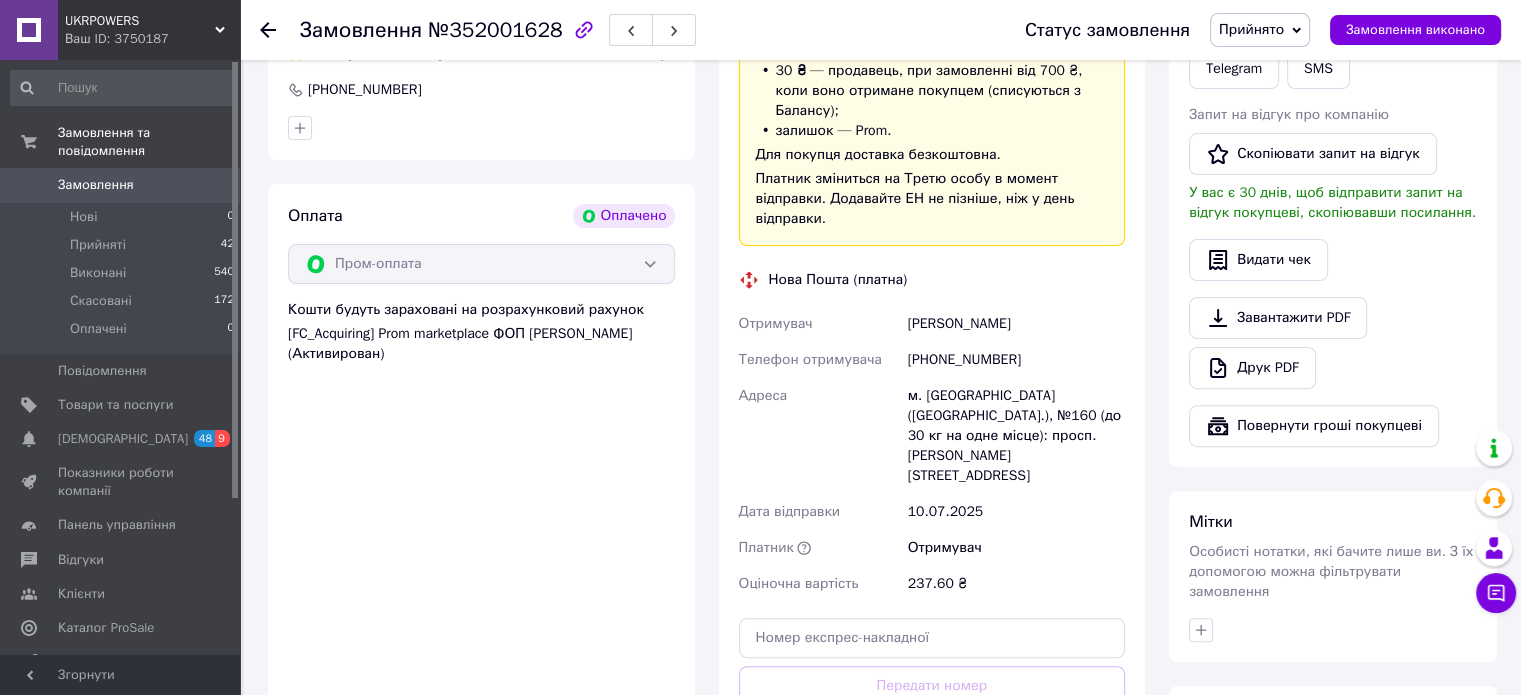 scroll, scrollTop: 600, scrollLeft: 0, axis: vertical 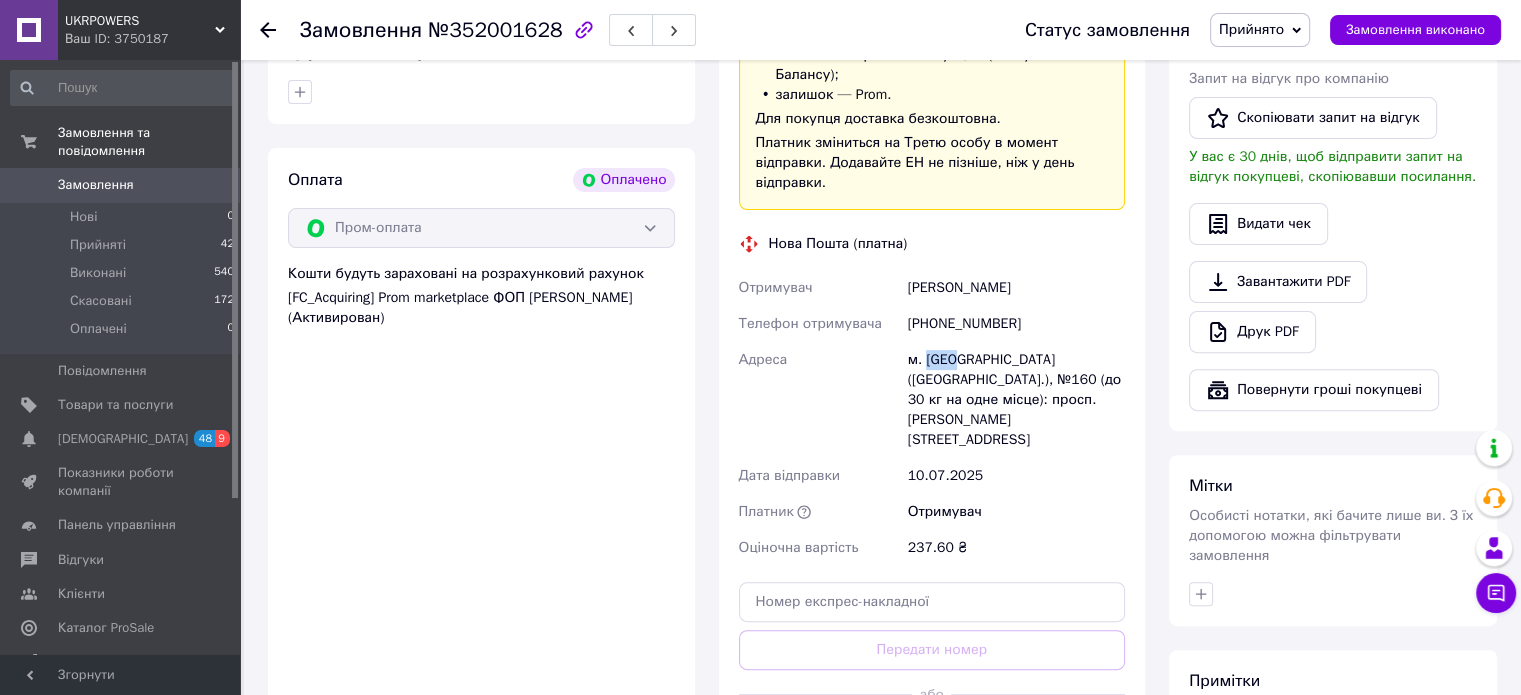 drag, startPoint x: 950, startPoint y: 342, endPoint x: 925, endPoint y: 348, distance: 25.70992 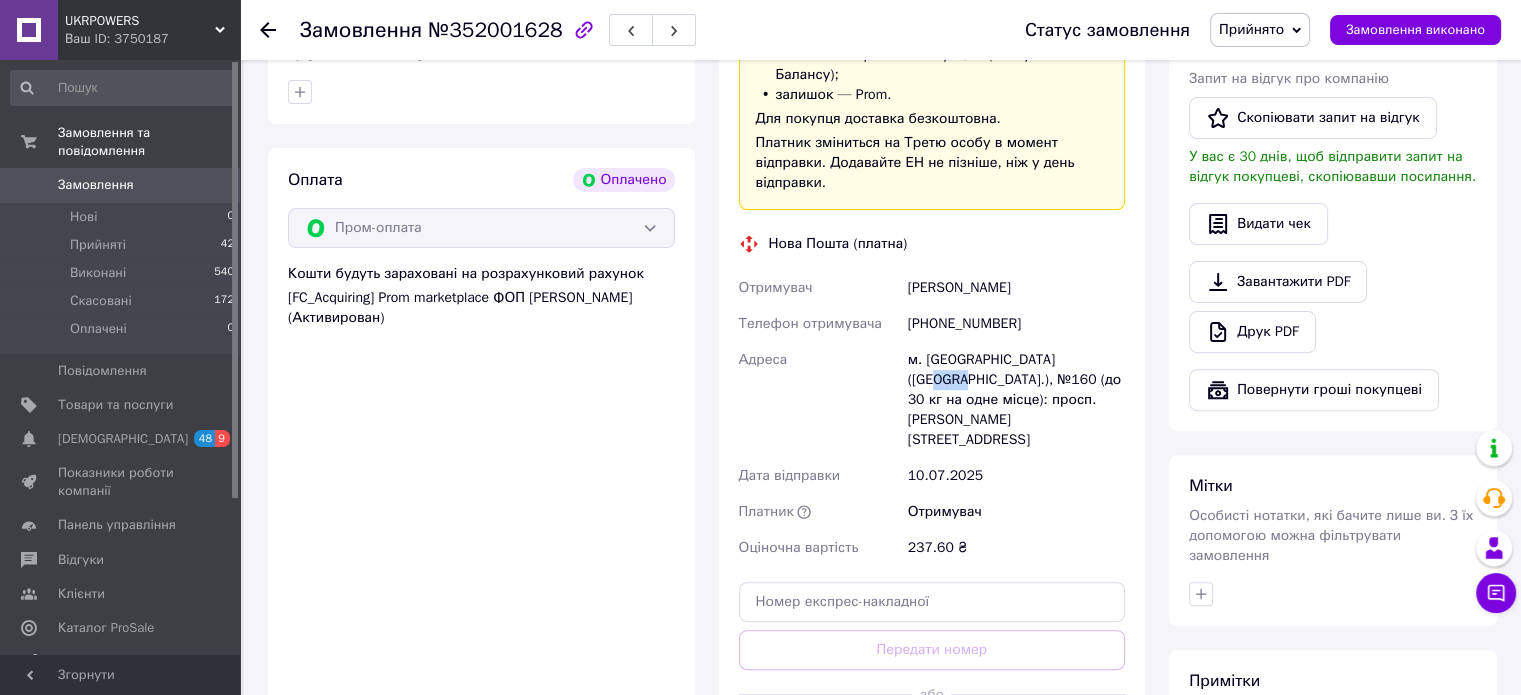 drag, startPoint x: 1056, startPoint y: 341, endPoint x: 1092, endPoint y: 343, distance: 36.05551 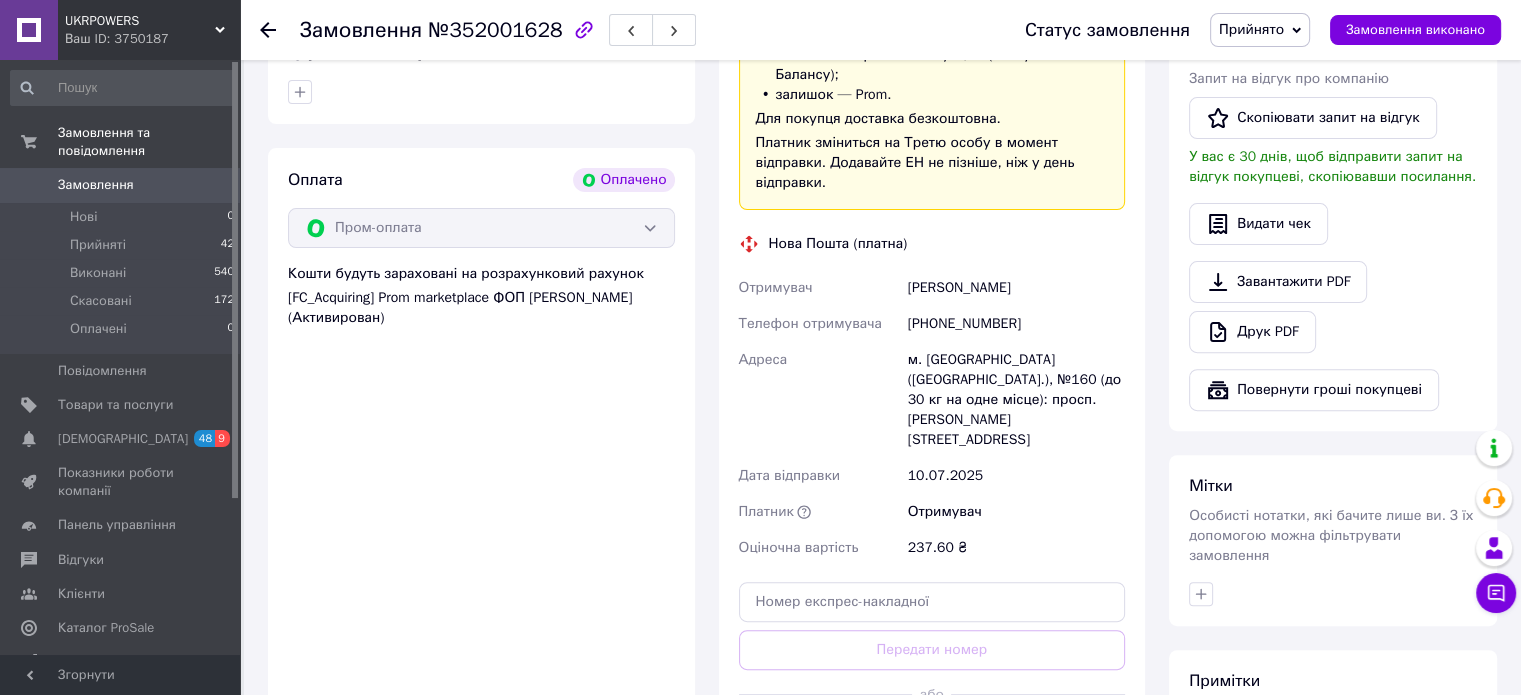 click on "10.07.2025" at bounding box center (1016, 476) 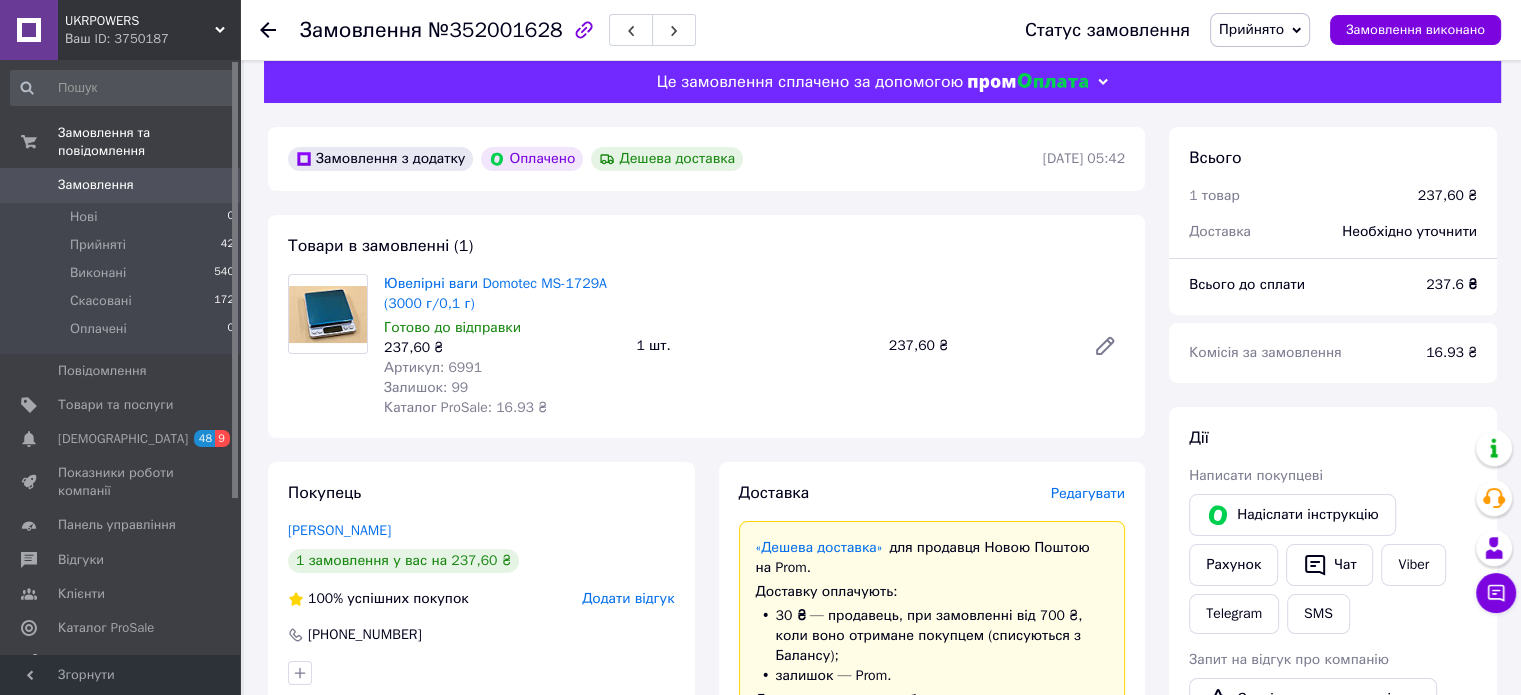 scroll, scrollTop: 0, scrollLeft: 0, axis: both 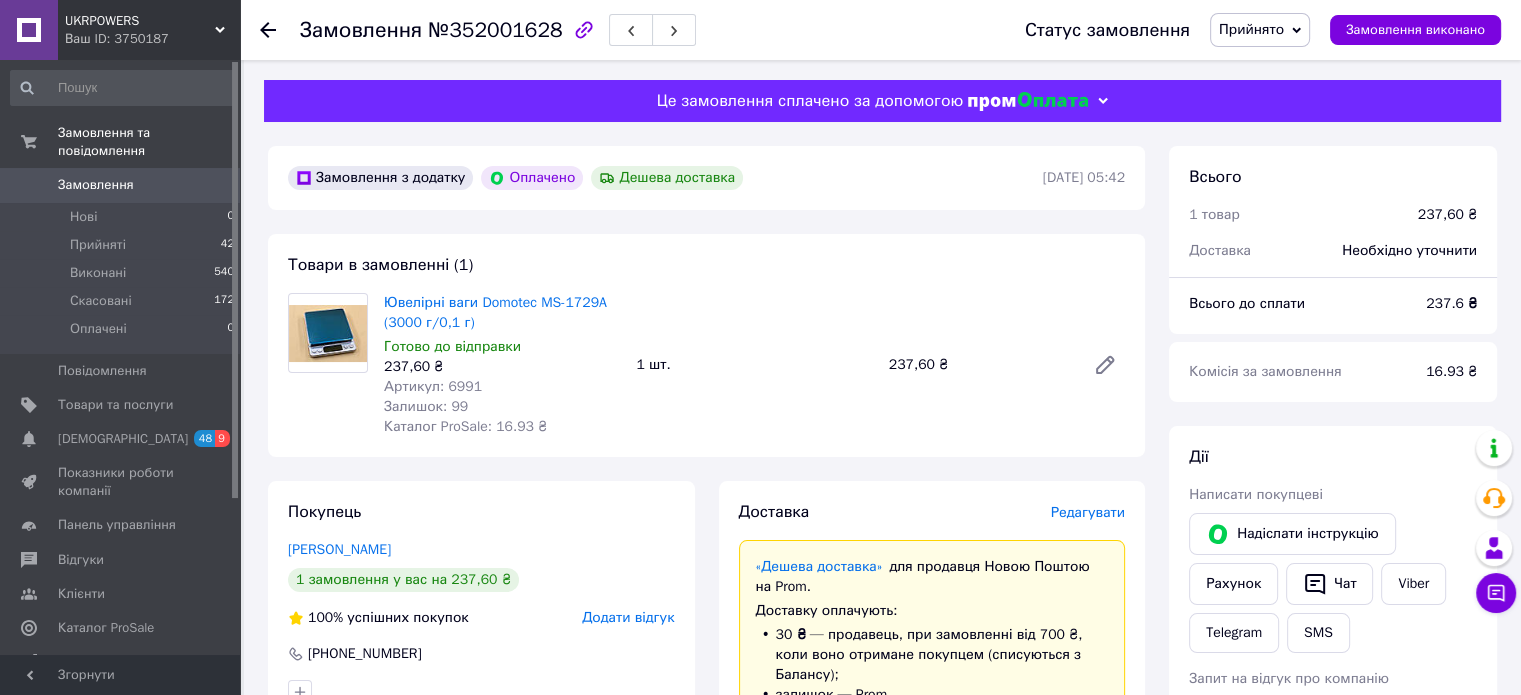 click on "Ювелірні ваги Domotec MS-1729A (3000 г/0,1 г) Готово до відправки 237,60 ₴ Артикул: 6991 Залишок: 99 Каталог ProSale: 16.93 ₴  1 шт. 237,60 ₴" at bounding box center (754, 365) 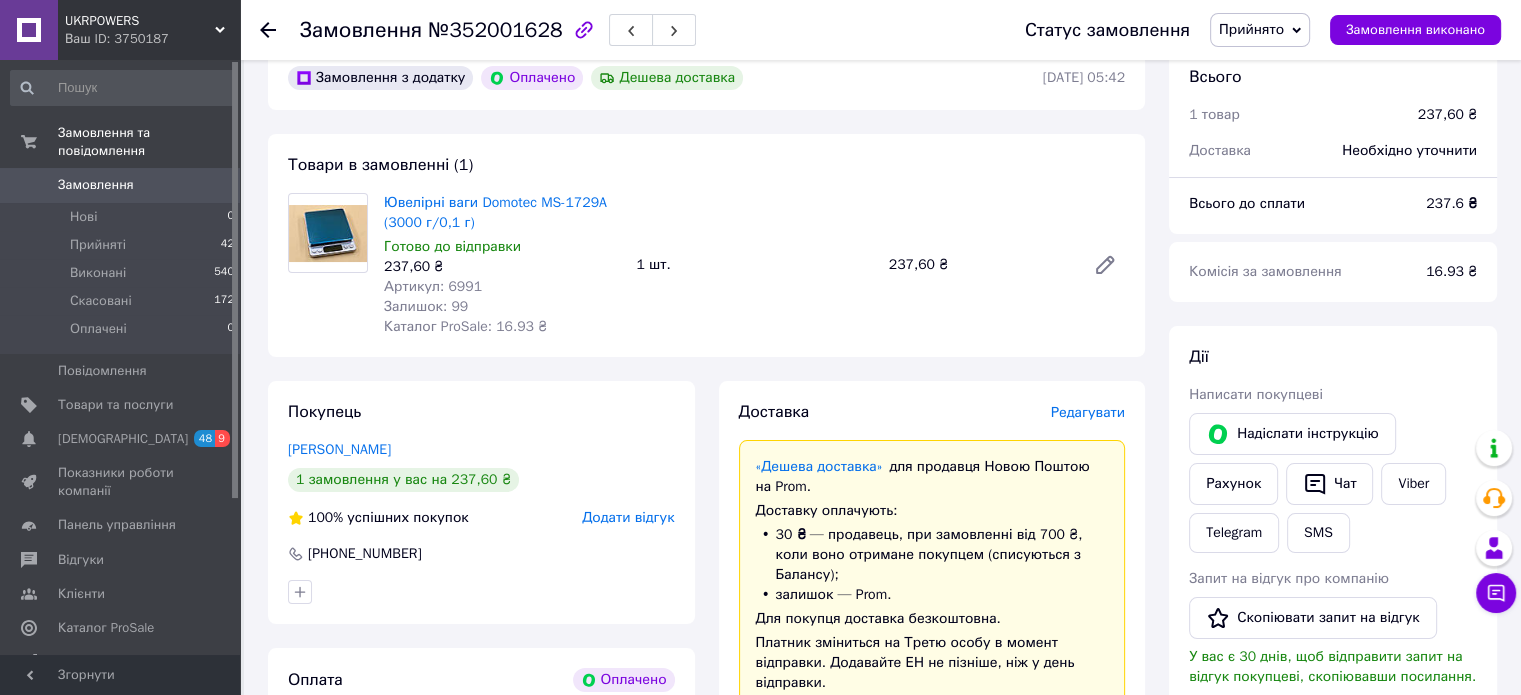 scroll, scrollTop: 0, scrollLeft: 0, axis: both 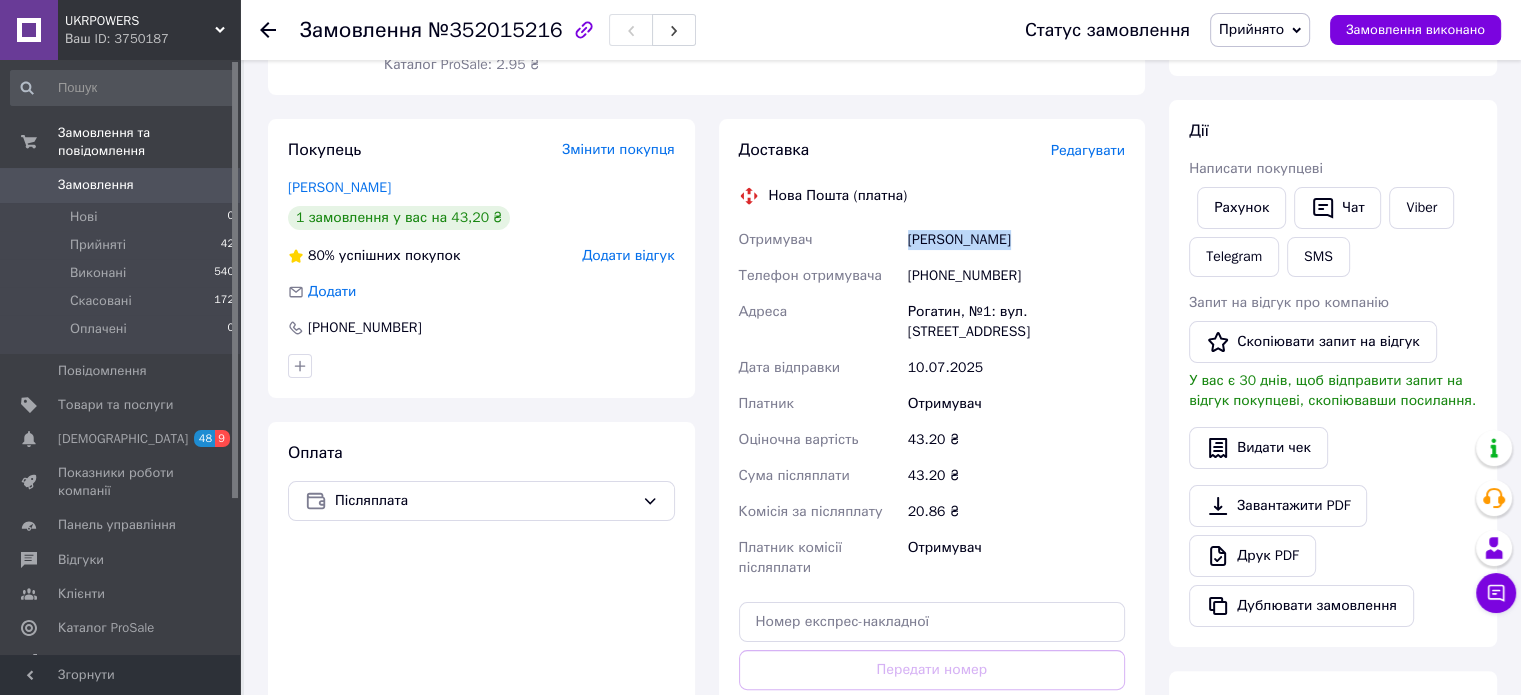 drag, startPoint x: 911, startPoint y: 239, endPoint x: 1017, endPoint y: 240, distance: 106.004715 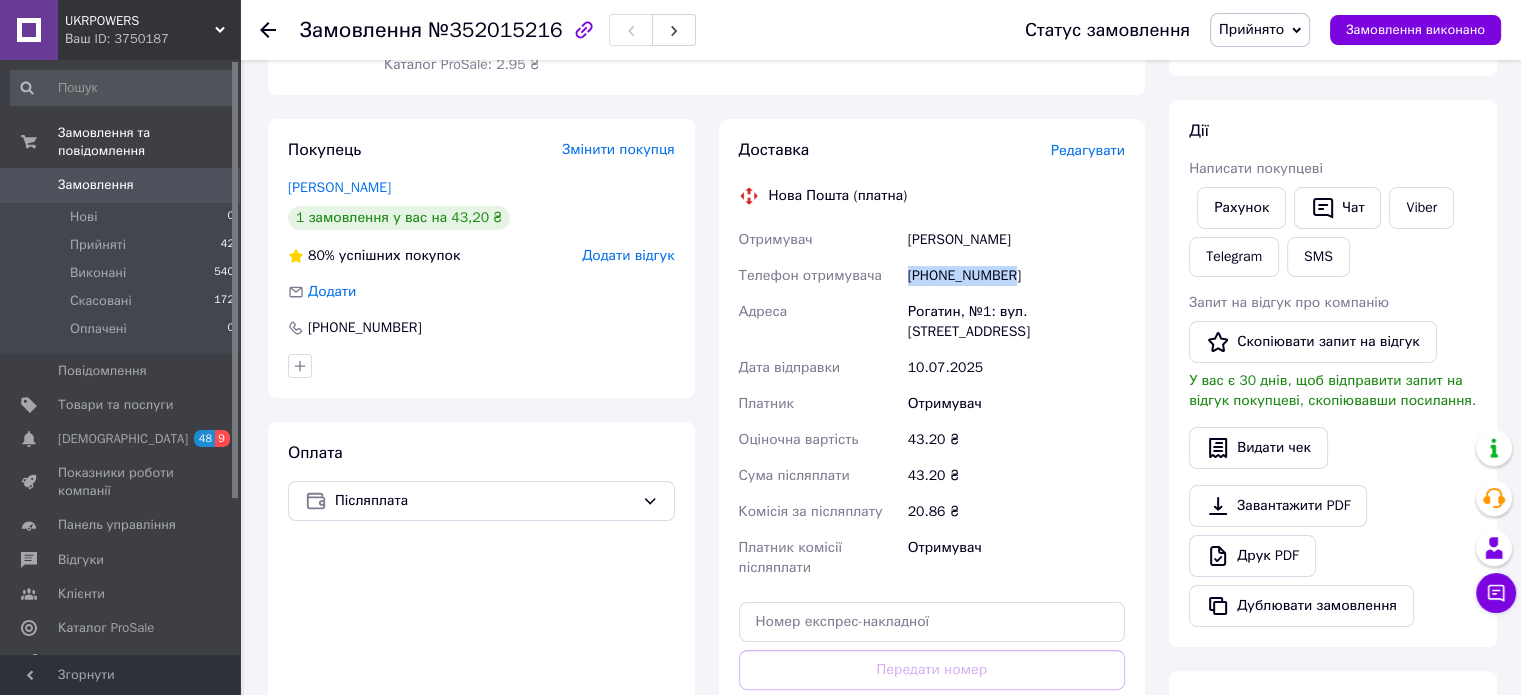 drag, startPoint x: 1019, startPoint y: 273, endPoint x: 910, endPoint y: 278, distance: 109.11462 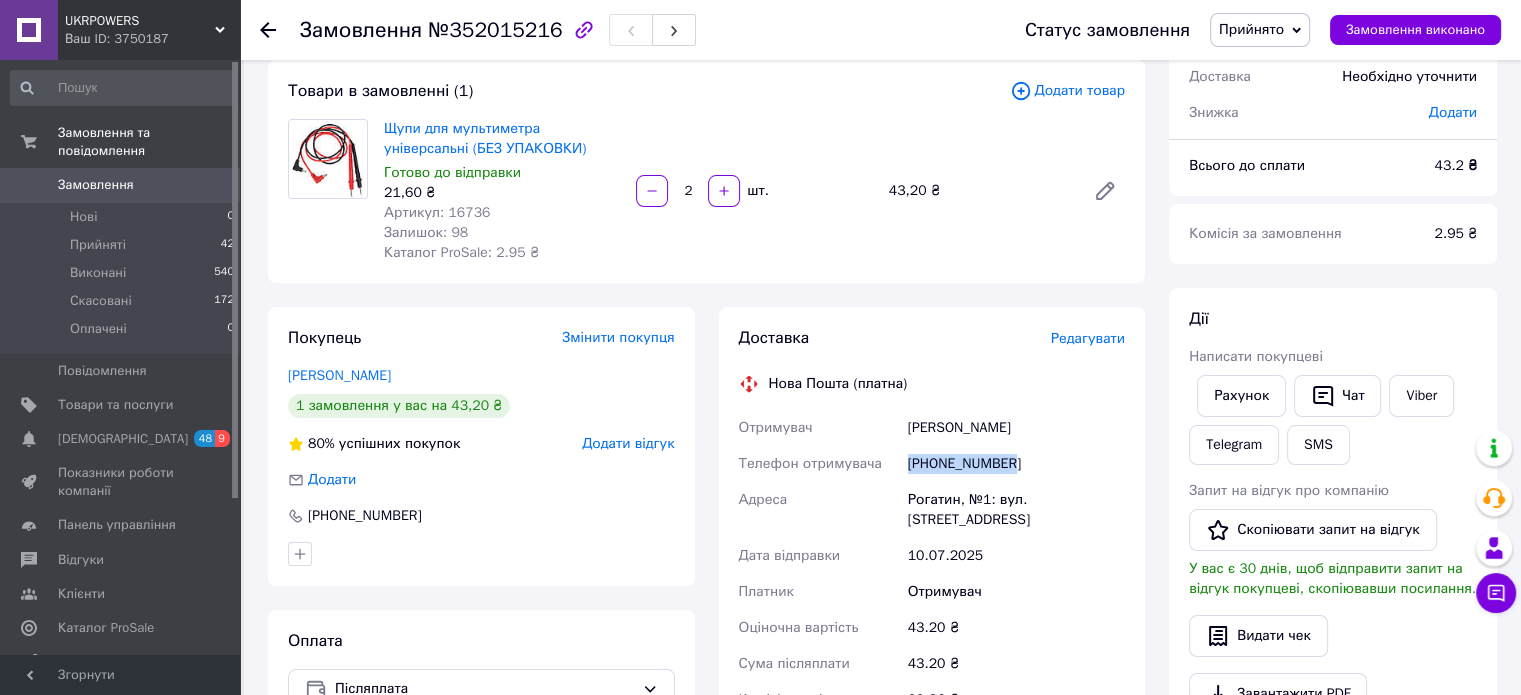 scroll, scrollTop: 100, scrollLeft: 0, axis: vertical 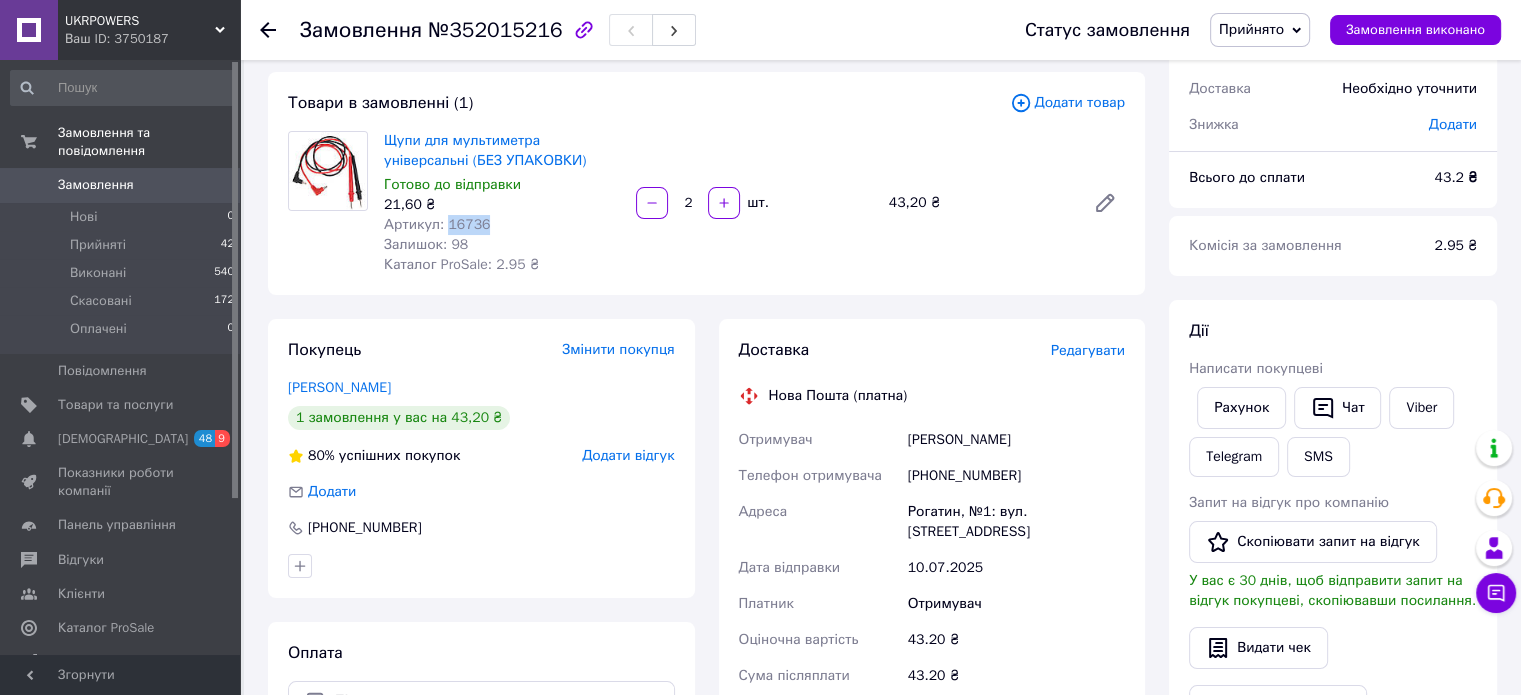 drag, startPoint x: 503, startPoint y: 224, endPoint x: 444, endPoint y: 224, distance: 59 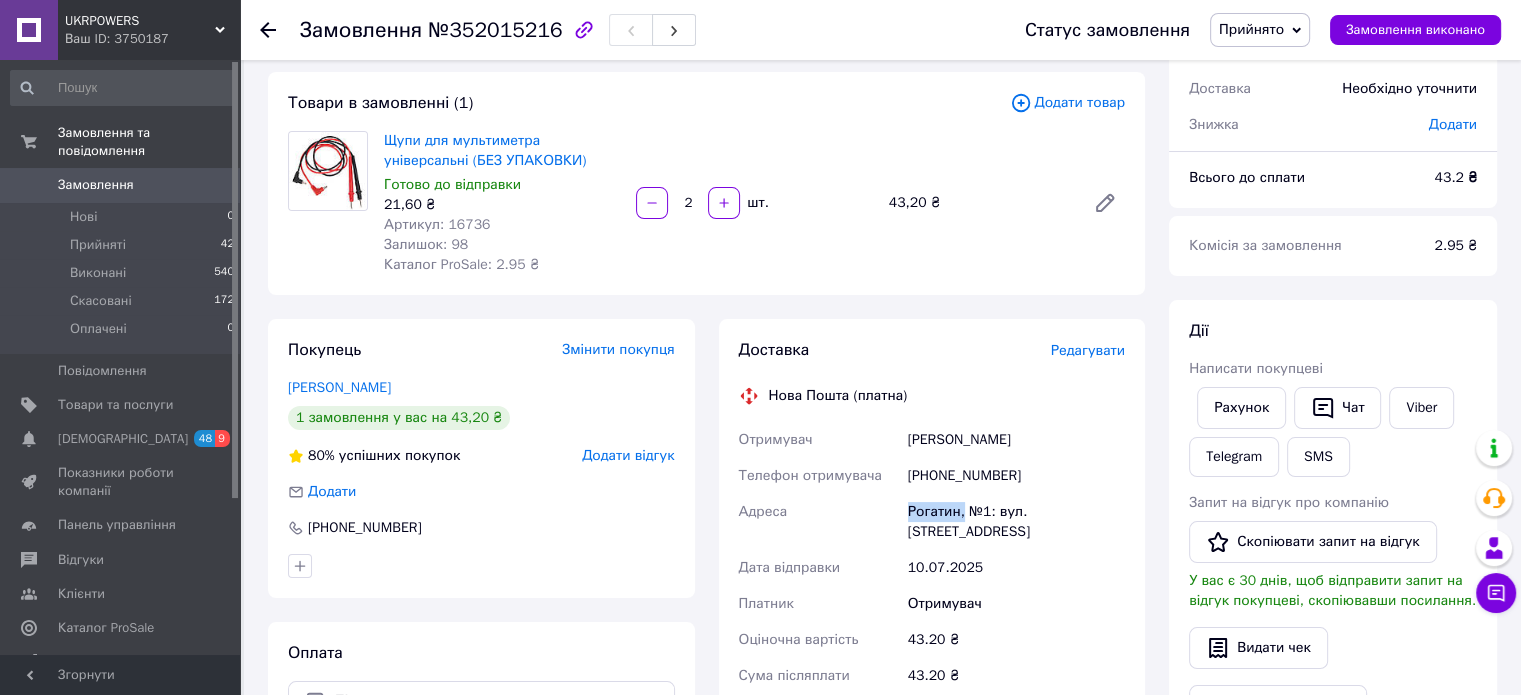 drag, startPoint x: 960, startPoint y: 514, endPoint x: 903, endPoint y: 515, distance: 57.00877 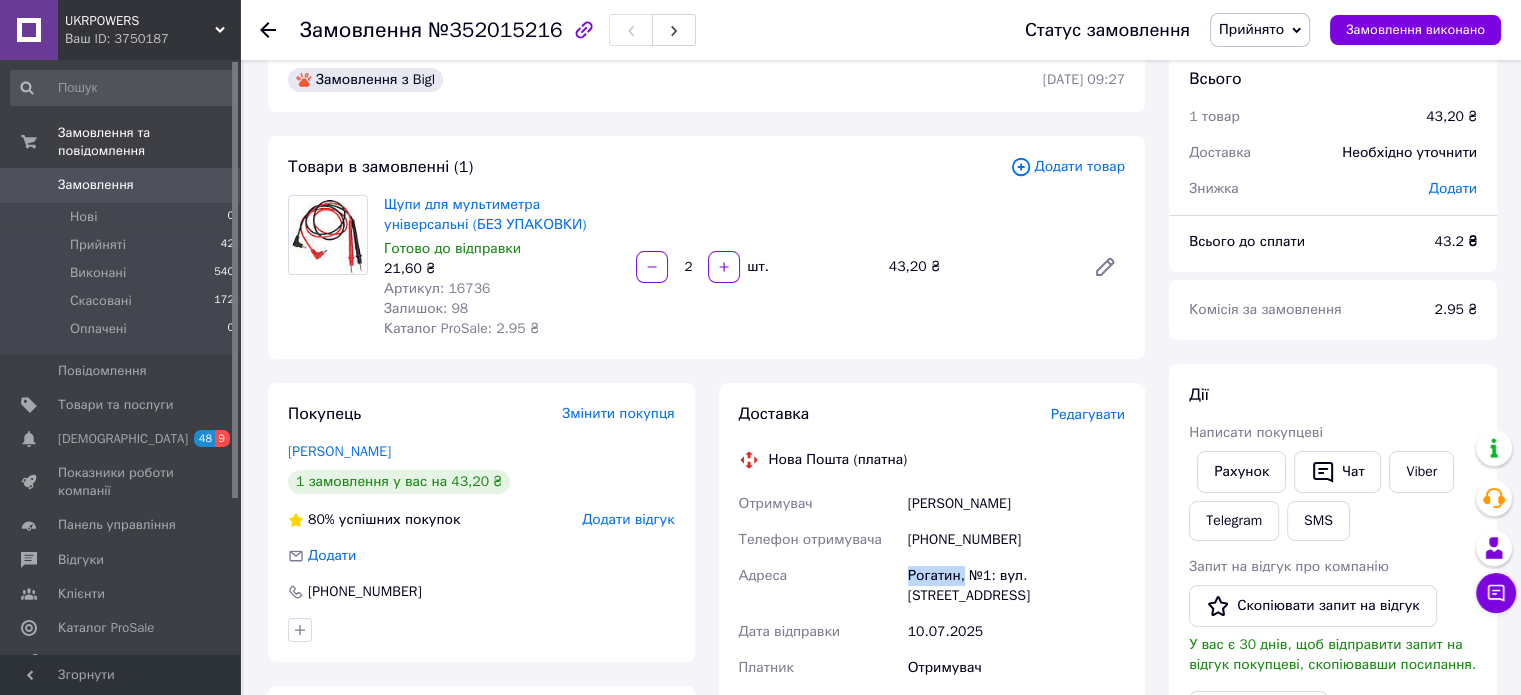 scroll, scrollTop: 0, scrollLeft: 0, axis: both 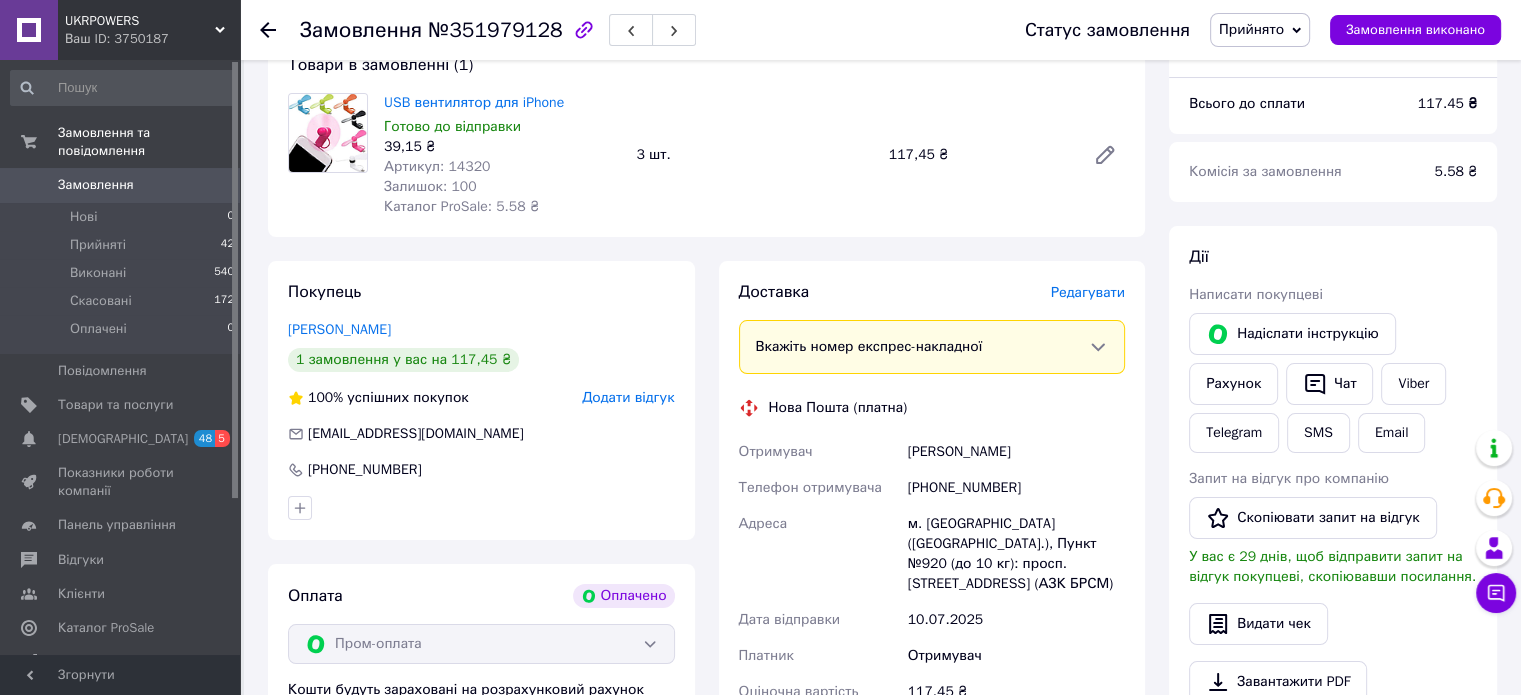drag, startPoint x: 902, startPoint y: 454, endPoint x: 1038, endPoint y: 453, distance: 136.00368 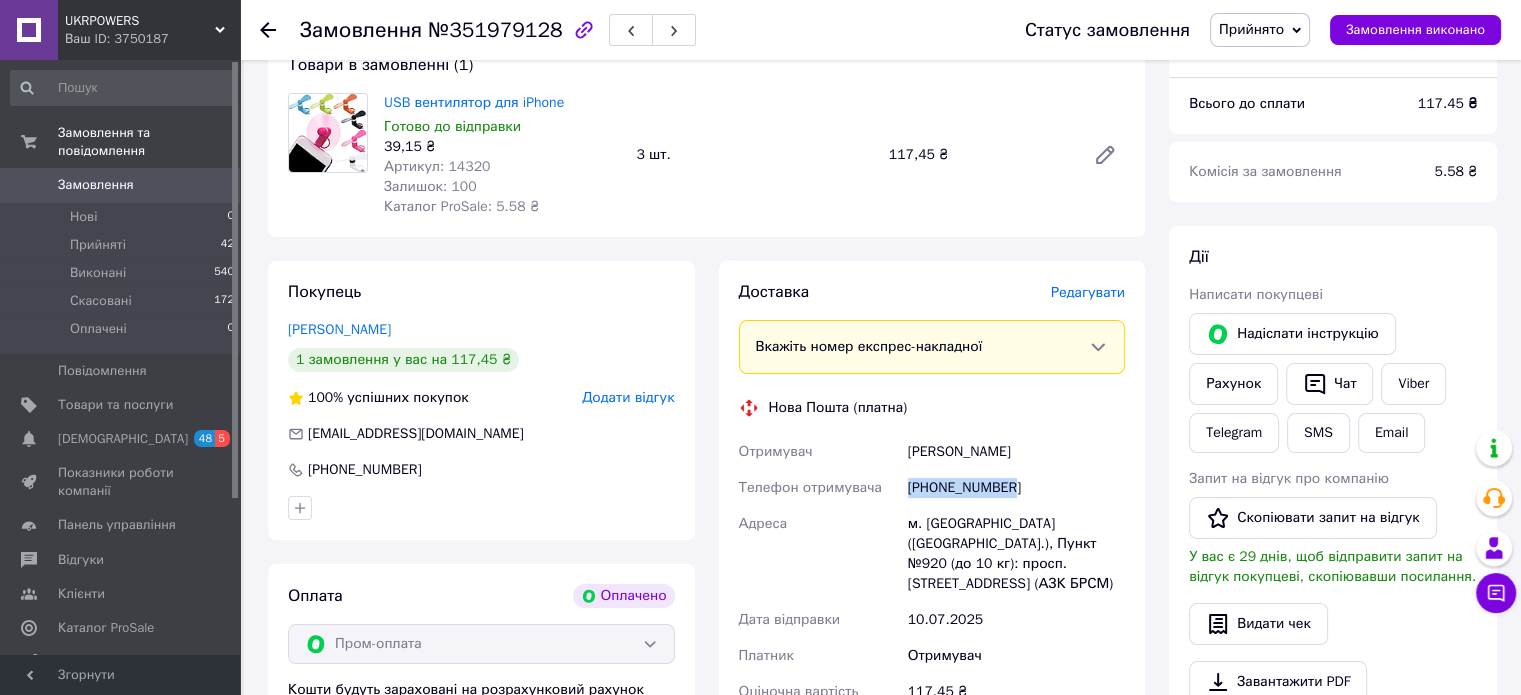 drag, startPoint x: 1021, startPoint y: 487, endPoint x: 911, endPoint y: 487, distance: 110 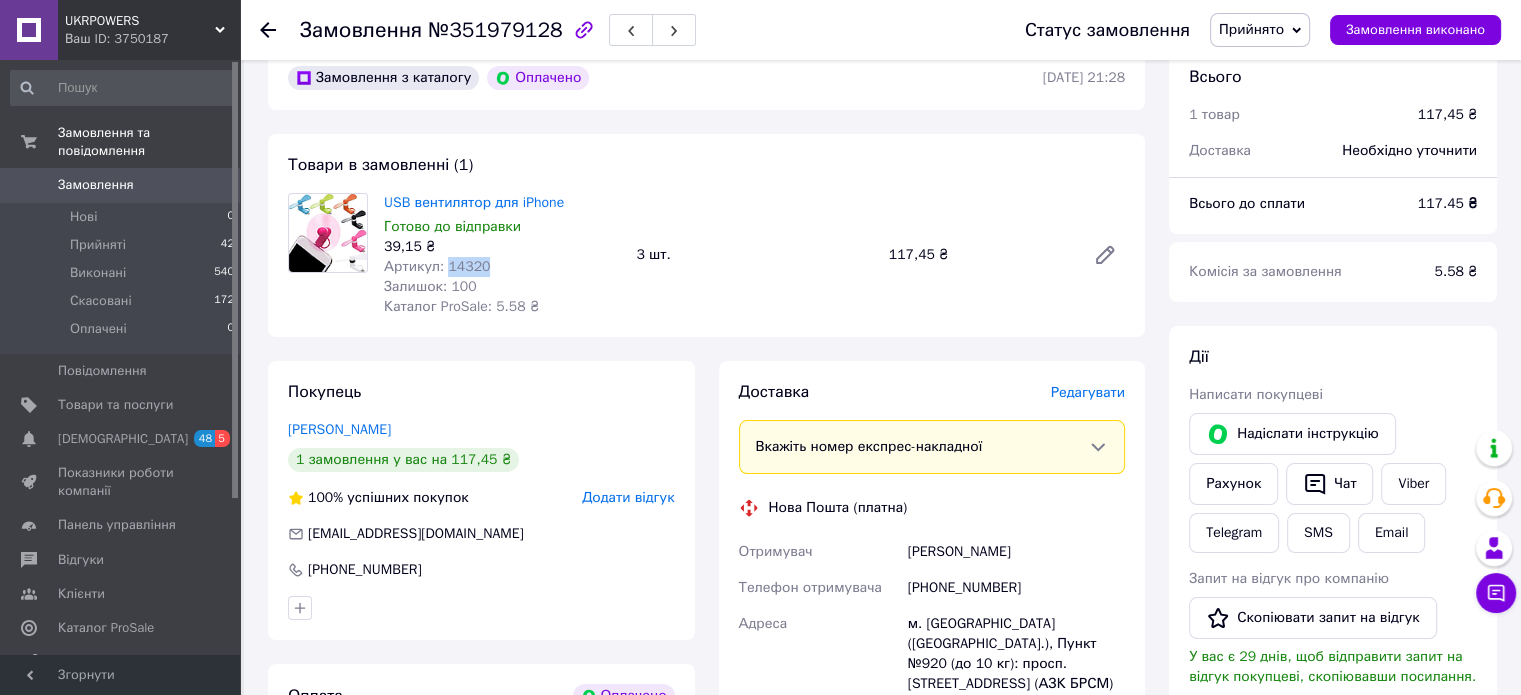 drag, startPoint x: 485, startPoint y: 264, endPoint x: 446, endPoint y: 268, distance: 39.20459 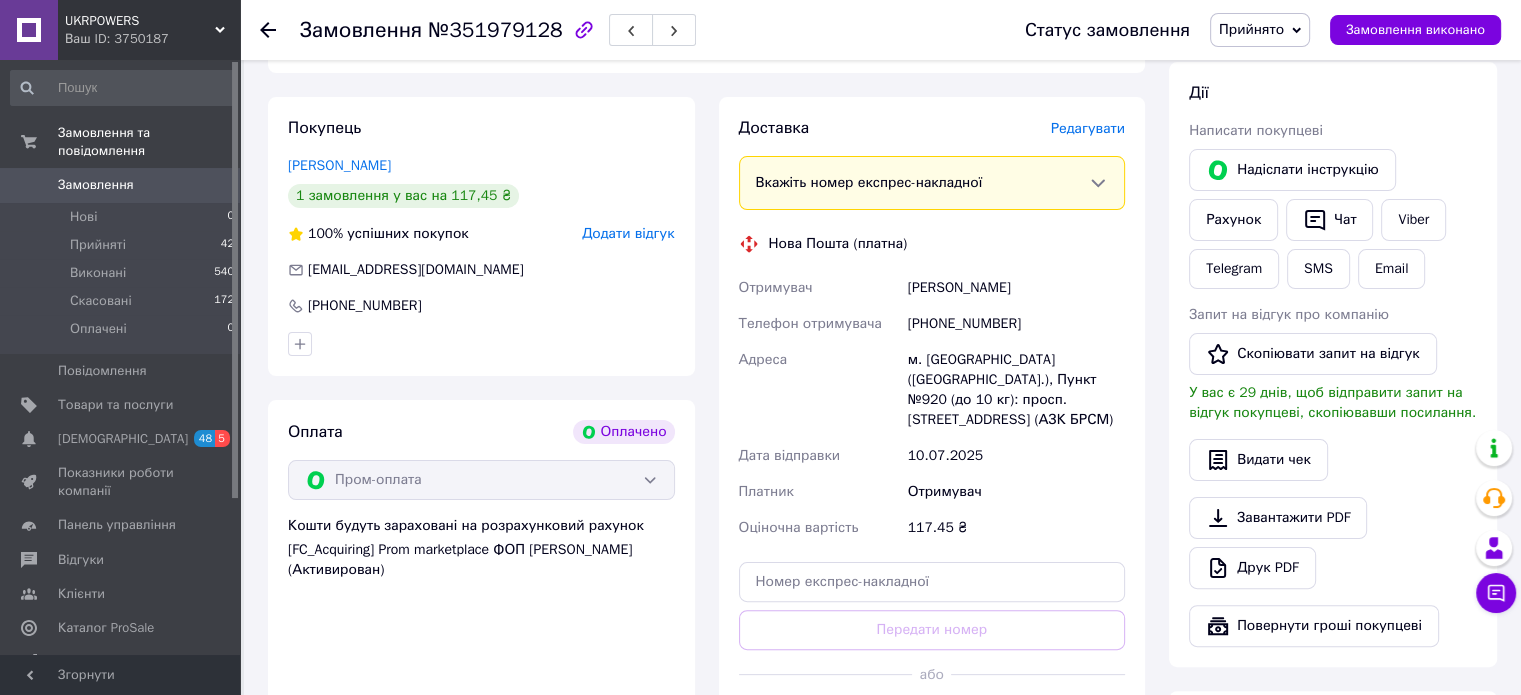 scroll, scrollTop: 400, scrollLeft: 0, axis: vertical 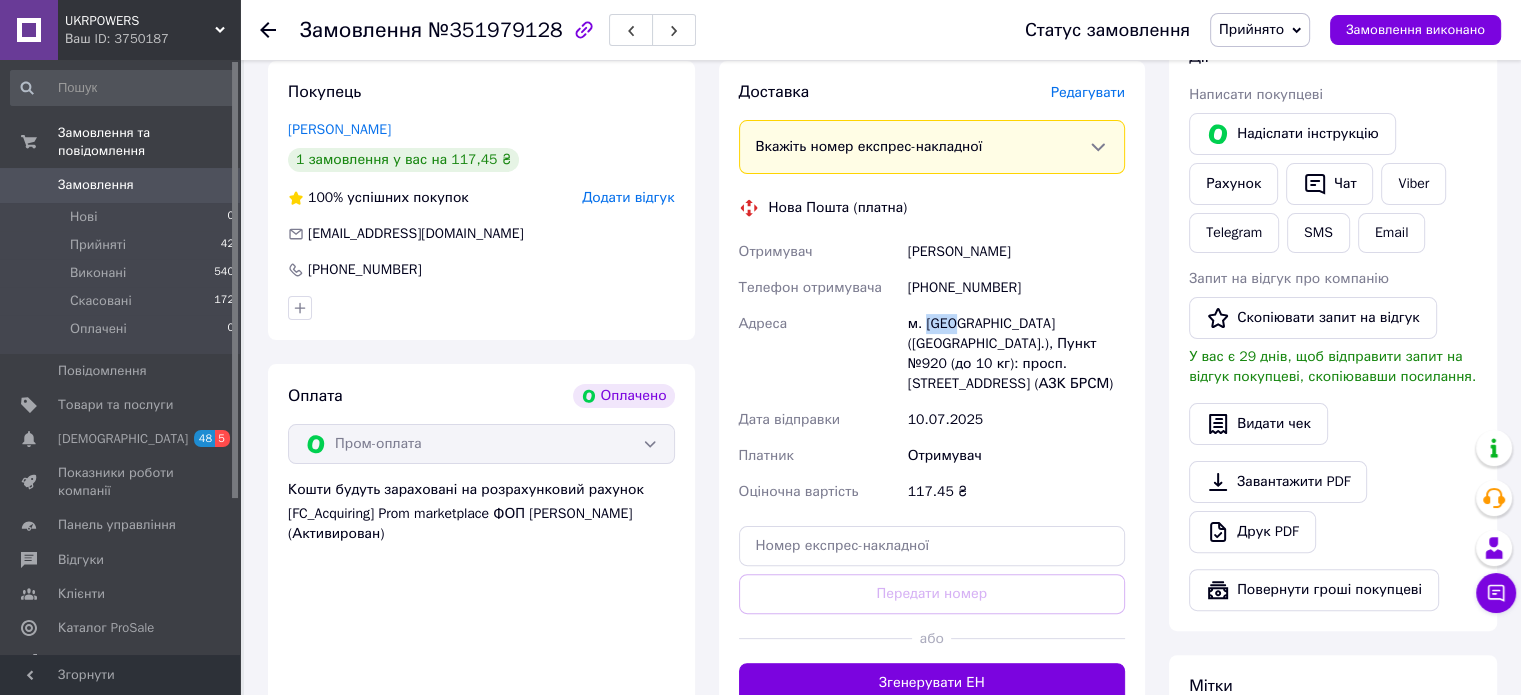 drag, startPoint x: 952, startPoint y: 322, endPoint x: 924, endPoint y: 326, distance: 28.284271 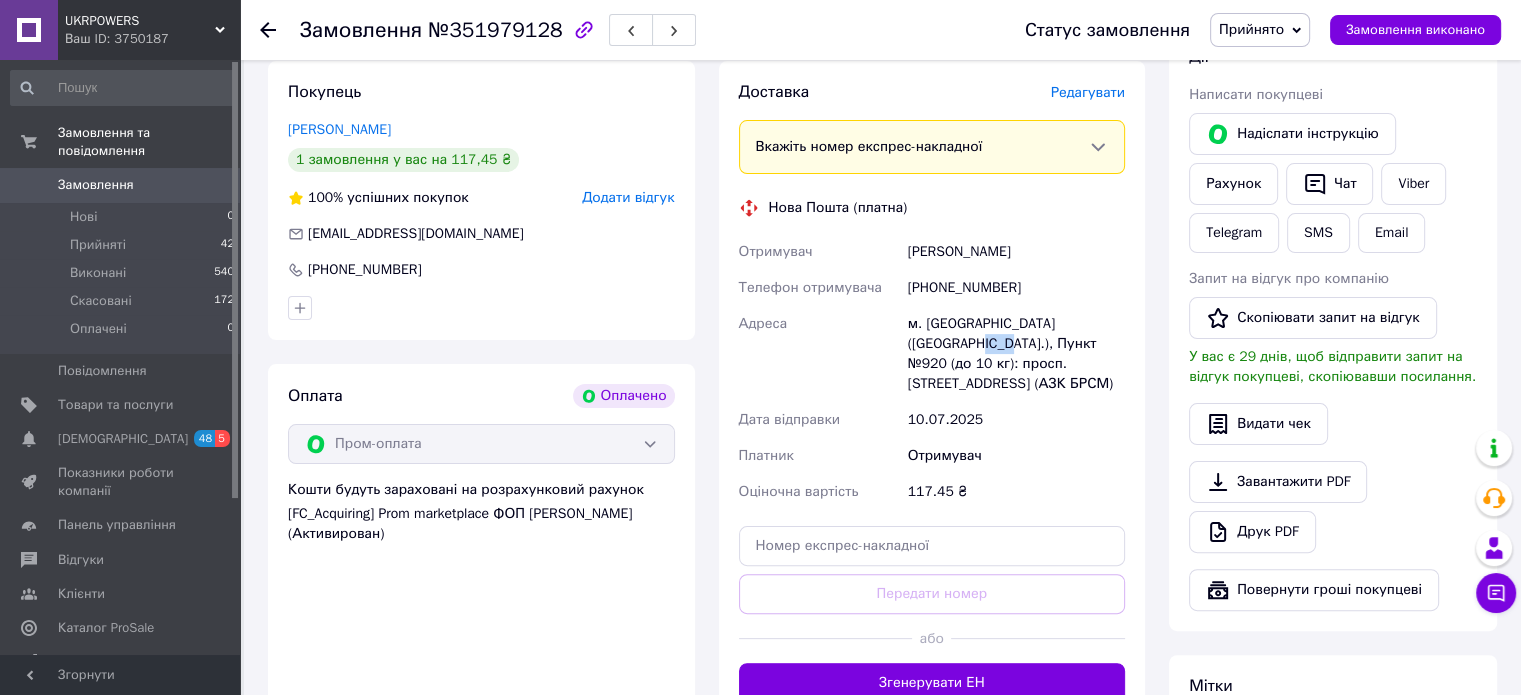 drag, startPoint x: 942, startPoint y: 344, endPoint x: 911, endPoint y: 344, distance: 31 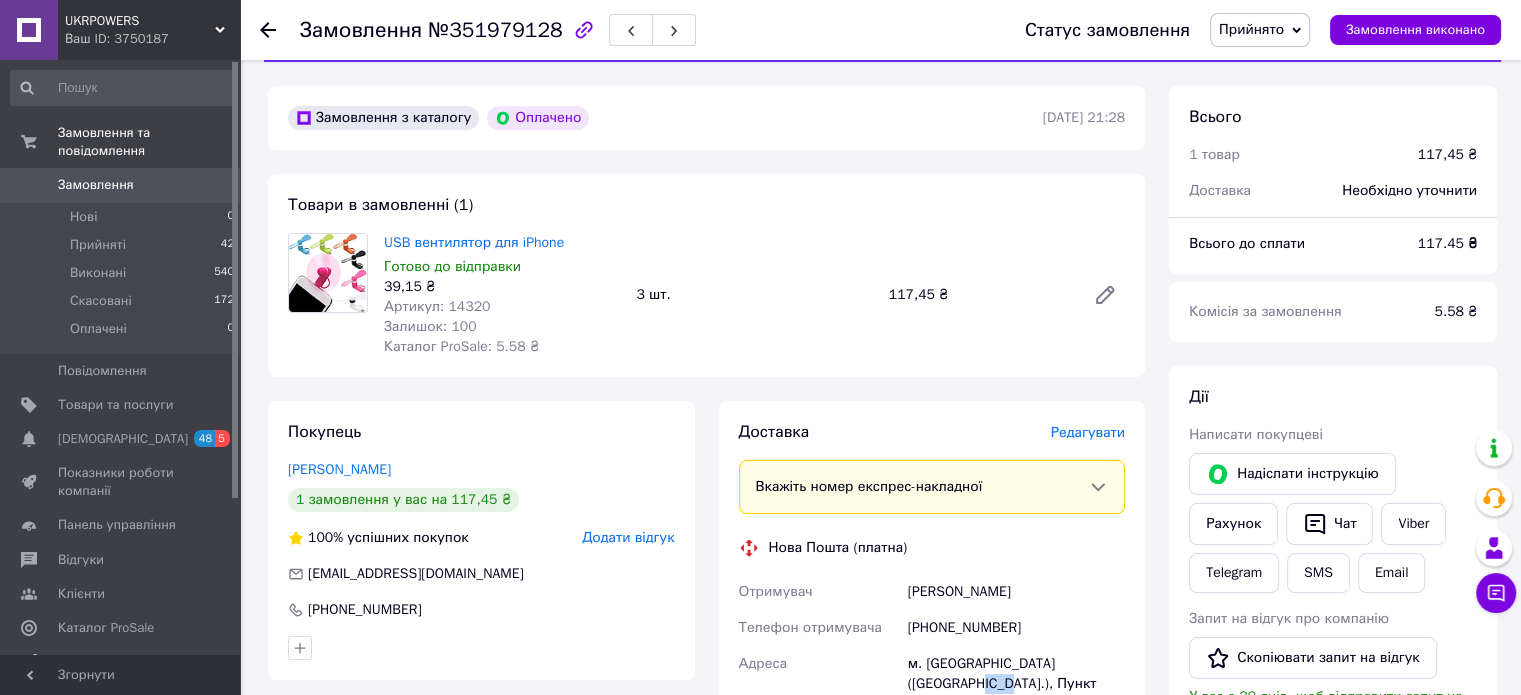 scroll, scrollTop: 0, scrollLeft: 0, axis: both 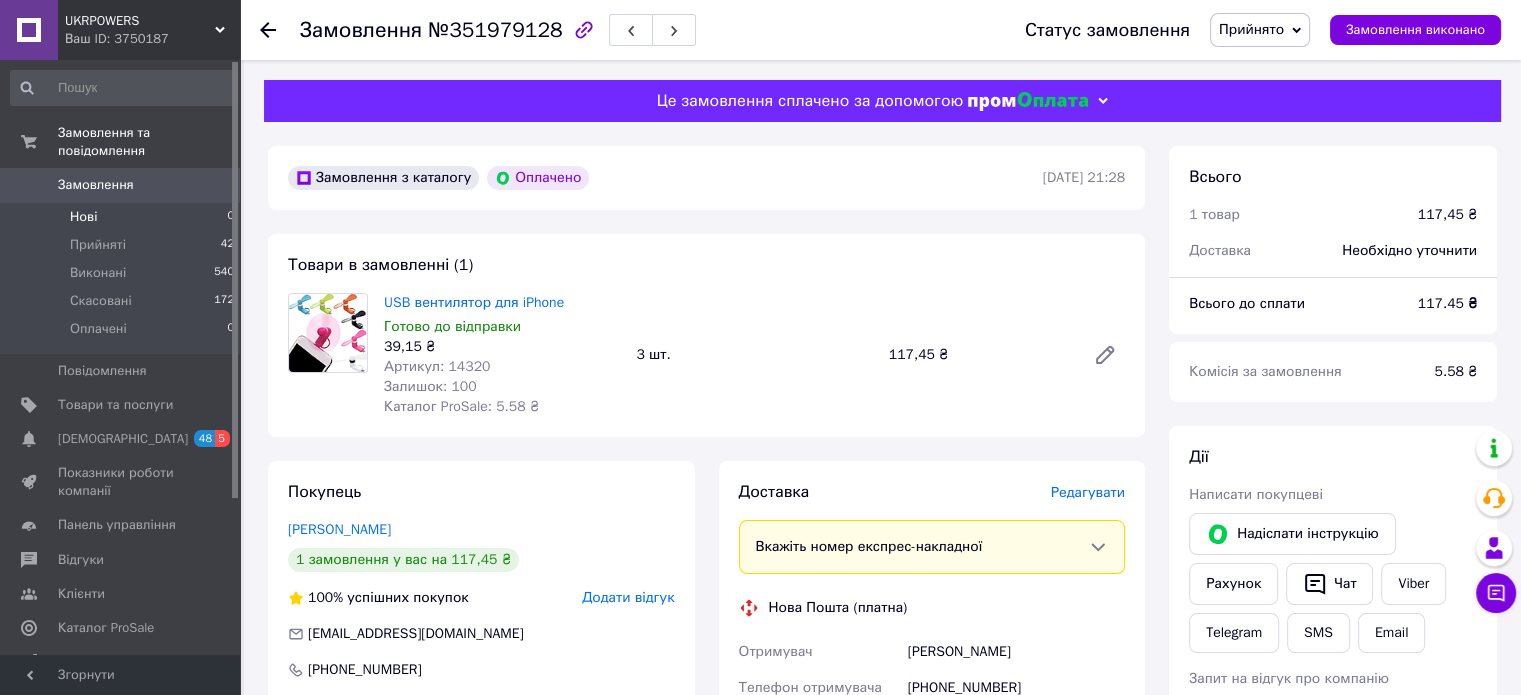 click on "Нові 0" at bounding box center (123, 217) 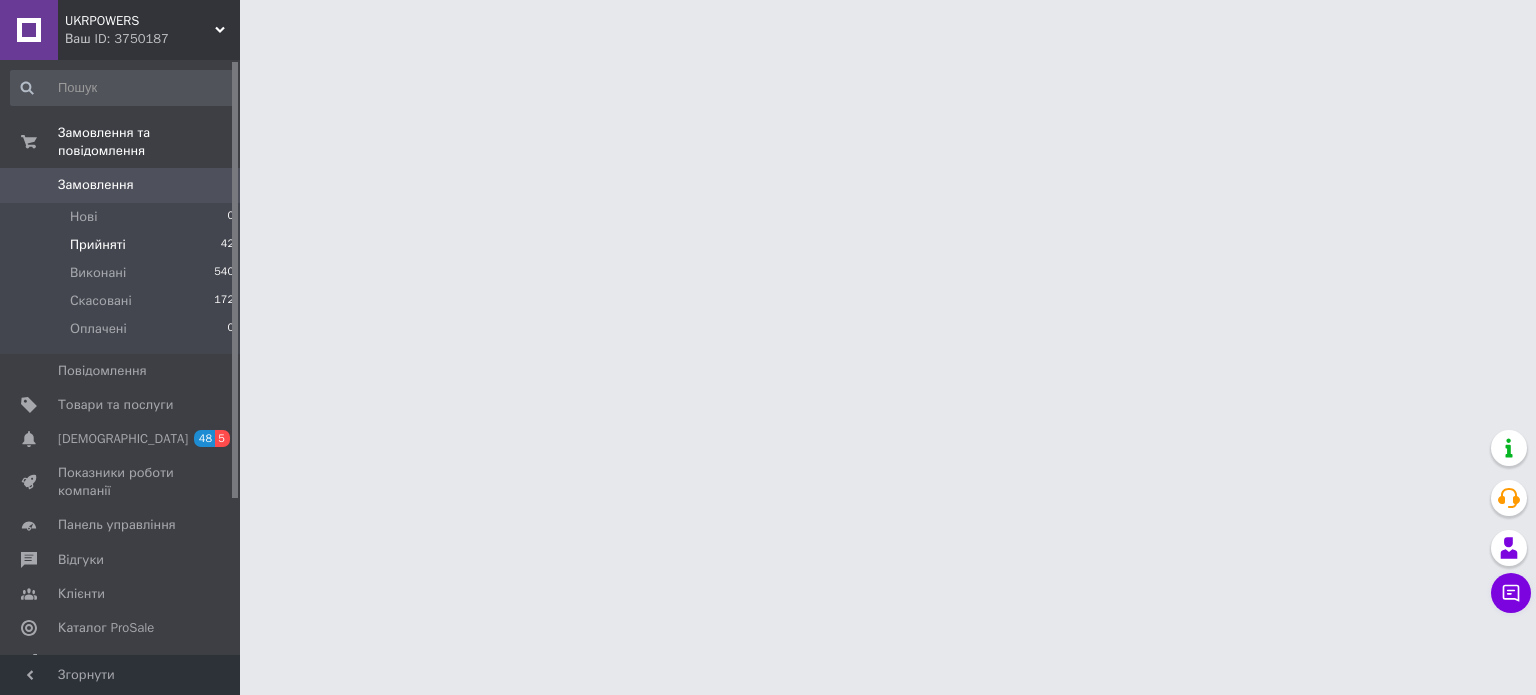 click on "Прийняті 42" at bounding box center (123, 245) 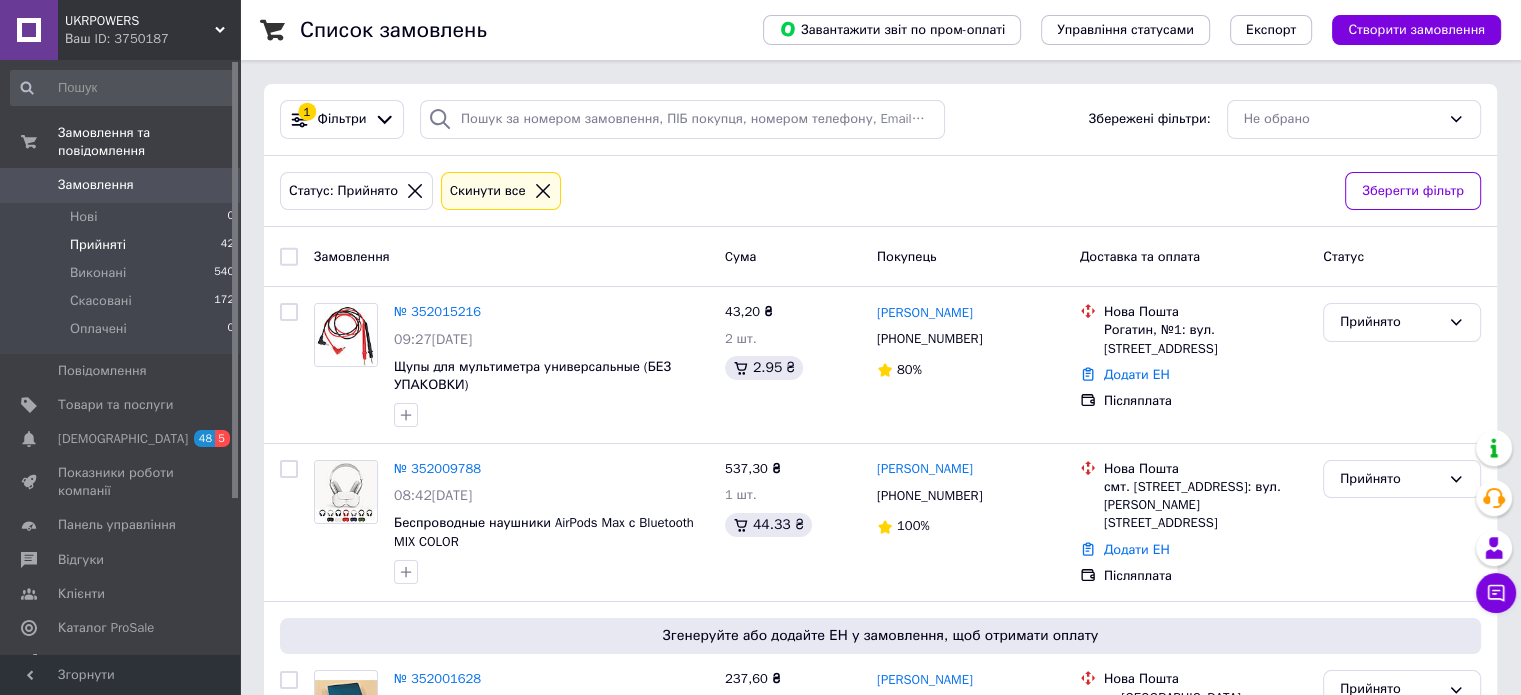 click on "Статус: Прийнято Cкинути все" at bounding box center [804, 191] 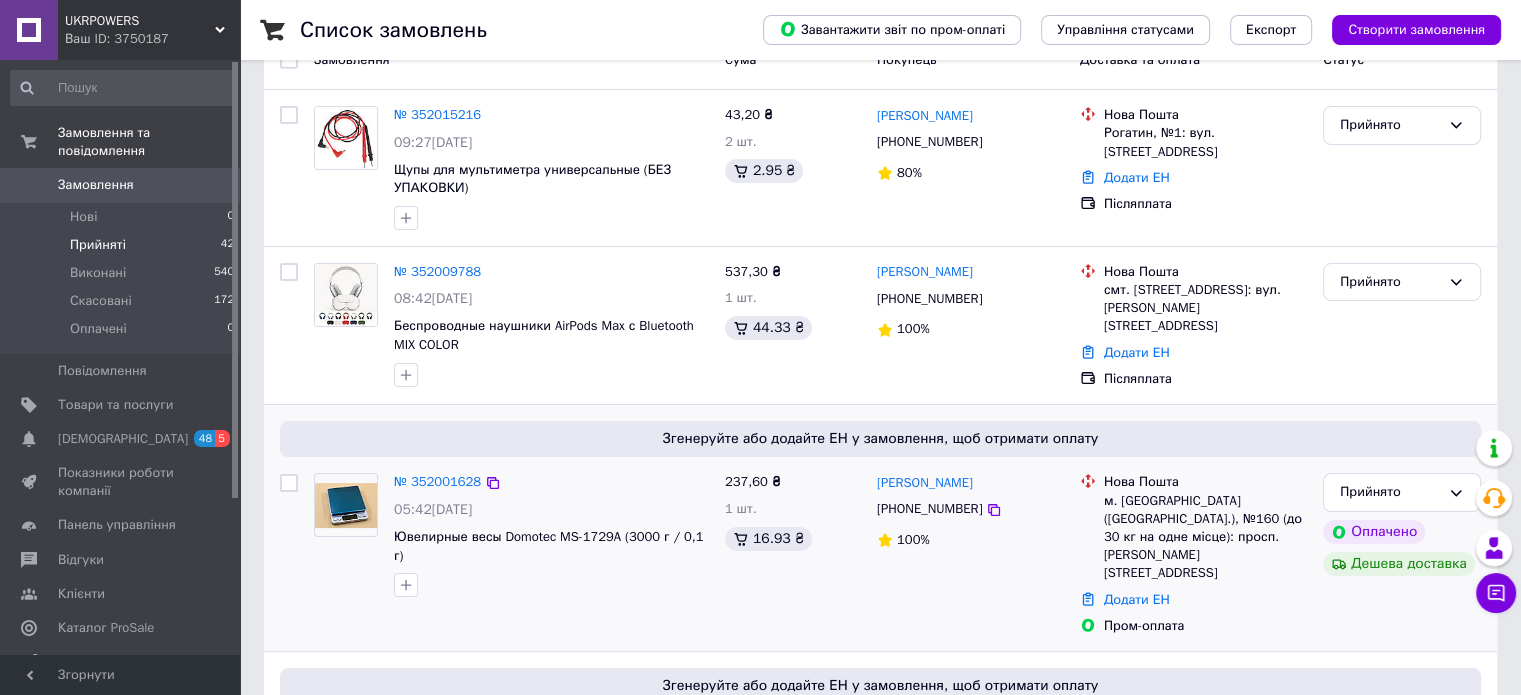 scroll, scrollTop: 200, scrollLeft: 0, axis: vertical 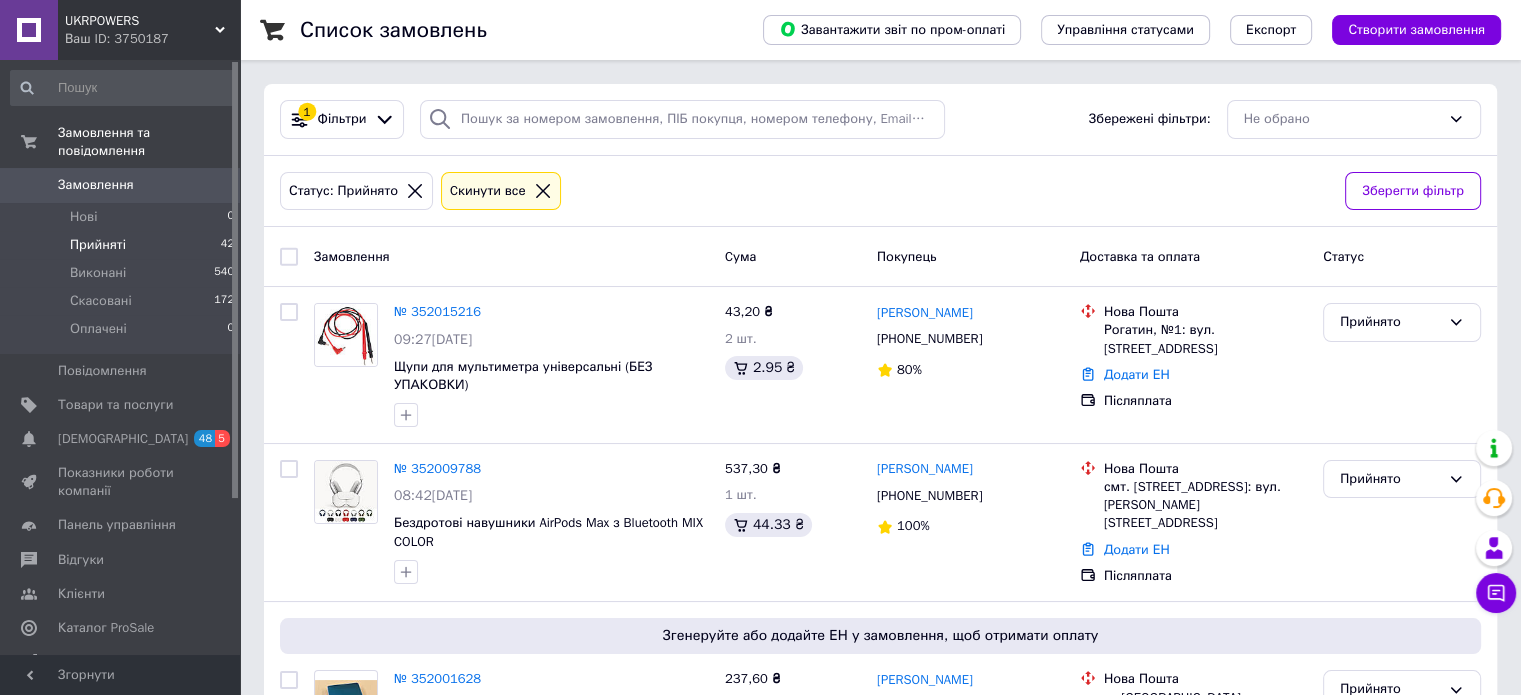 click 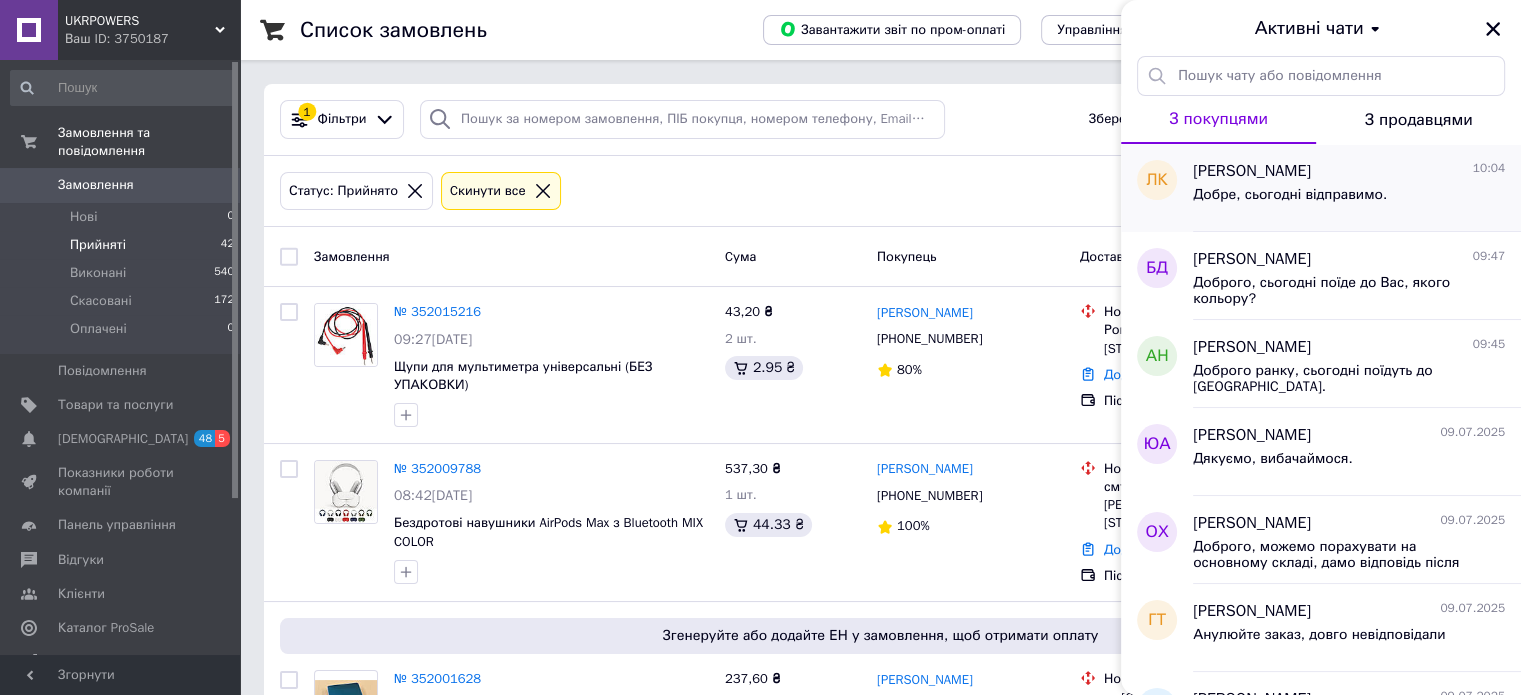 click on "Людмила Крюкова 10:04 Добре, сьогодні відправимо." at bounding box center (1357, 188) 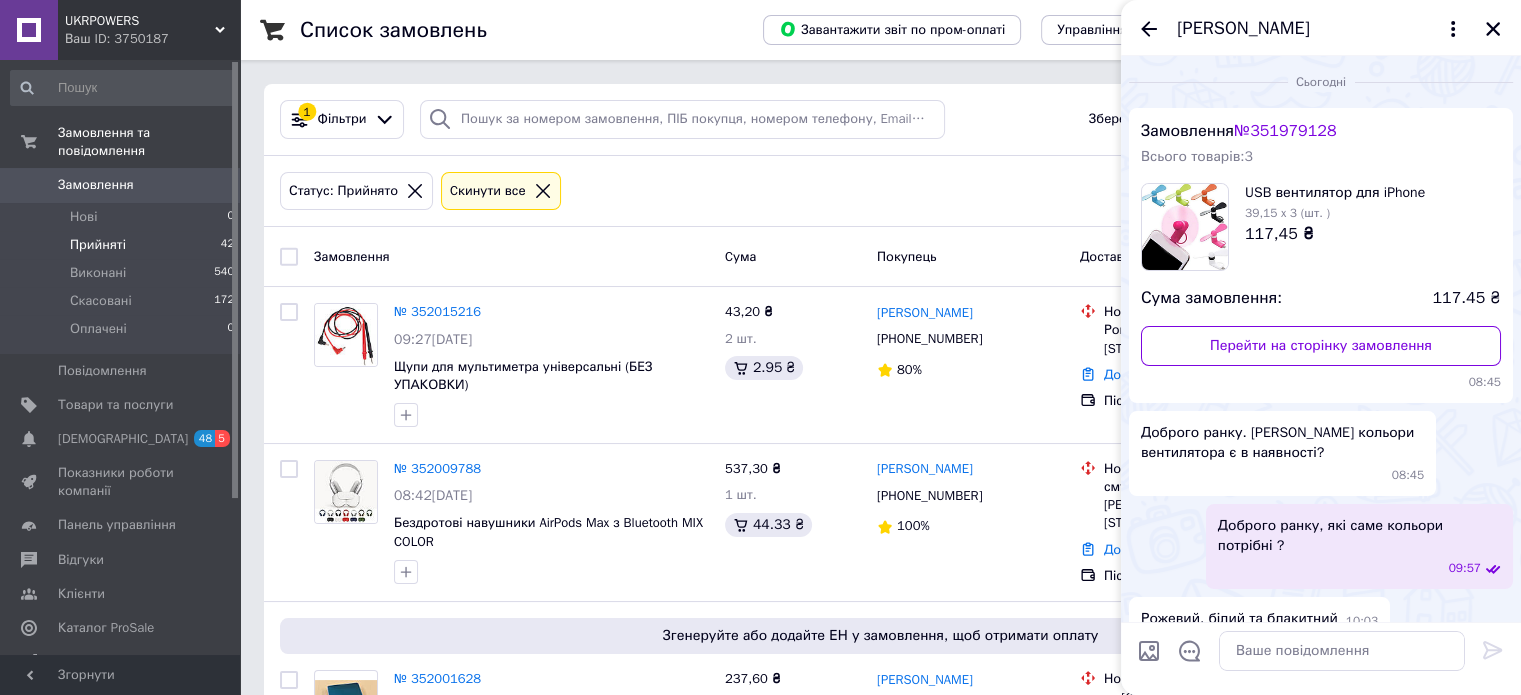 scroll, scrollTop: 60, scrollLeft: 0, axis: vertical 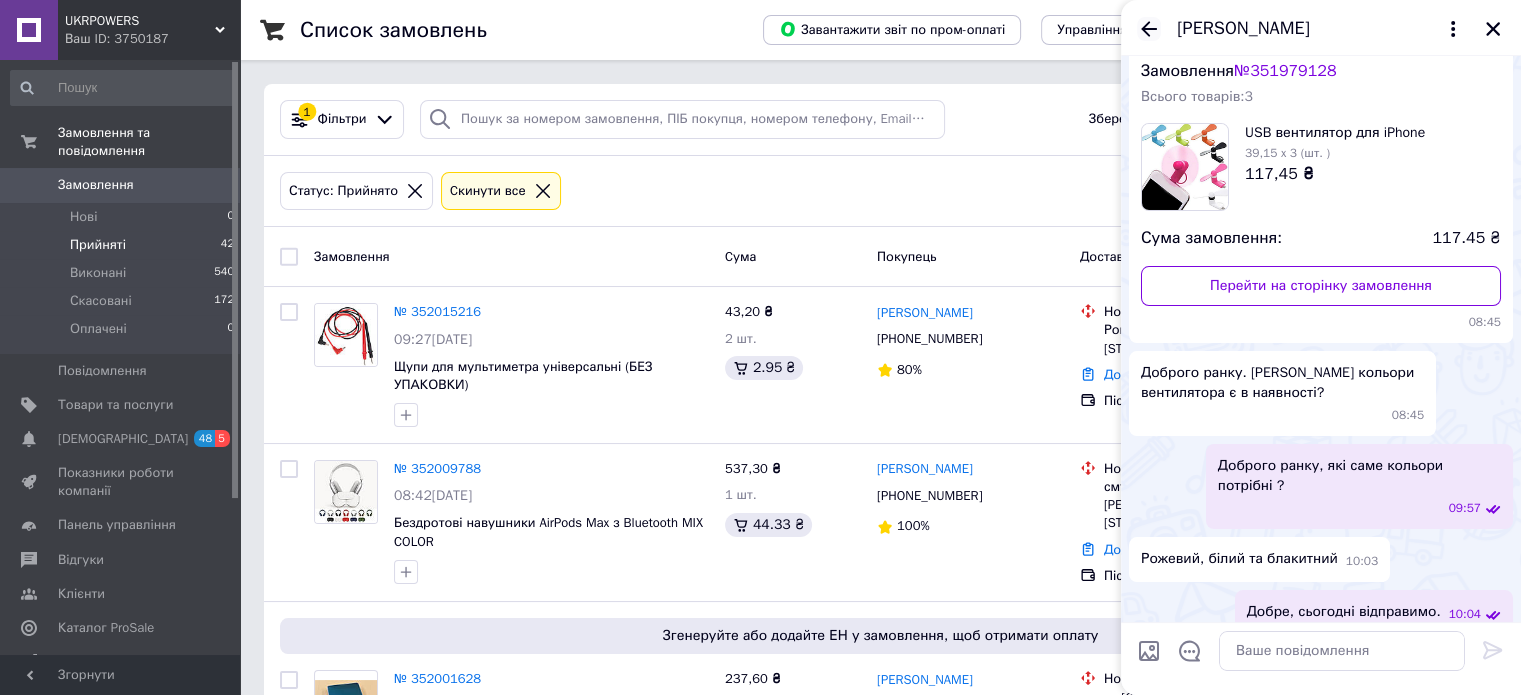 click 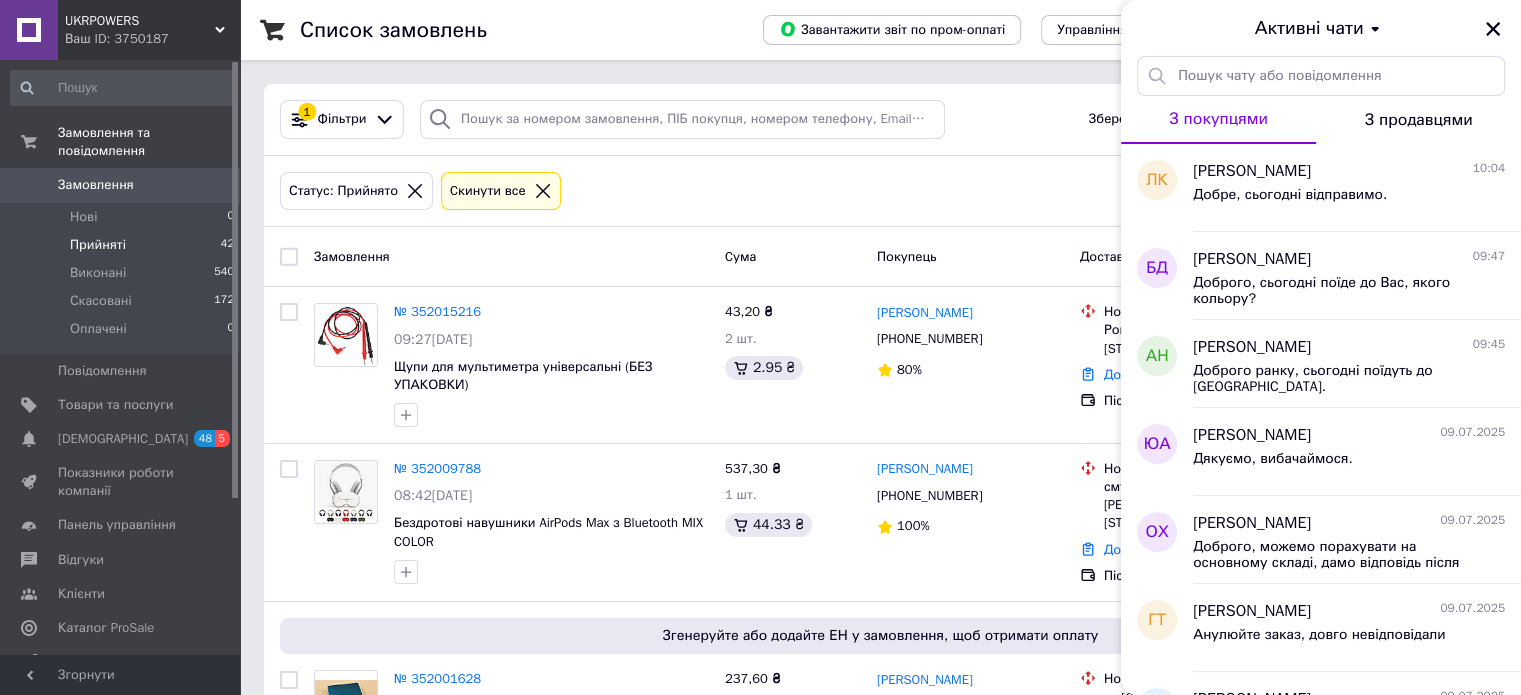 click on "Статус: Прийнято Cкинути все Зберегти фільтр" at bounding box center [880, 192] 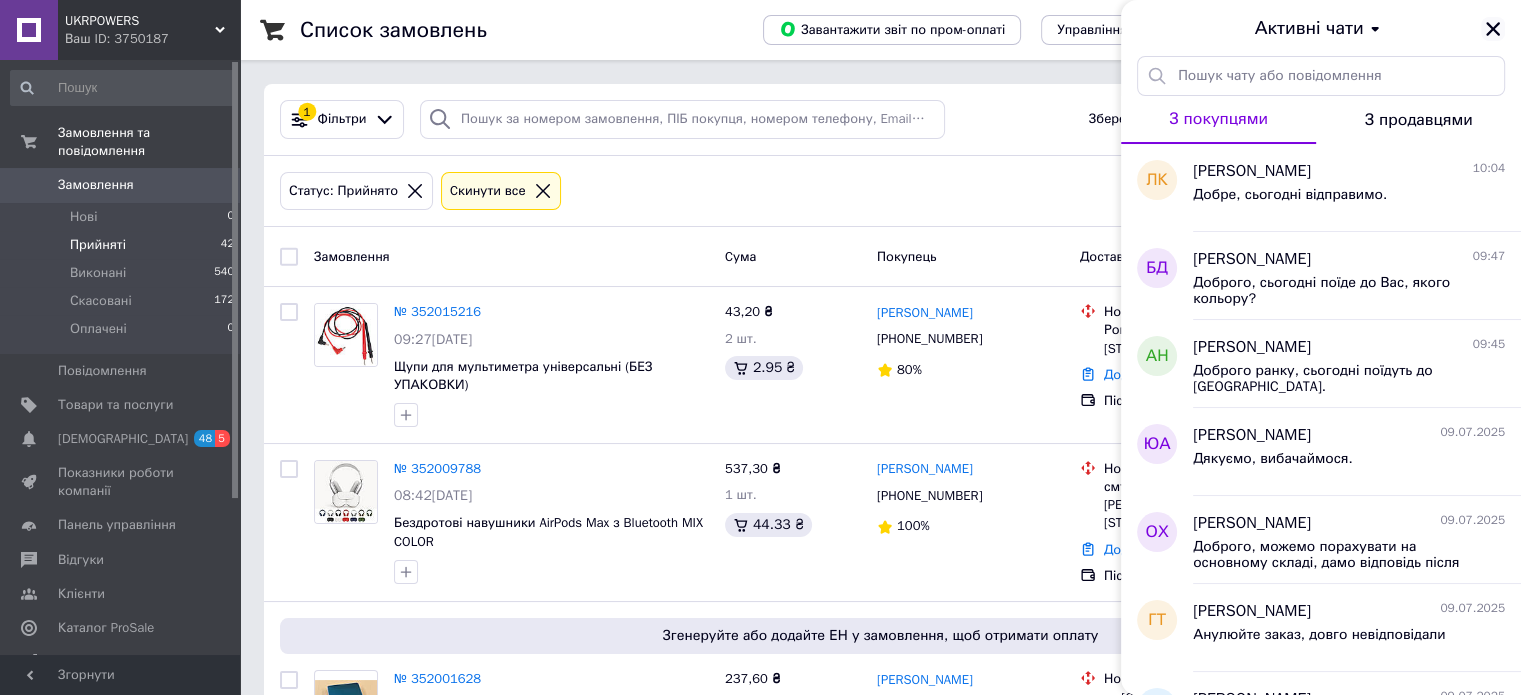 click 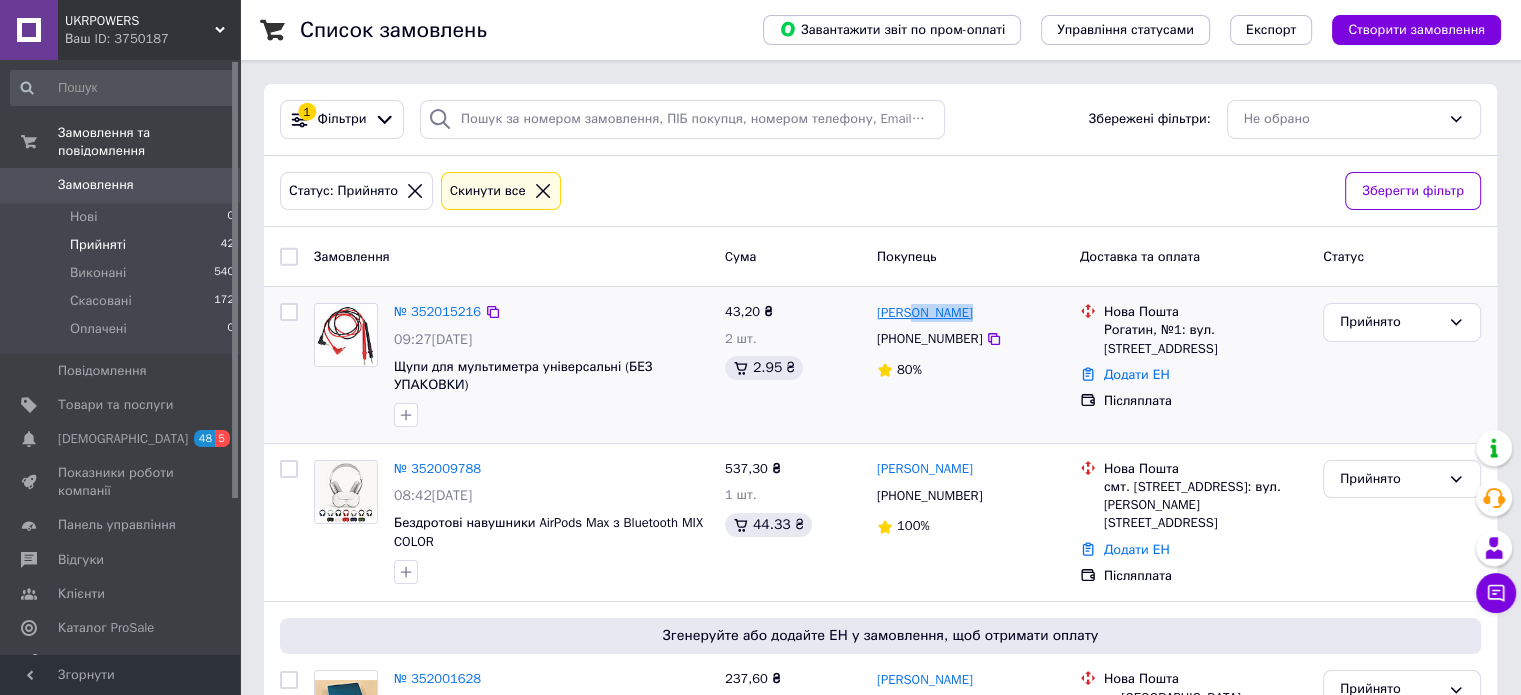 drag, startPoint x: 999, startPoint y: 313, endPoint x: 915, endPoint y: 319, distance: 84.21401 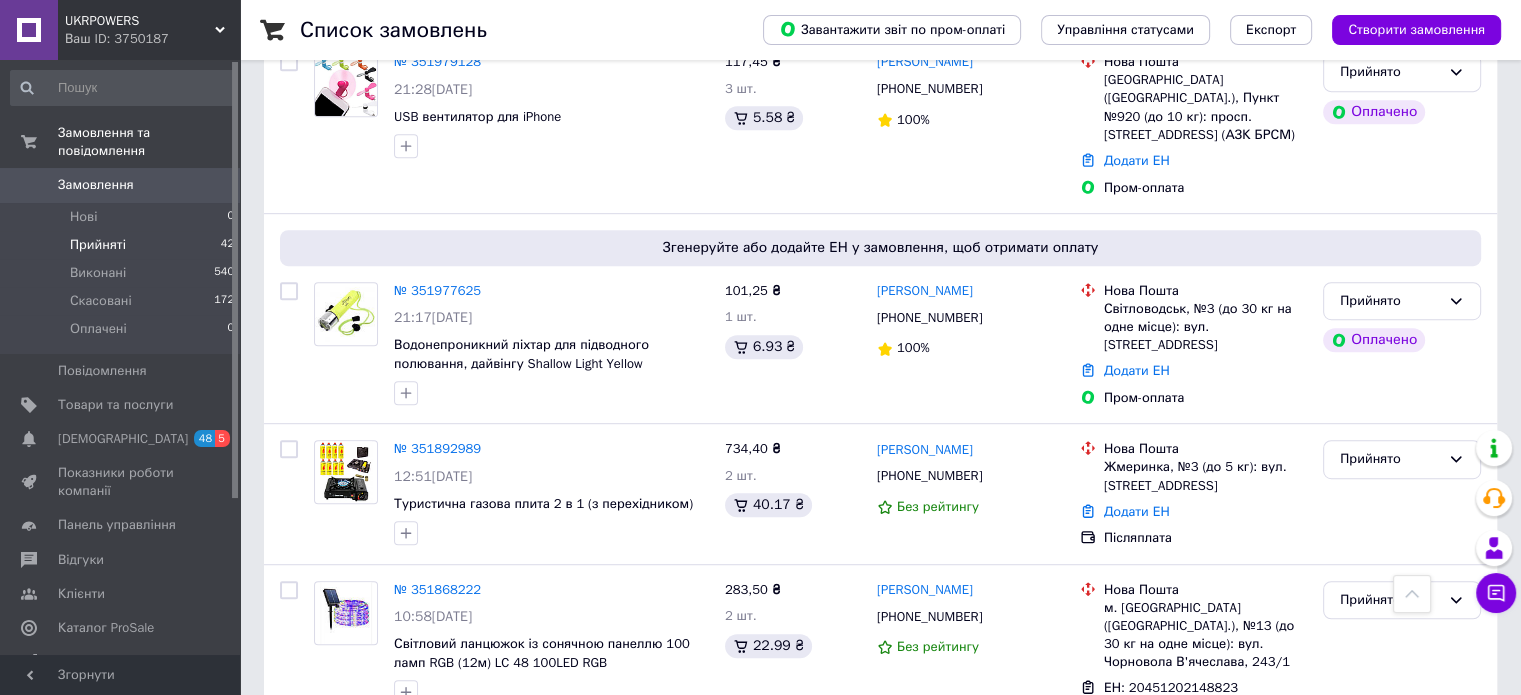 scroll, scrollTop: 1200, scrollLeft: 0, axis: vertical 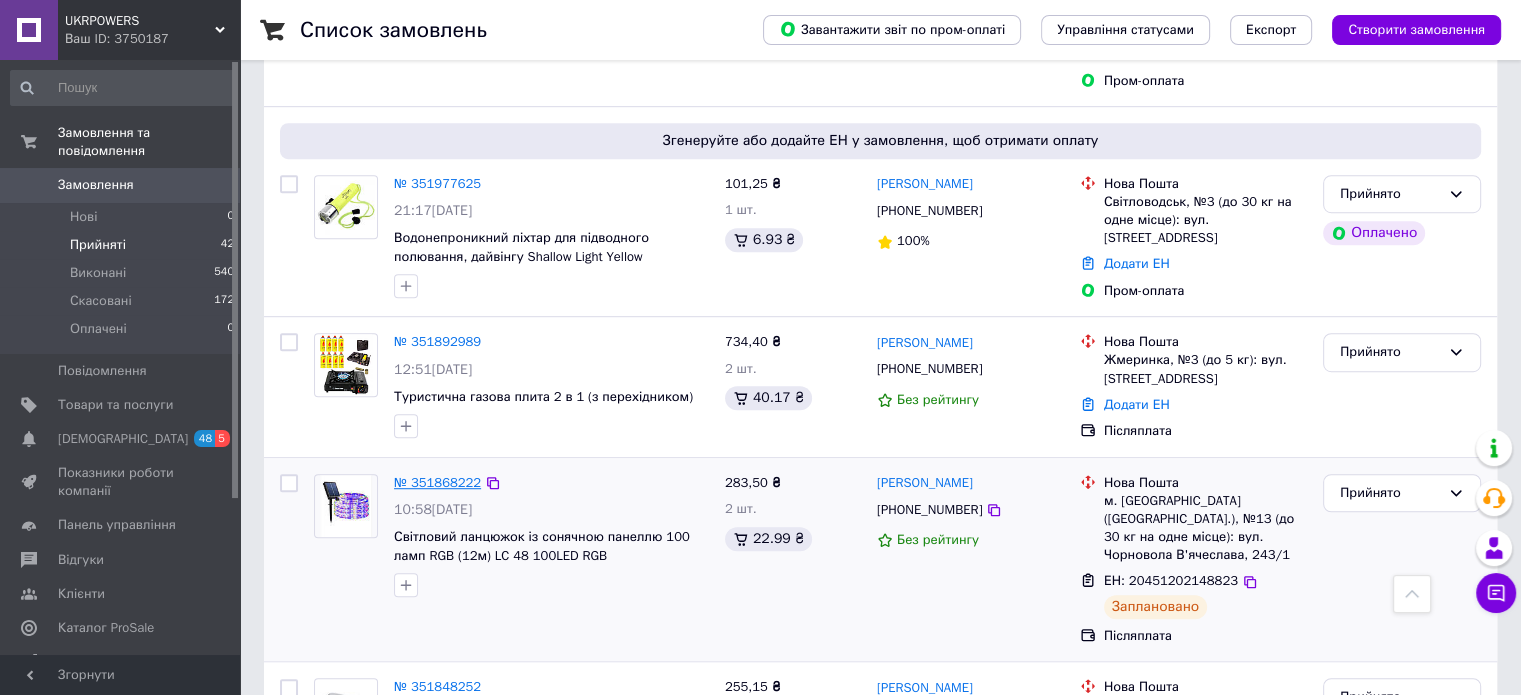click on "№ 351868222" at bounding box center [437, 482] 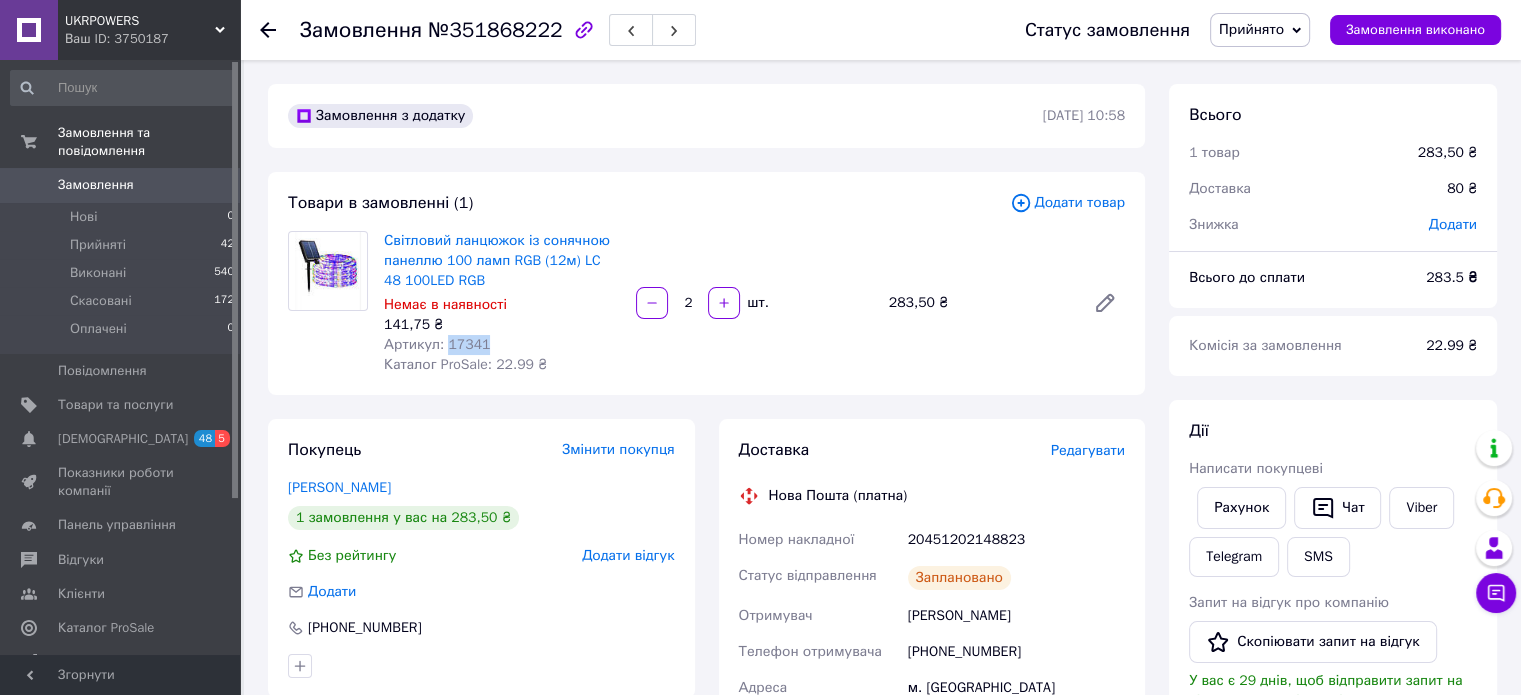 drag, startPoint x: 492, startPoint y: 344, endPoint x: 444, endPoint y: 346, distance: 48.04165 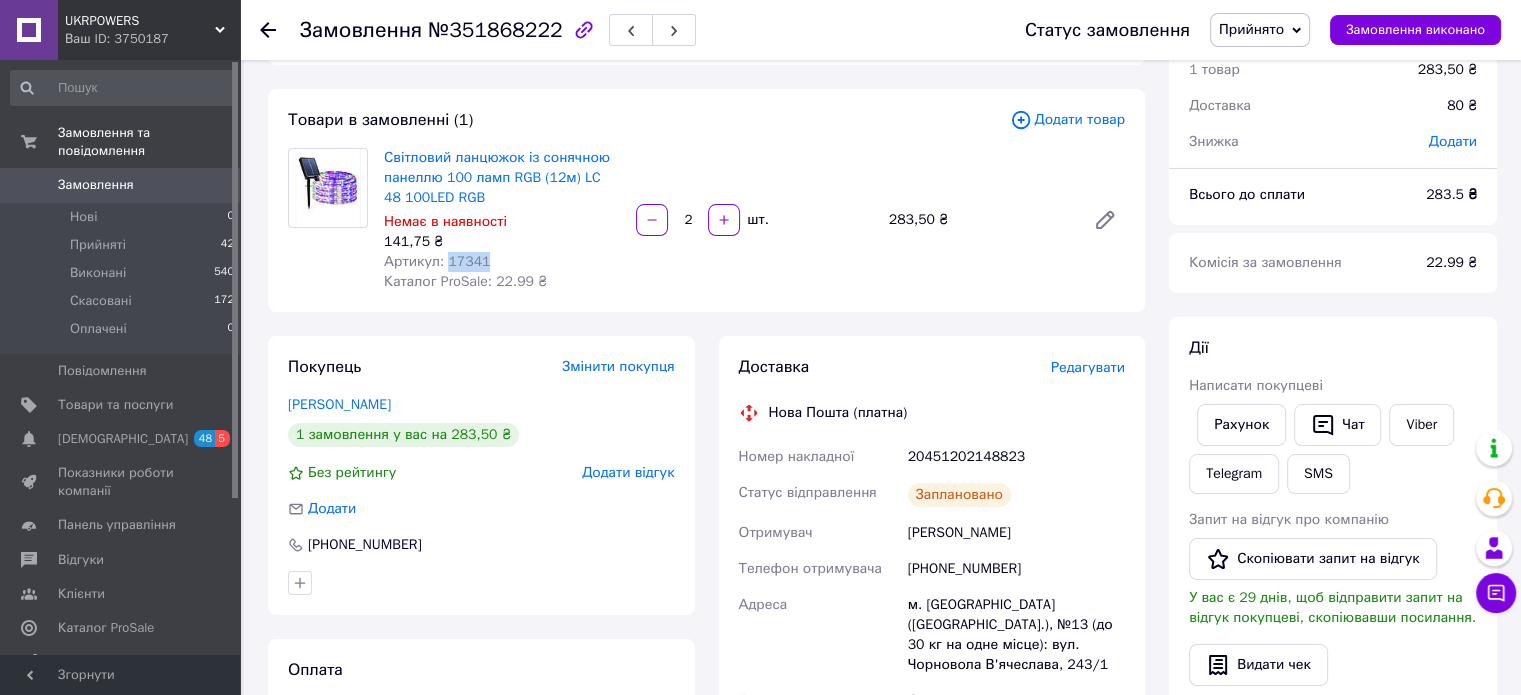 scroll, scrollTop: 200, scrollLeft: 0, axis: vertical 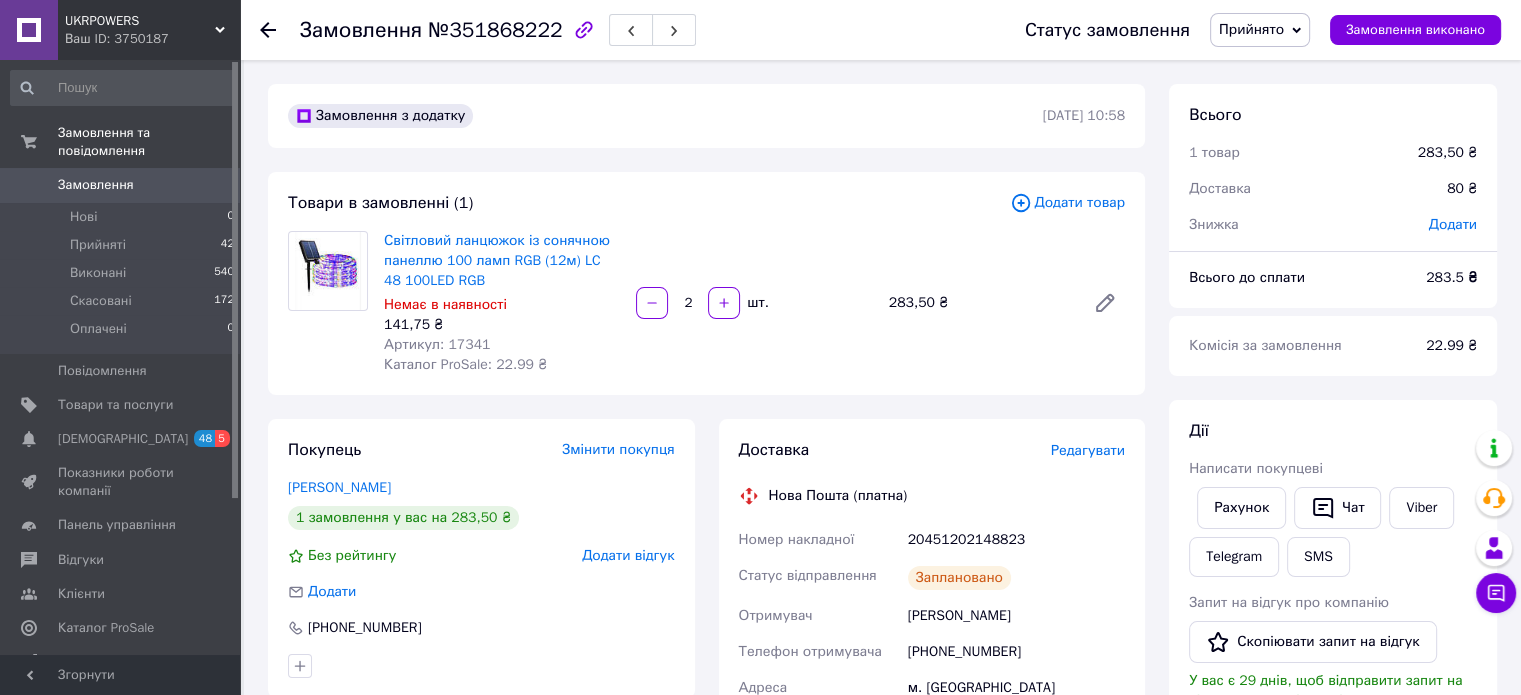 click on "Товари в замовленні (1) Додати товар Світловий ланцюжок із сонячною панеллю 100 ламп RGB (12м) LC 48 100LED RGB Немає в наявності 141,75 ₴ Артикул: 17341 Каталог ProSale: 22.99 ₴  2   шт. 283,50 ₴" at bounding box center (706, 283) 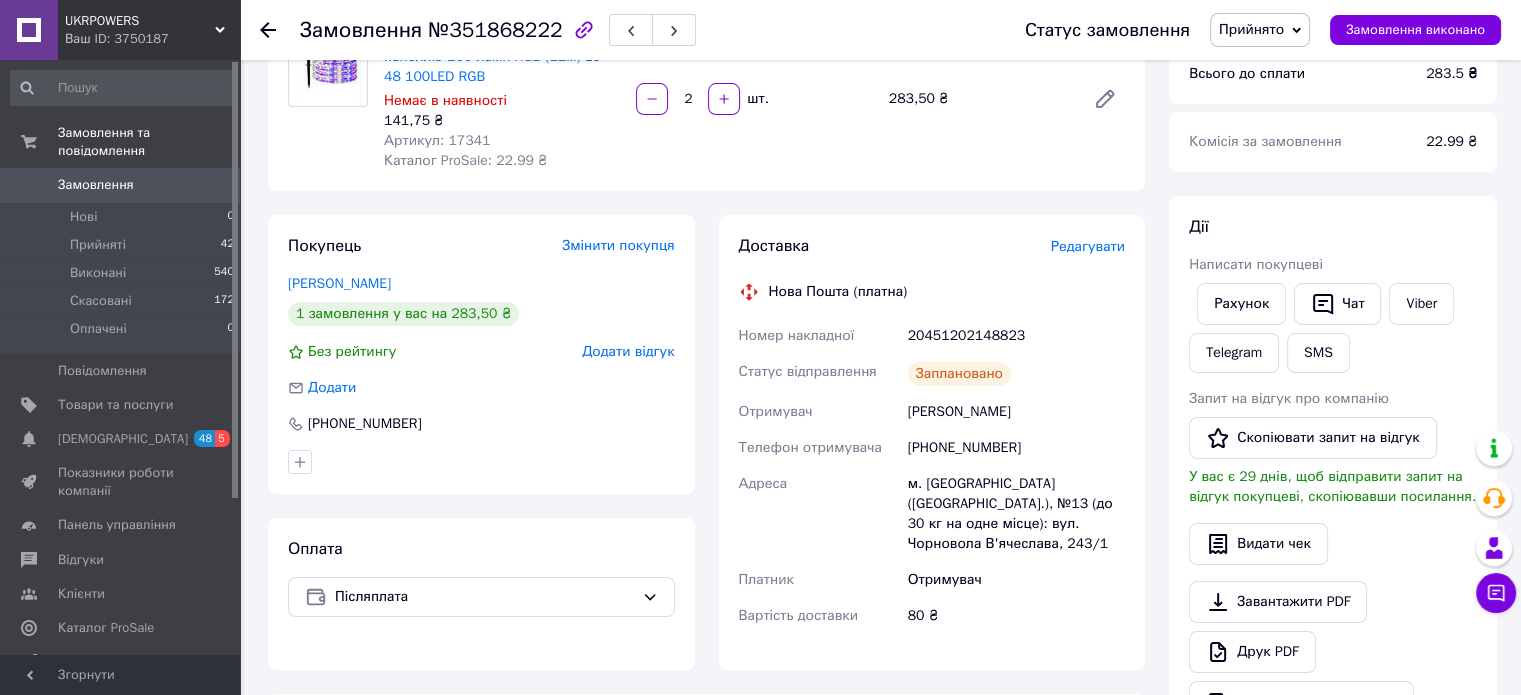 scroll, scrollTop: 300, scrollLeft: 0, axis: vertical 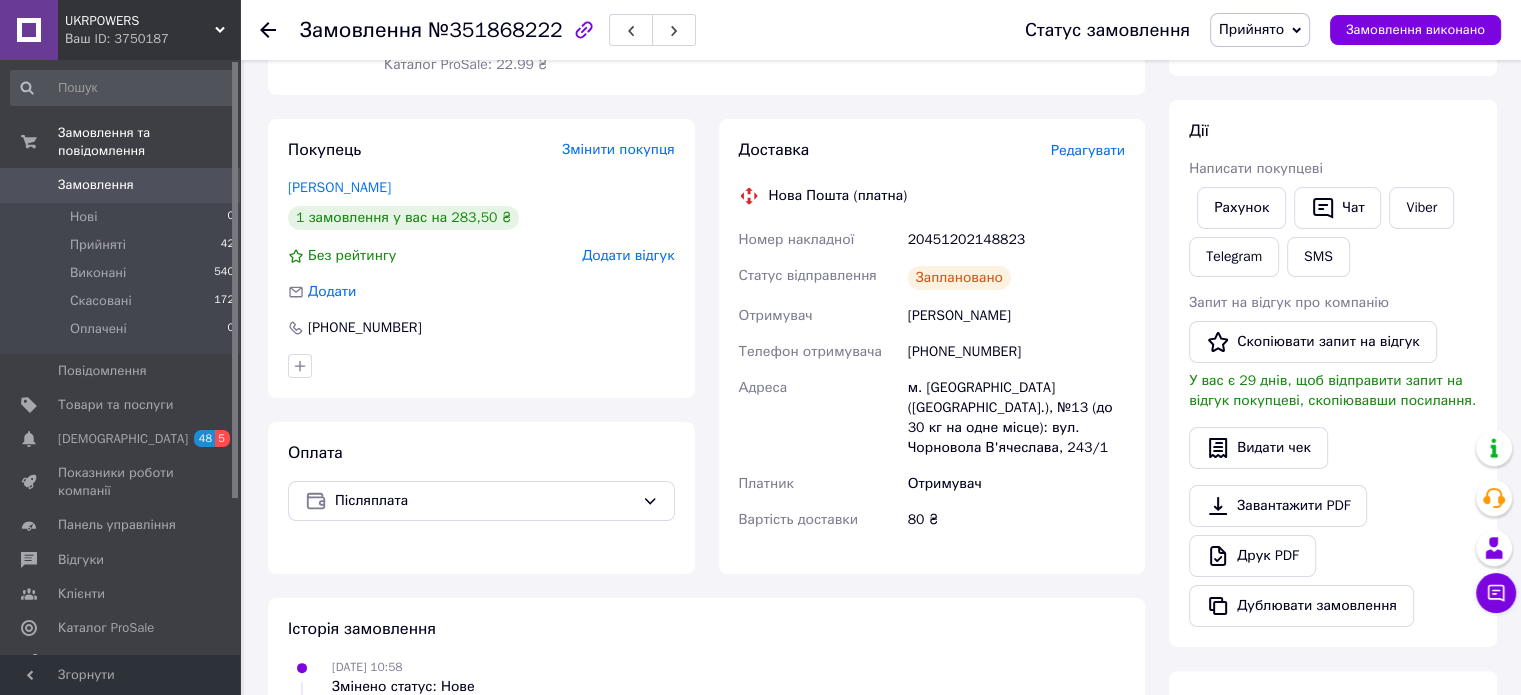 click on "80 ₴" at bounding box center (1016, 520) 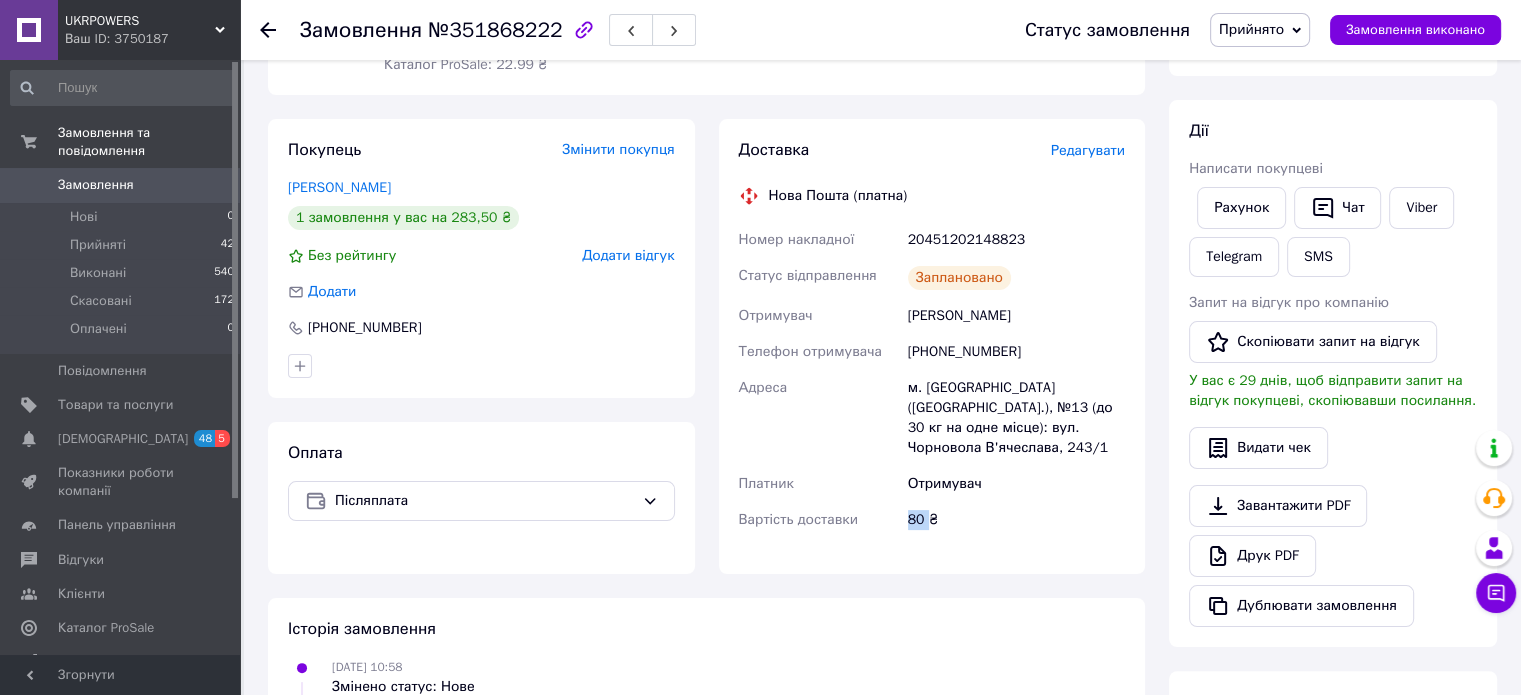 click on "80 ₴" at bounding box center (1016, 520) 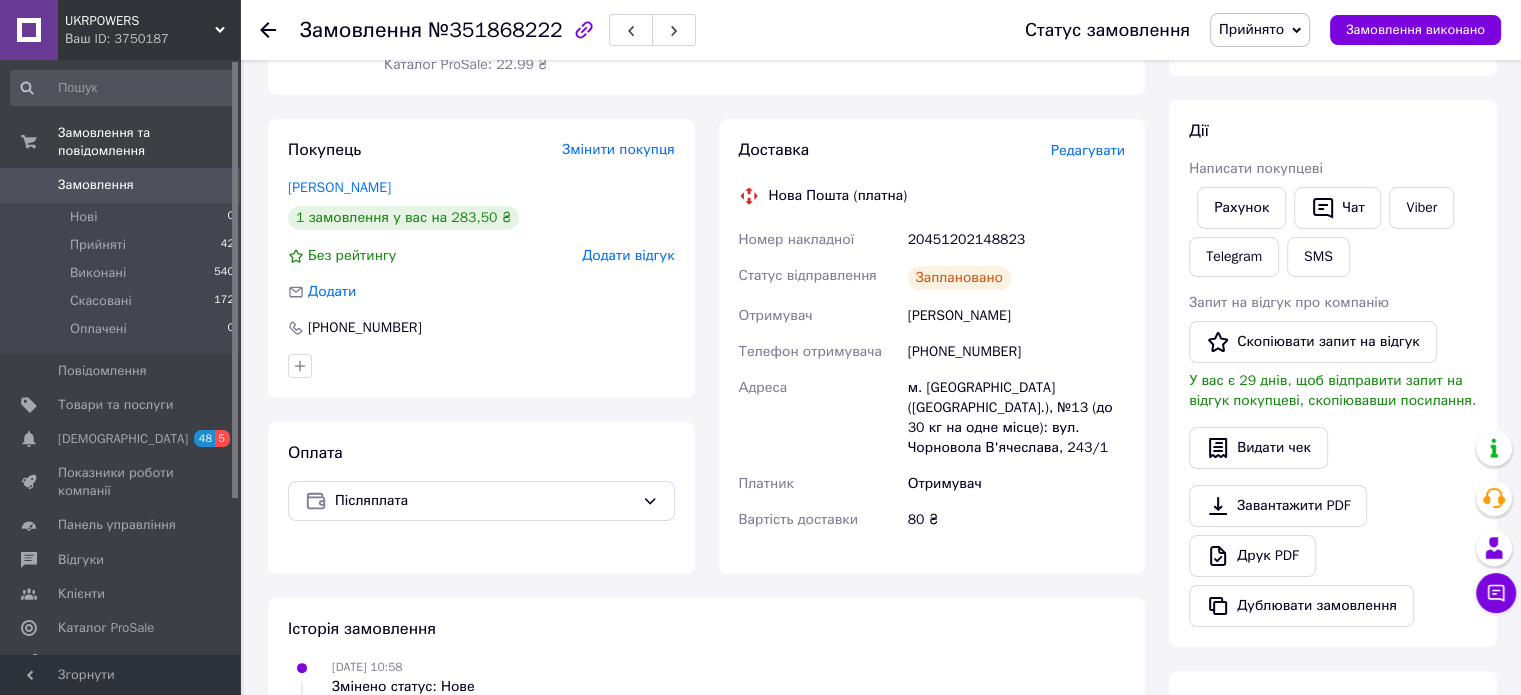 click on "80 ₴" at bounding box center (1016, 520) 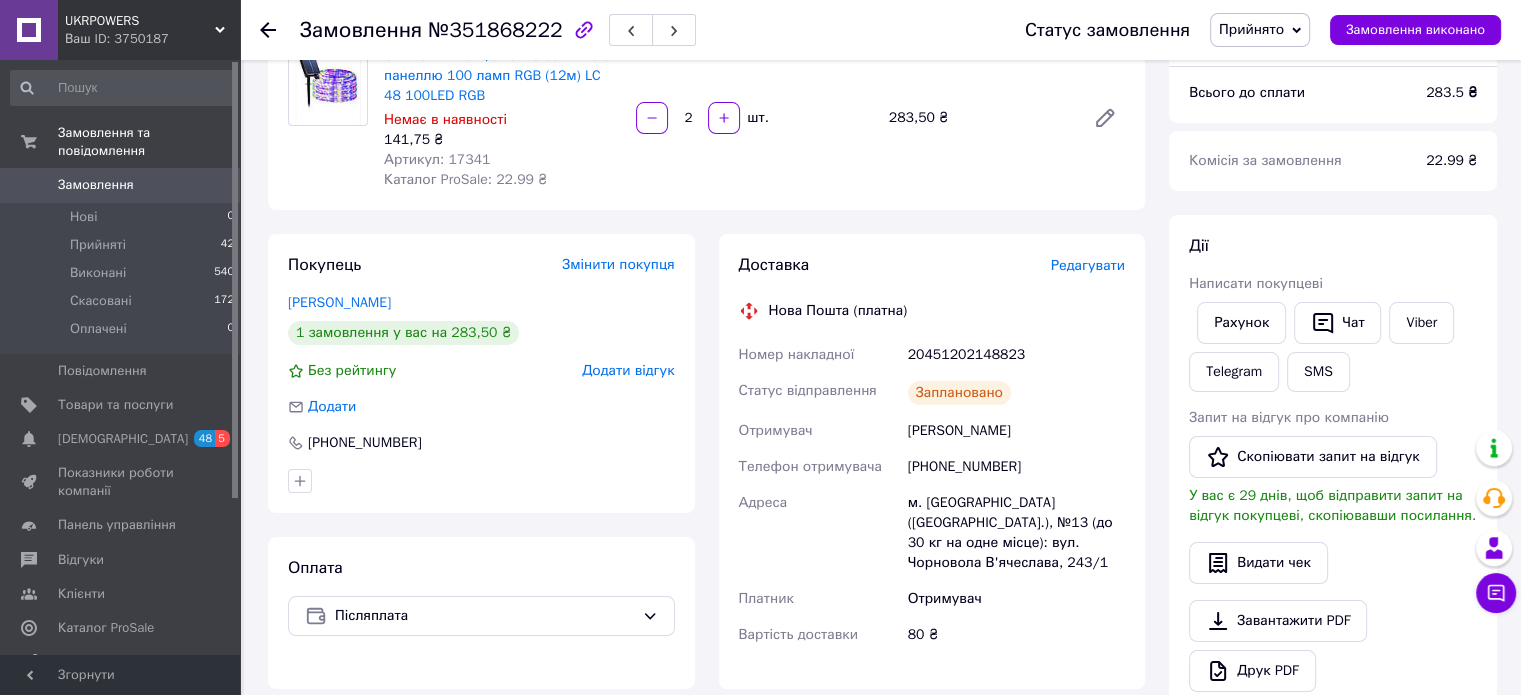 scroll, scrollTop: 100, scrollLeft: 0, axis: vertical 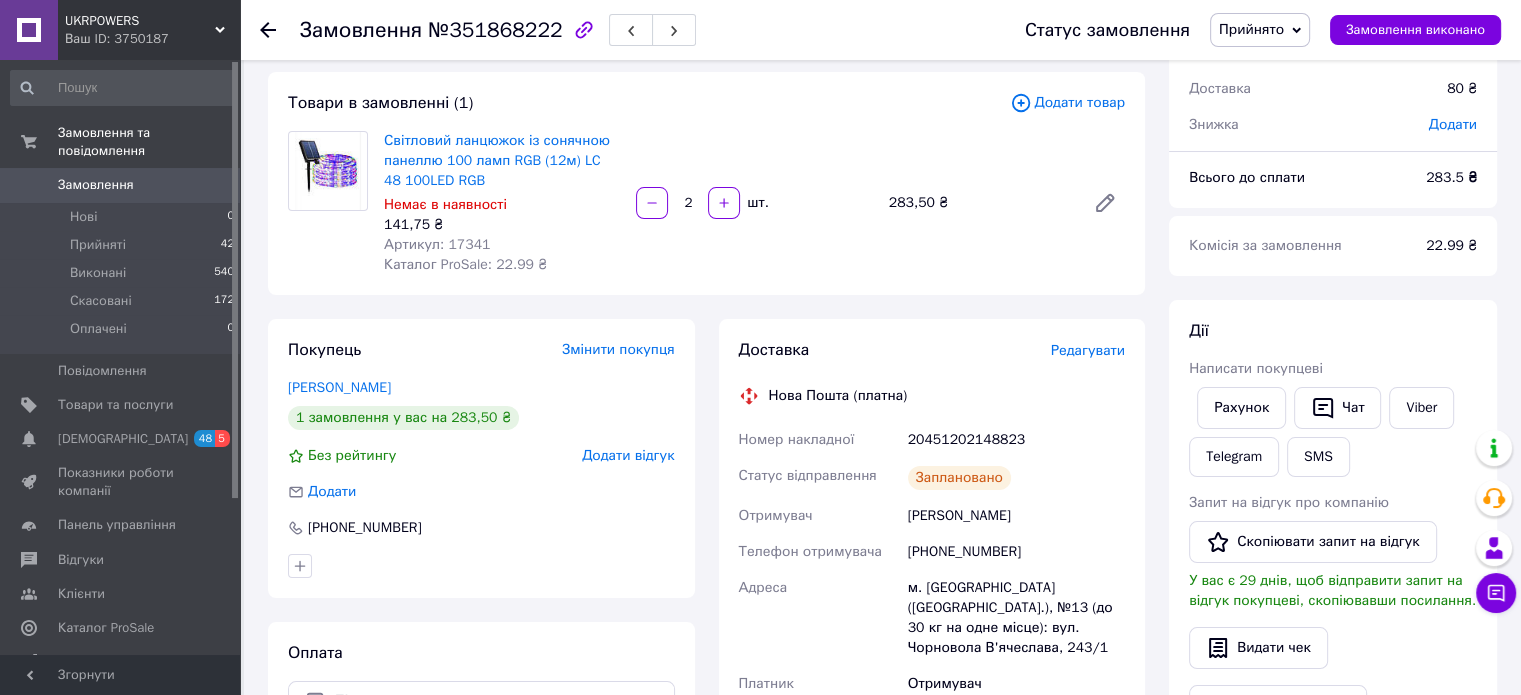 click on "Світловий ланцюжок із сонячною панеллю 100 ламп RGB (12м) LC 48 100LED RGB Немає в наявності 141,75 ₴ Артикул: 17341 Каталог ProSale: 22.99 ₴  2   шт. 283,50 ₴" at bounding box center [754, 203] 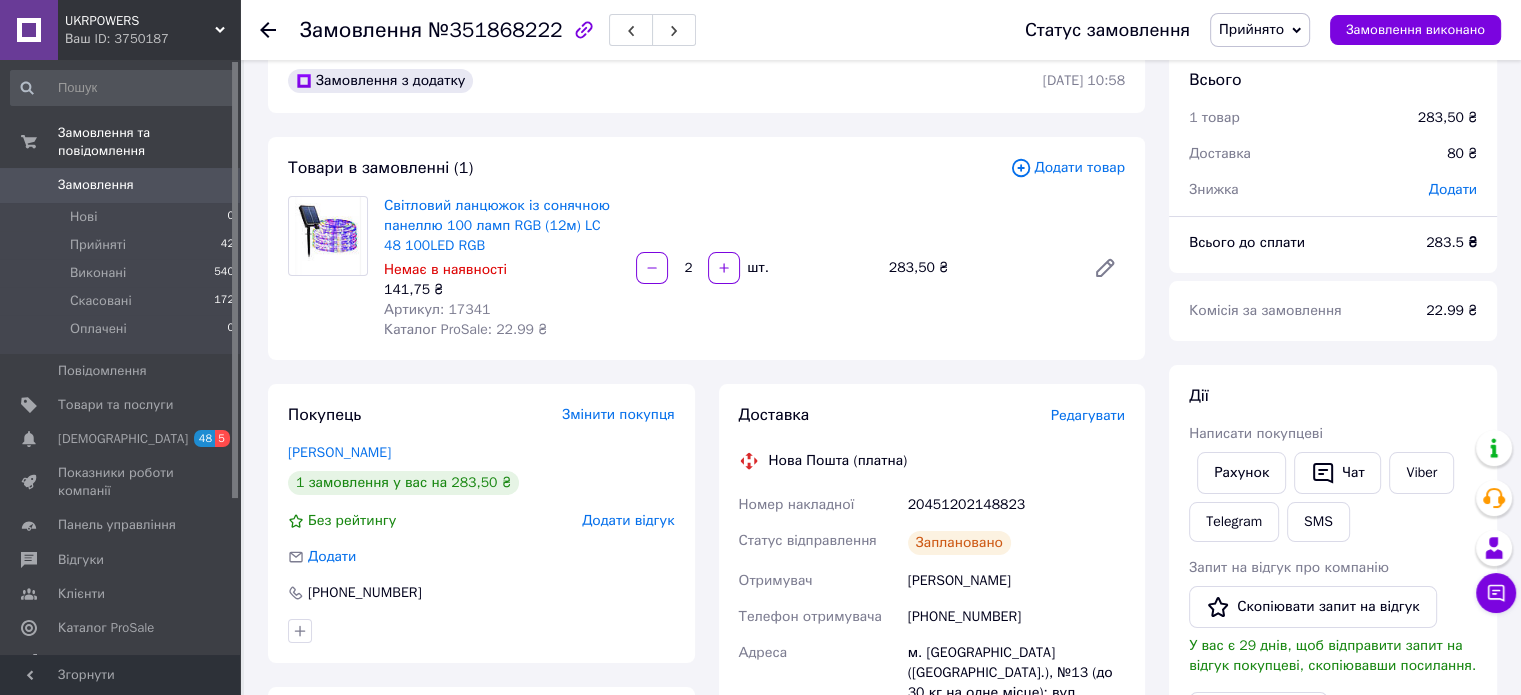 scroll, scrollTop: 0, scrollLeft: 0, axis: both 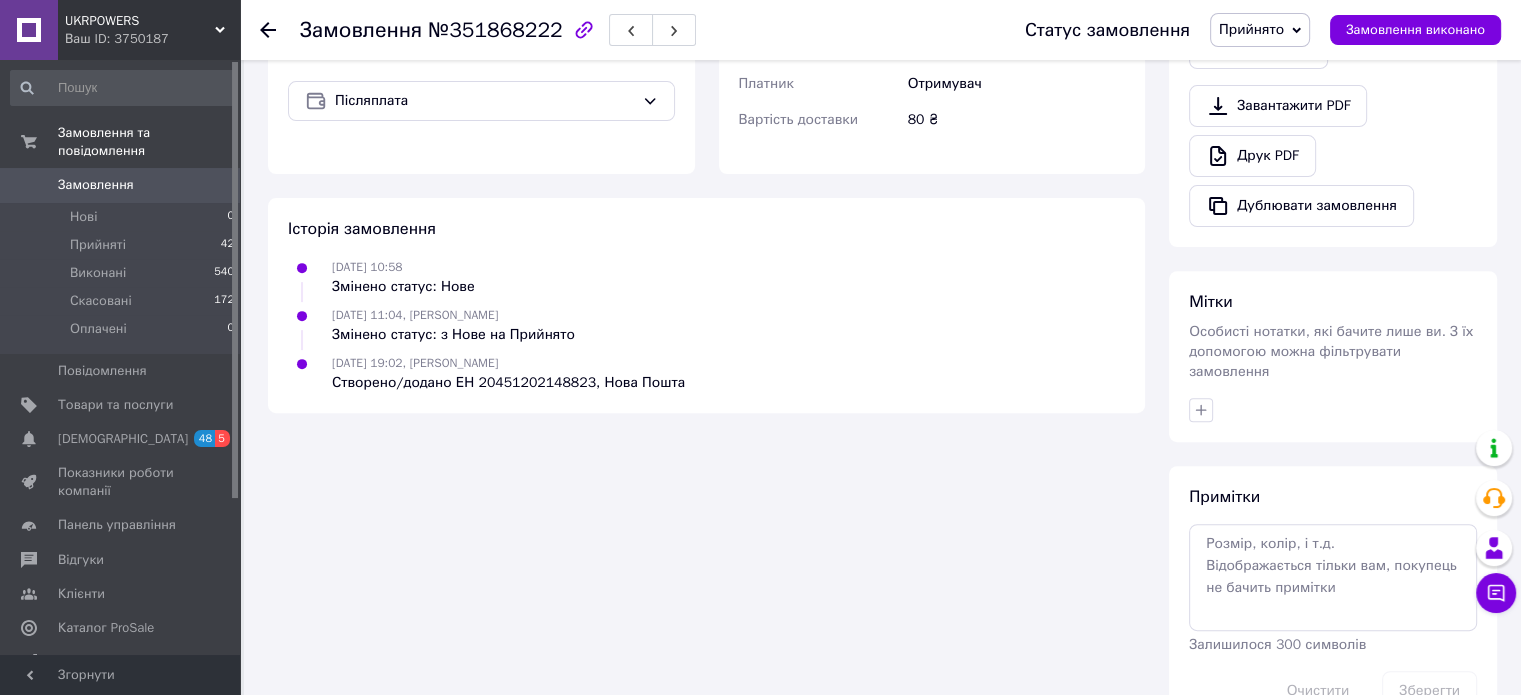 click on "09.07.2025 19:02, Георгій Гаврилов Створено/додано ЕН 20451202148823, Нова Пошта" at bounding box center [706, 373] 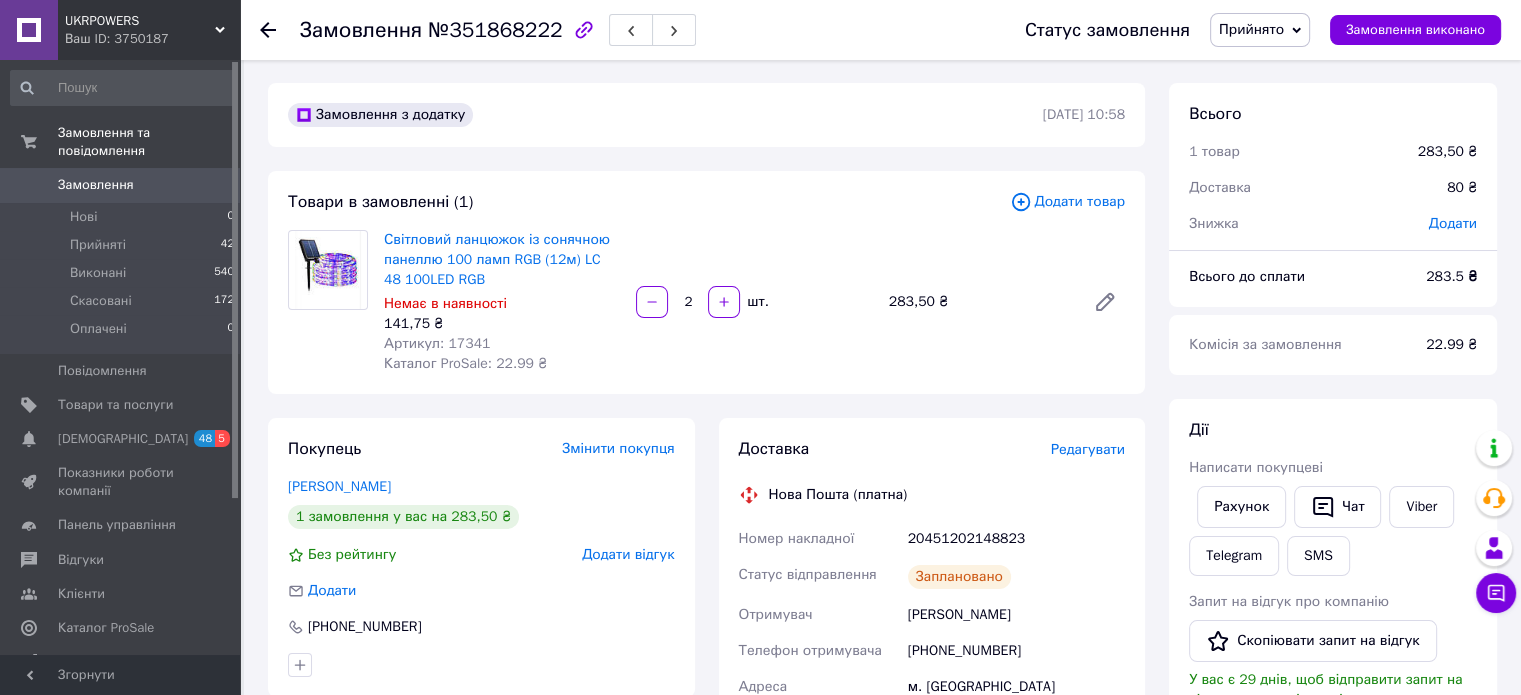 scroll, scrollTop: 0, scrollLeft: 0, axis: both 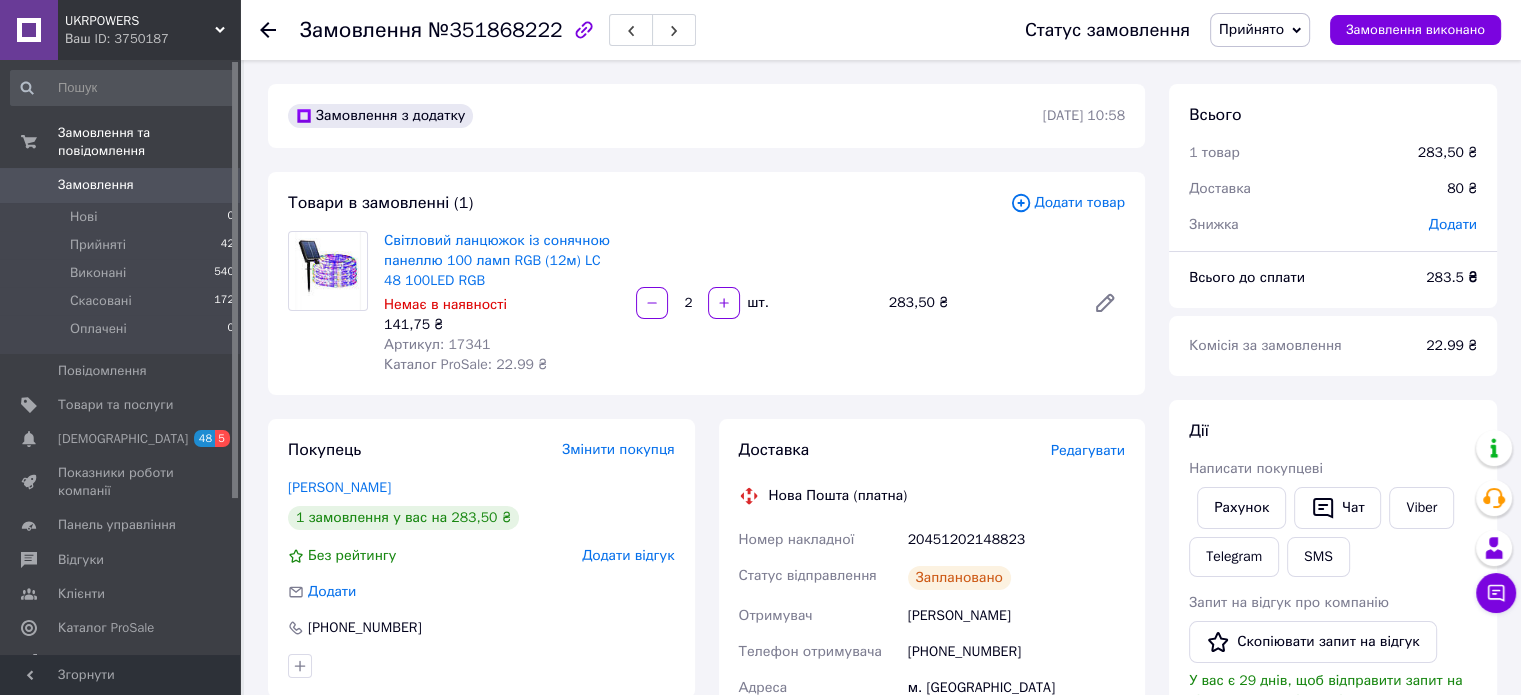 click on "Світловий ланцюжок із сонячною панеллю 100 ламп RGB (12м) LC 48 100LED RGB Немає в наявності 141,75 ₴ Артикул: 17341 Каталог ProSale: 22.99 ₴  2   шт. 283,50 ₴" at bounding box center [754, 303] 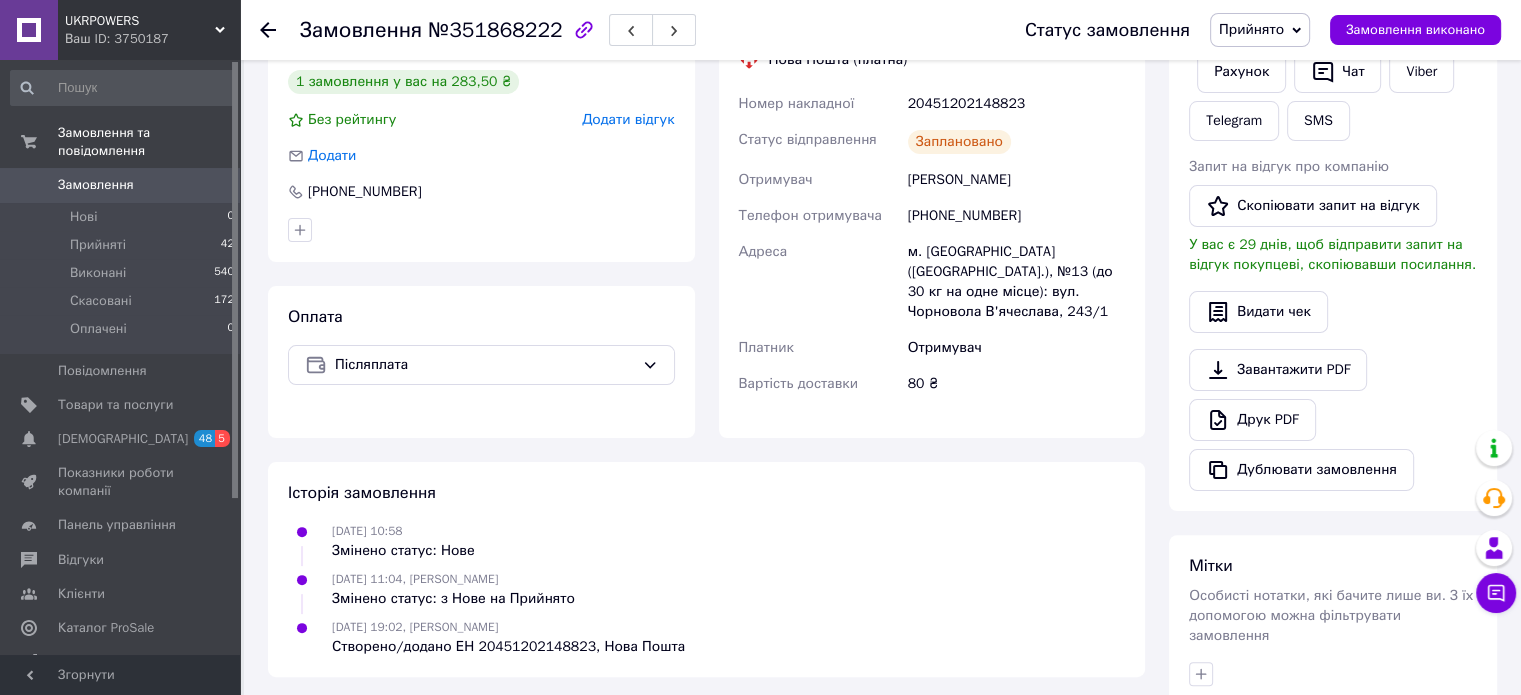 scroll, scrollTop: 600, scrollLeft: 0, axis: vertical 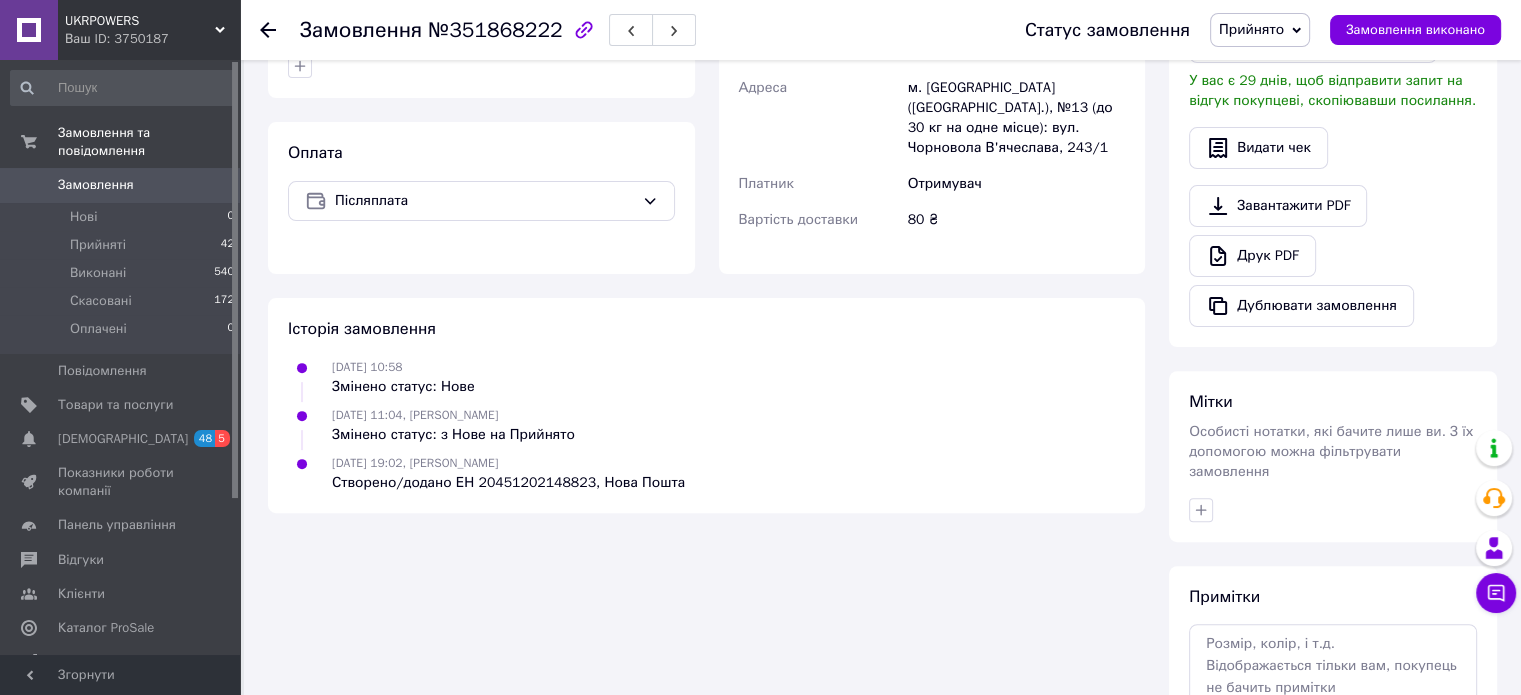 click on "09.07.2025 11:04, Георгій Гаврилов Змінено статус: з Нове на Прийнято" at bounding box center [706, 425] 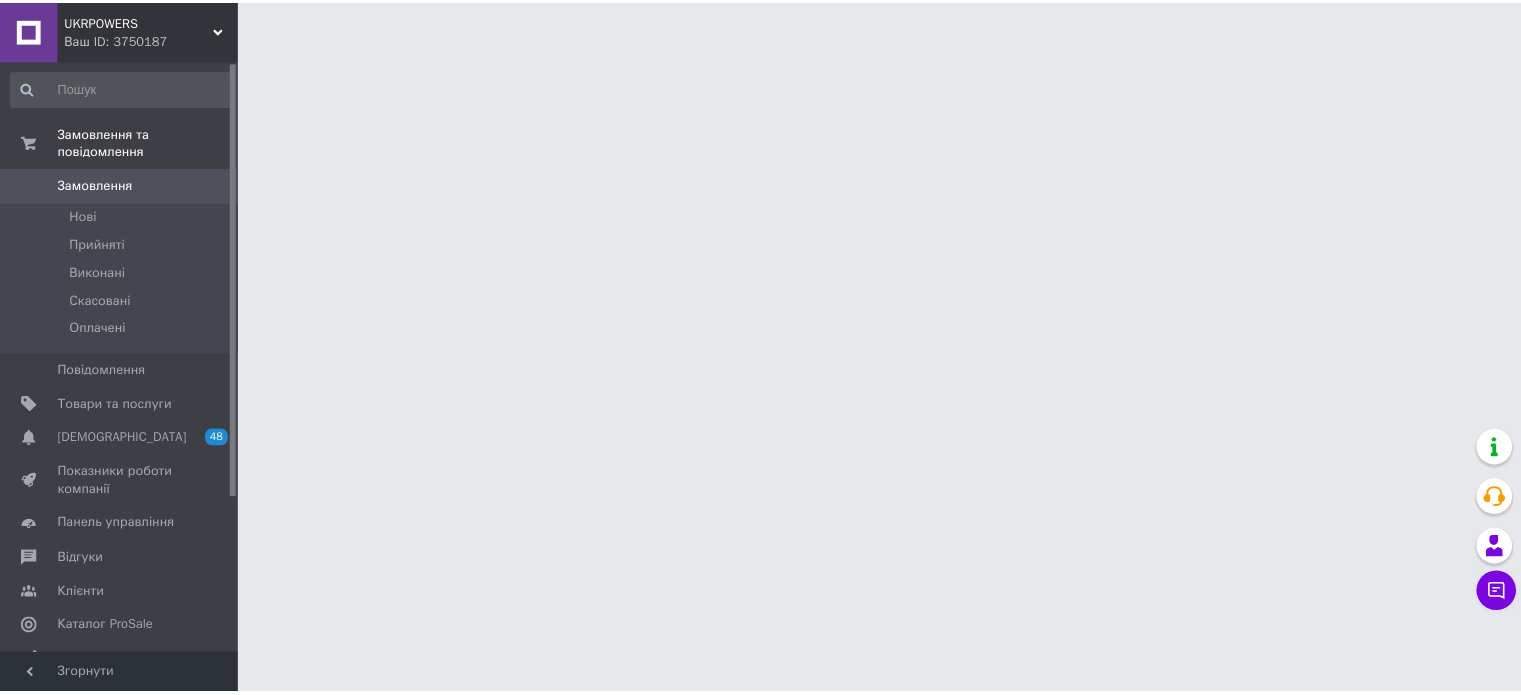 scroll, scrollTop: 0, scrollLeft: 0, axis: both 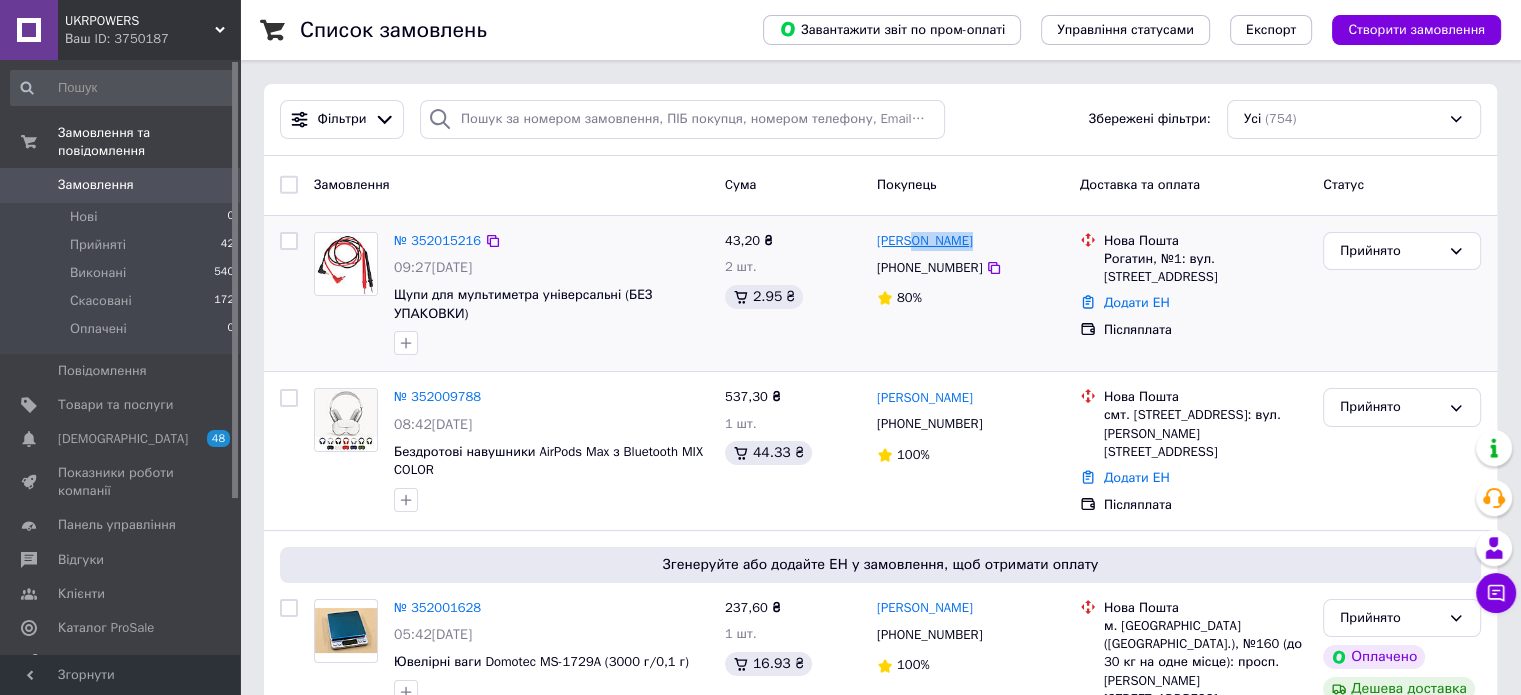 drag, startPoint x: 992, startPoint y: 241, endPoint x: 911, endPoint y: 250, distance: 81.49847 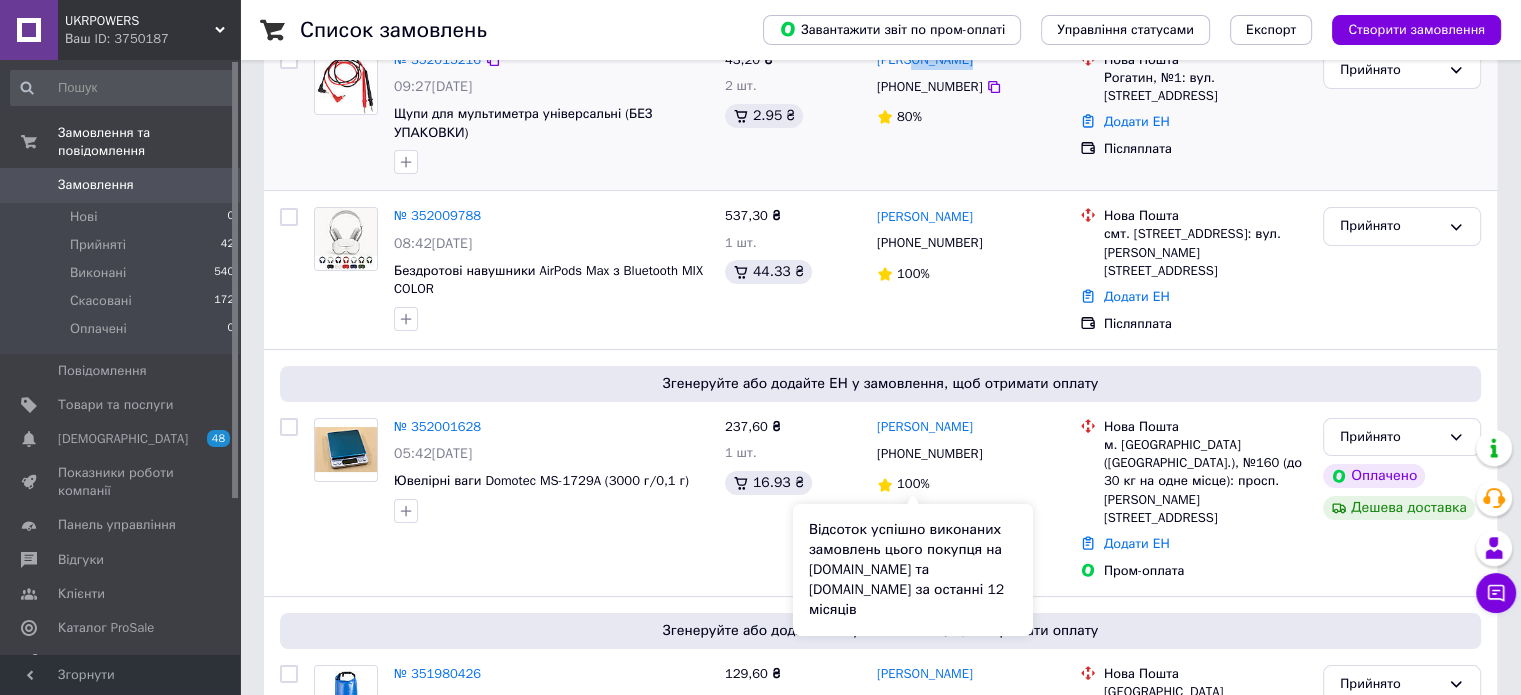 scroll, scrollTop: 0, scrollLeft: 0, axis: both 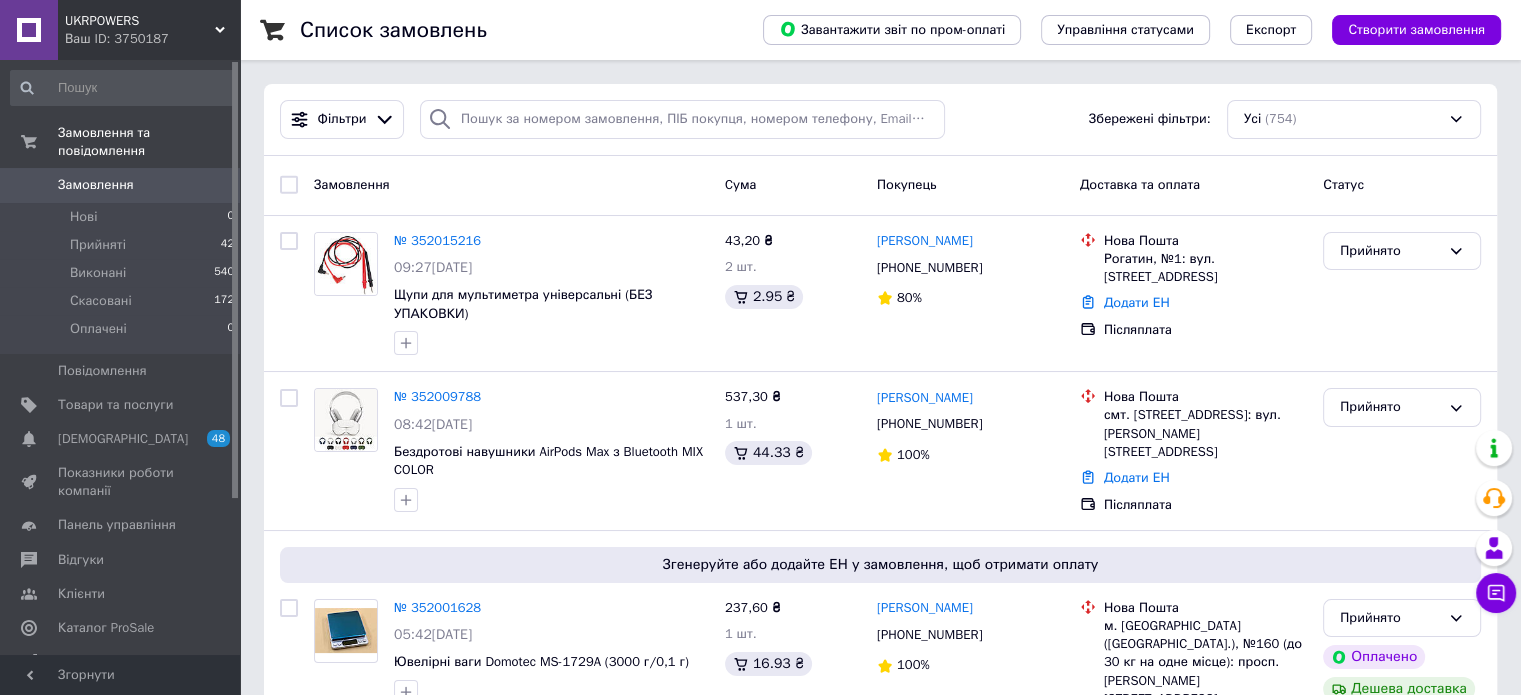 click on "Ваш ID: 3750187" at bounding box center [152, 39] 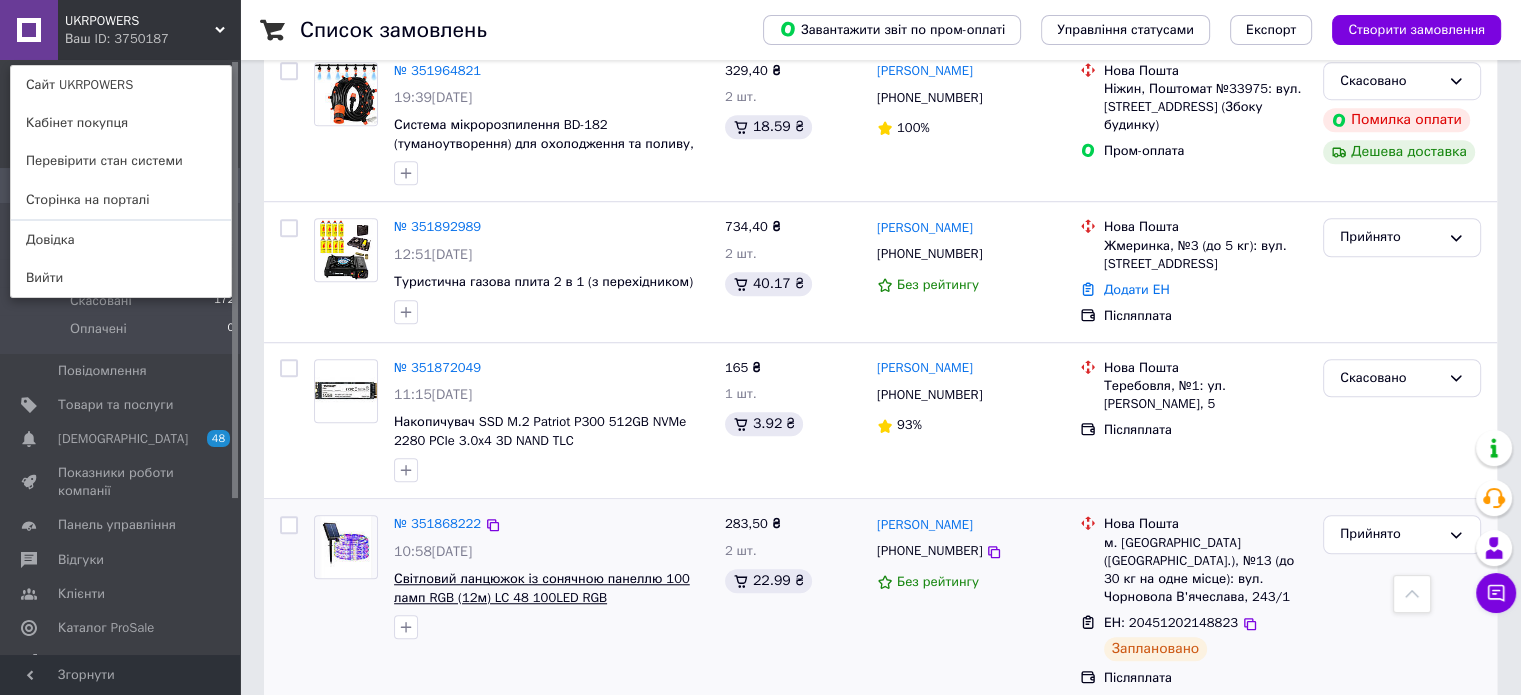 scroll, scrollTop: 1500, scrollLeft: 0, axis: vertical 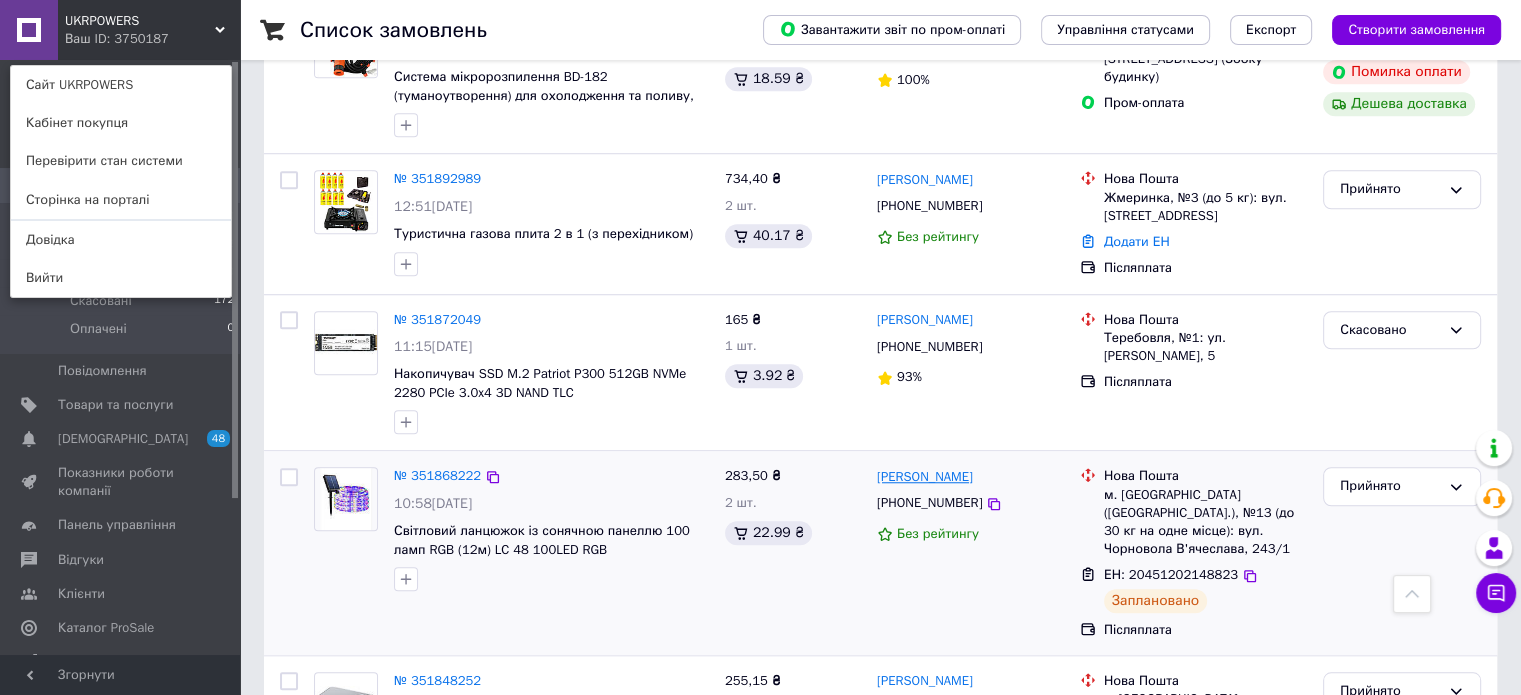 drag, startPoint x: 1012, startPoint y: 380, endPoint x: 932, endPoint y: 384, distance: 80.09994 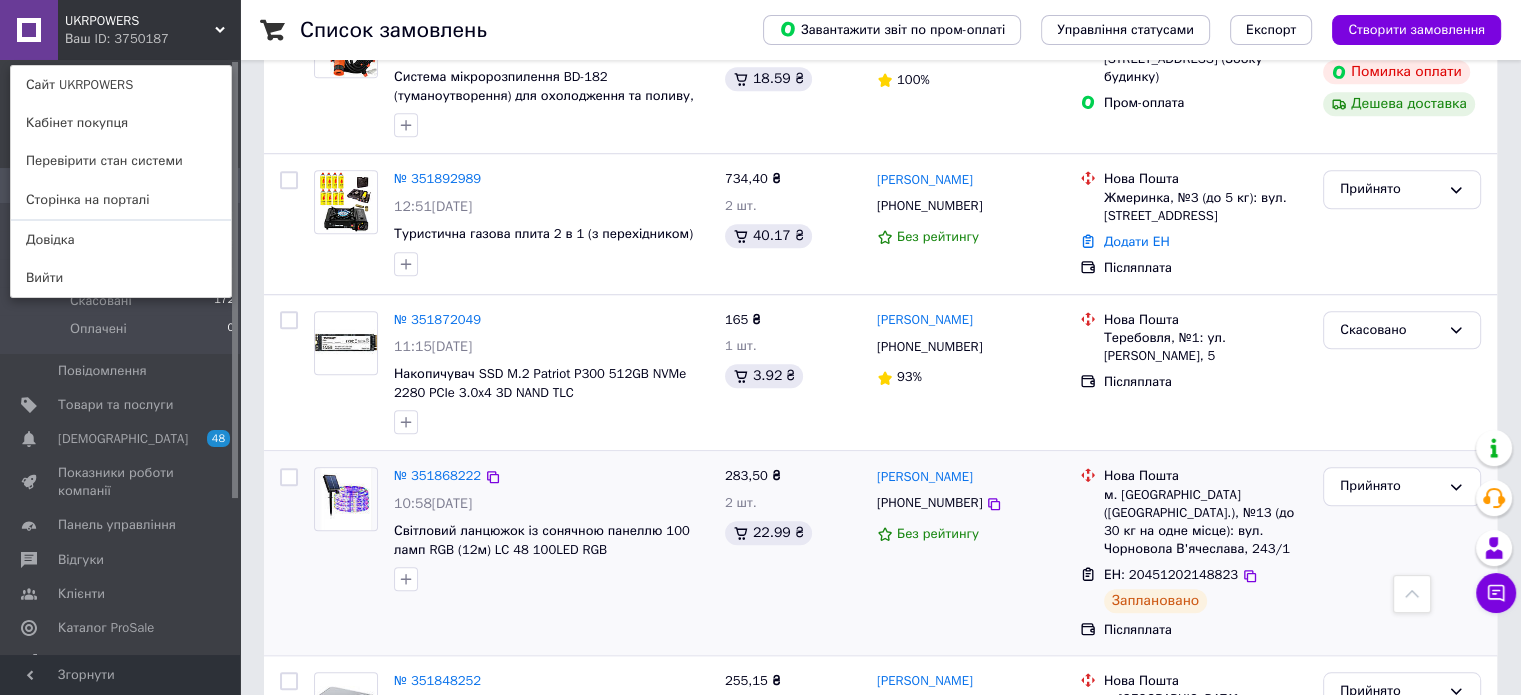 click on "Світлана Кузнєцова +380676891117 Без рейтингу" at bounding box center (970, 553) 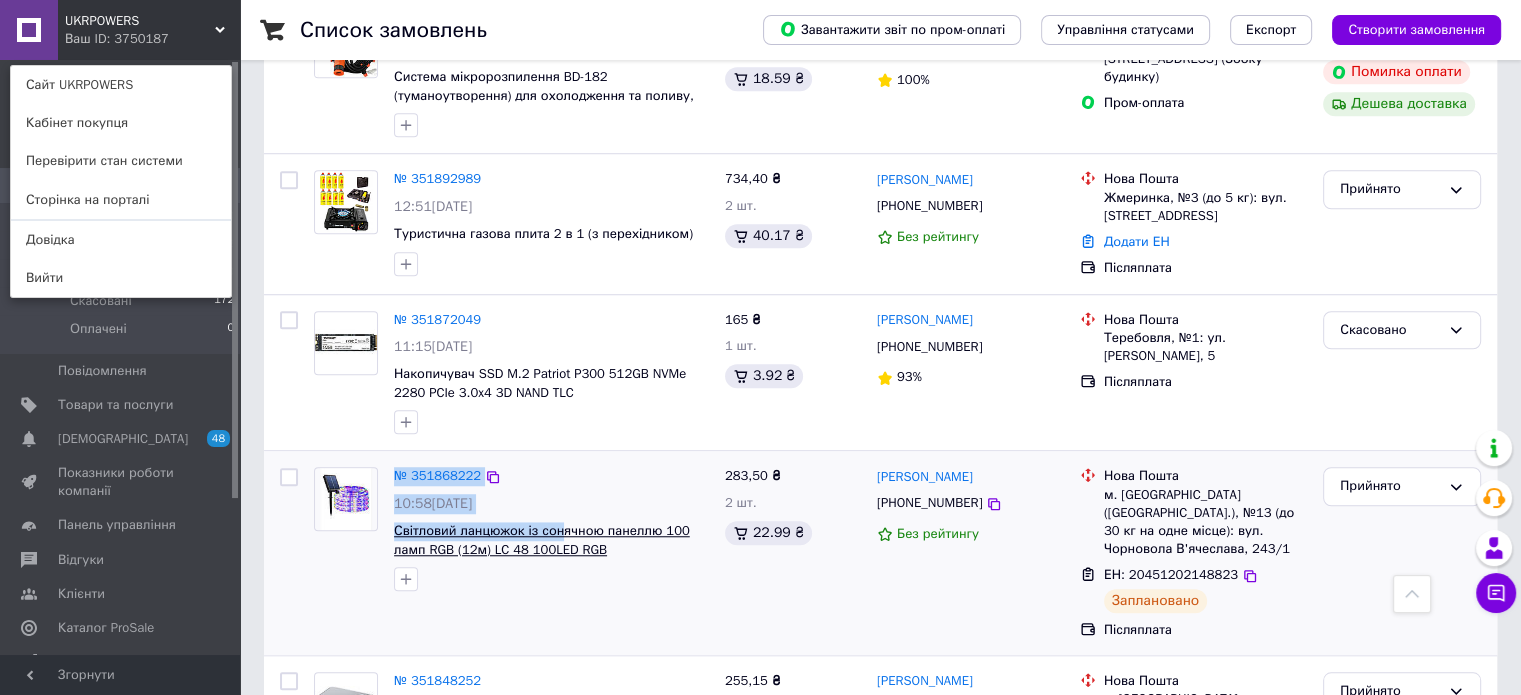 drag, startPoint x: 384, startPoint y: 438, endPoint x: 554, endPoint y: 436, distance: 170.01176 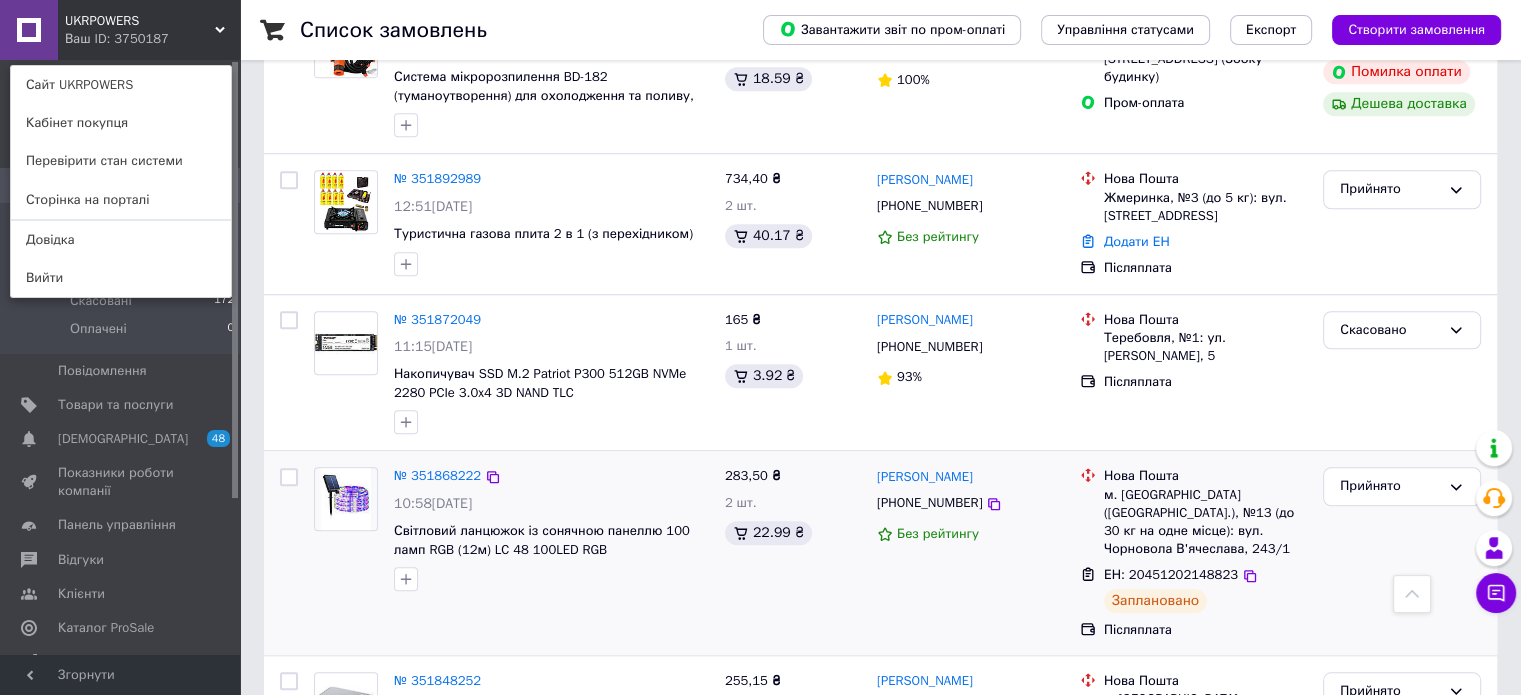 click at bounding box center [551, 579] 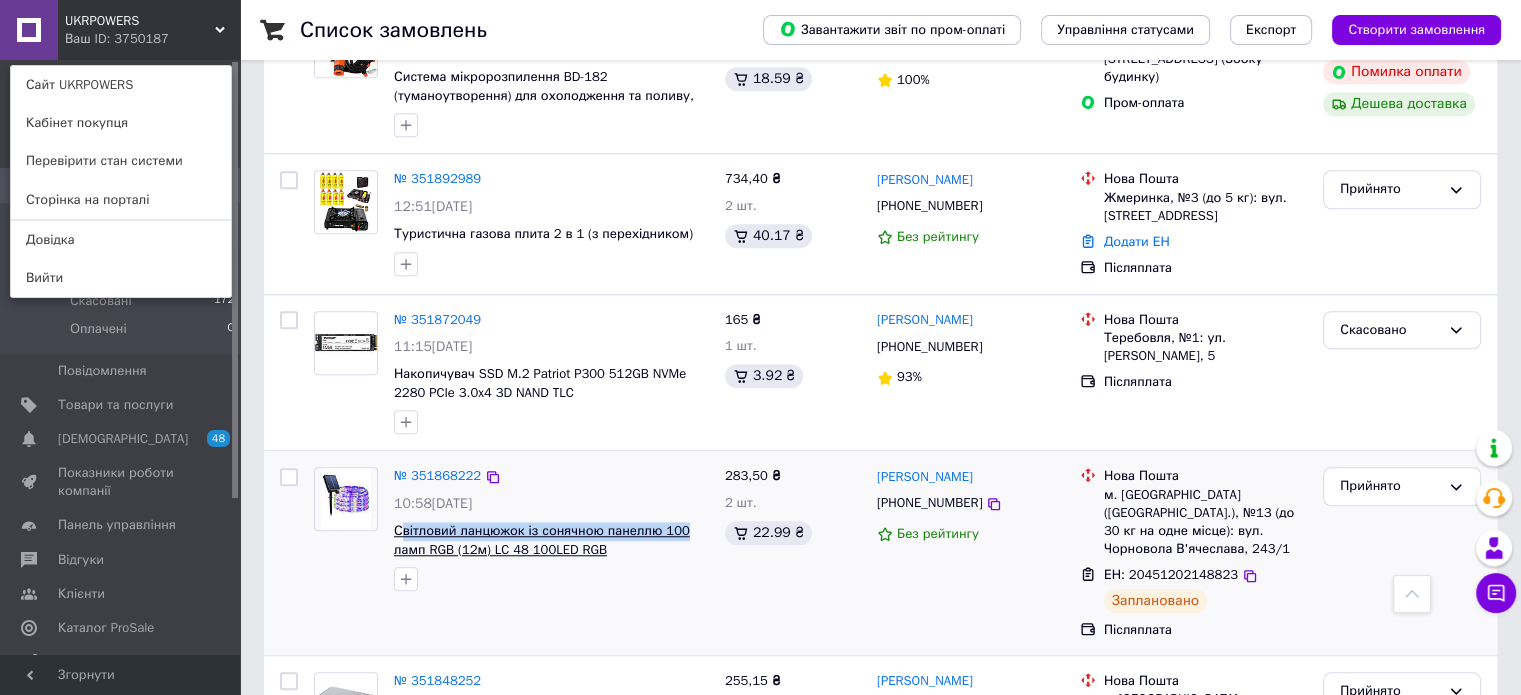drag, startPoint x: 690, startPoint y: 433, endPoint x: 398, endPoint y: 436, distance: 292.0154 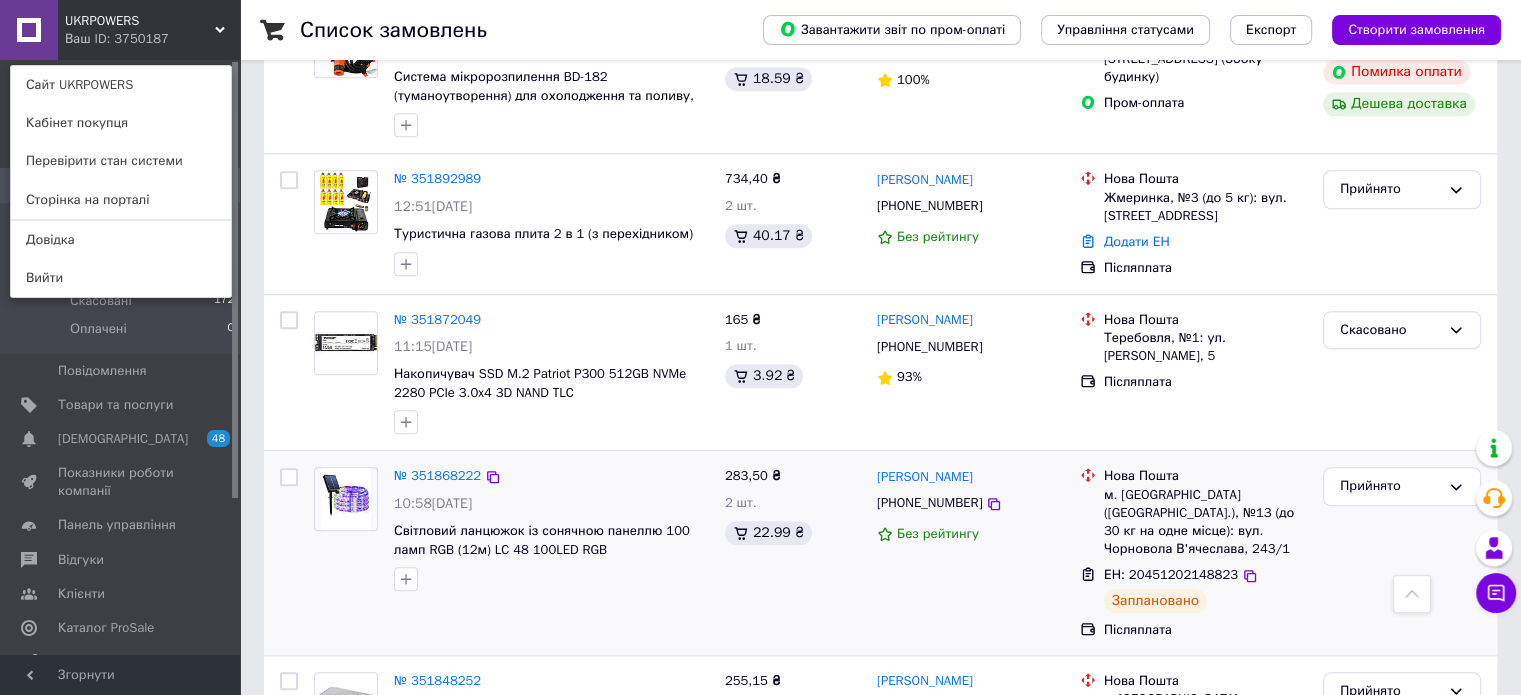 click at bounding box center (551, 579) 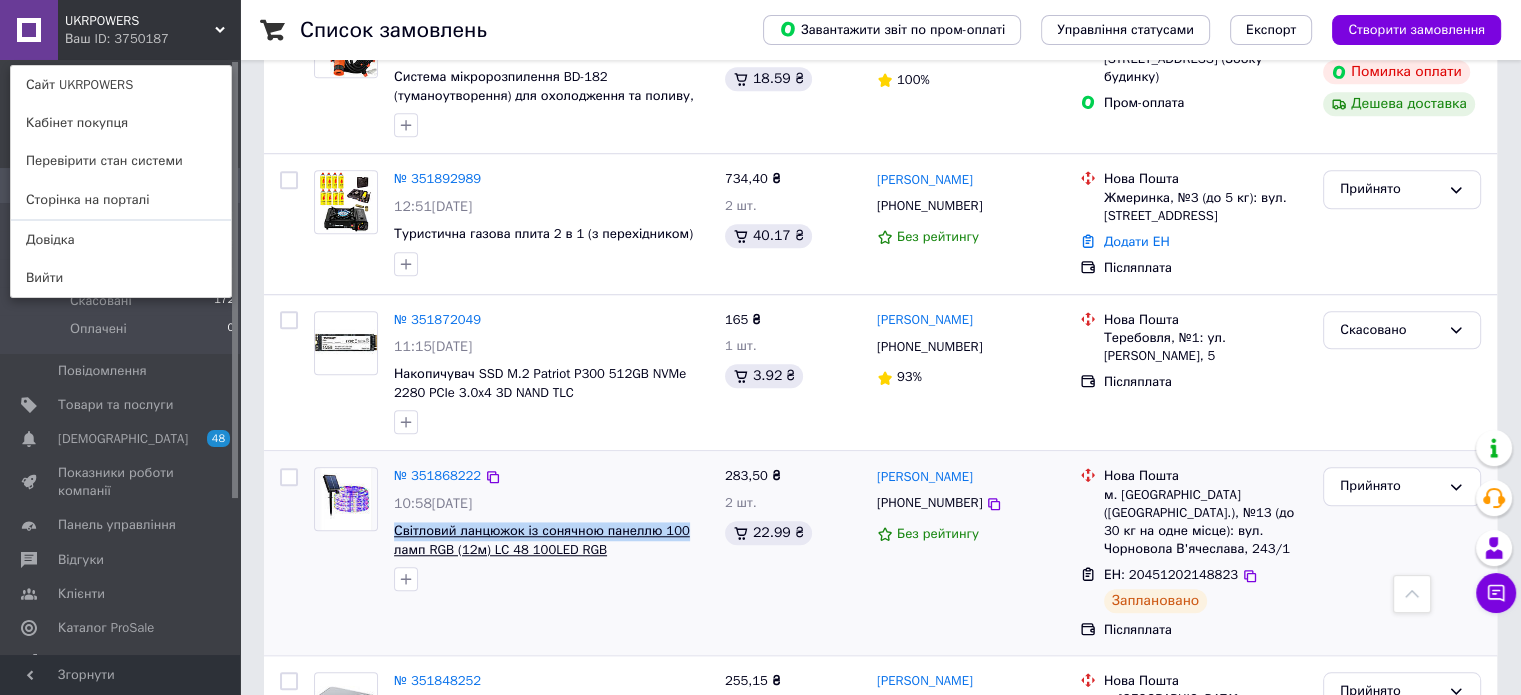 drag, startPoint x: 688, startPoint y: 437, endPoint x: 394, endPoint y: 438, distance: 294.0017 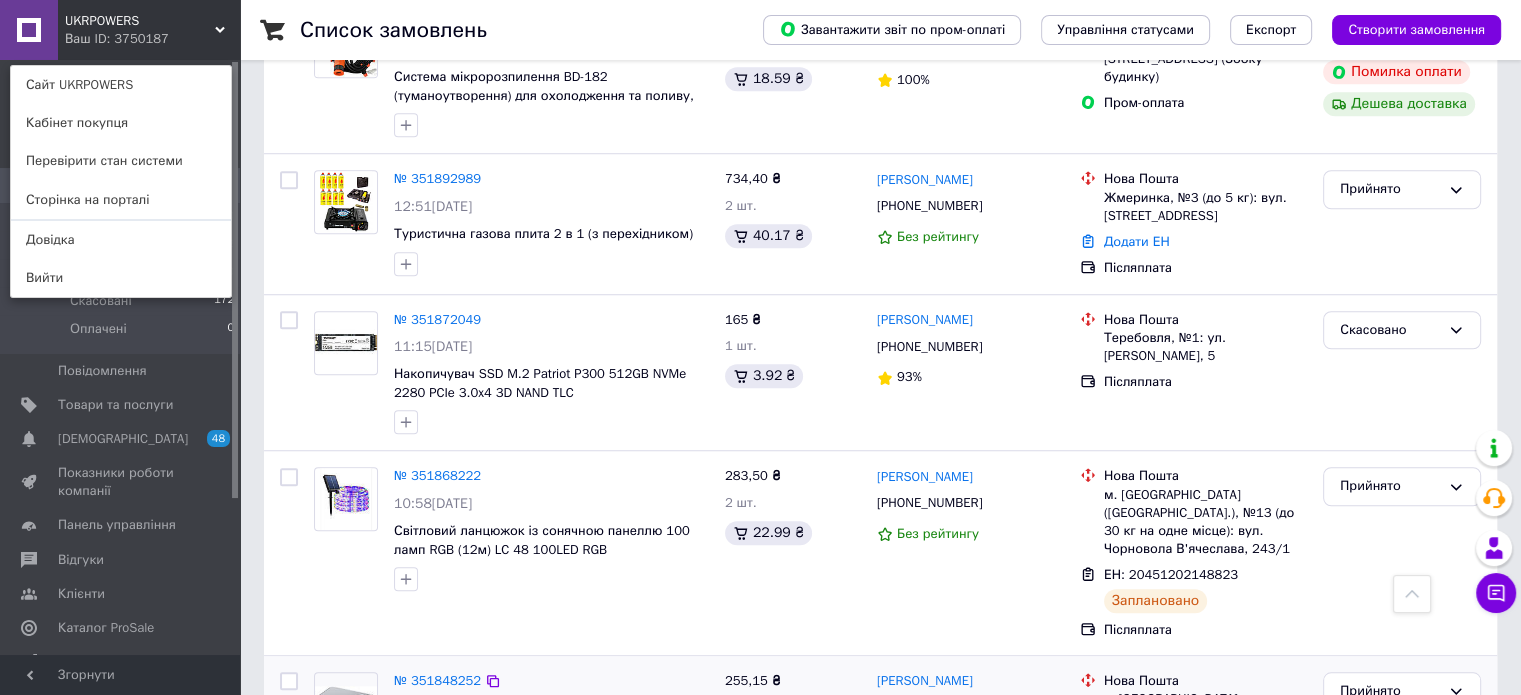 click on "№ 351848252 09:11, 09.07.2025 Комутатор TP-LINK TL-SF1005D 255,15 ₴ 1 шт. 10.35 ₴ Віталій Любомирський +380687115518 100% Нова Пошта с. Вашківці (Чернівецька обл., Дністровський р-н.), Пункт приймання-видачі №2 (до 30 кг): вул. Богдана Хмельницького, 4 ЕН: 20451202148574 На шляху до одержувача Післяплата Прийнято" at bounding box center (880, 776) 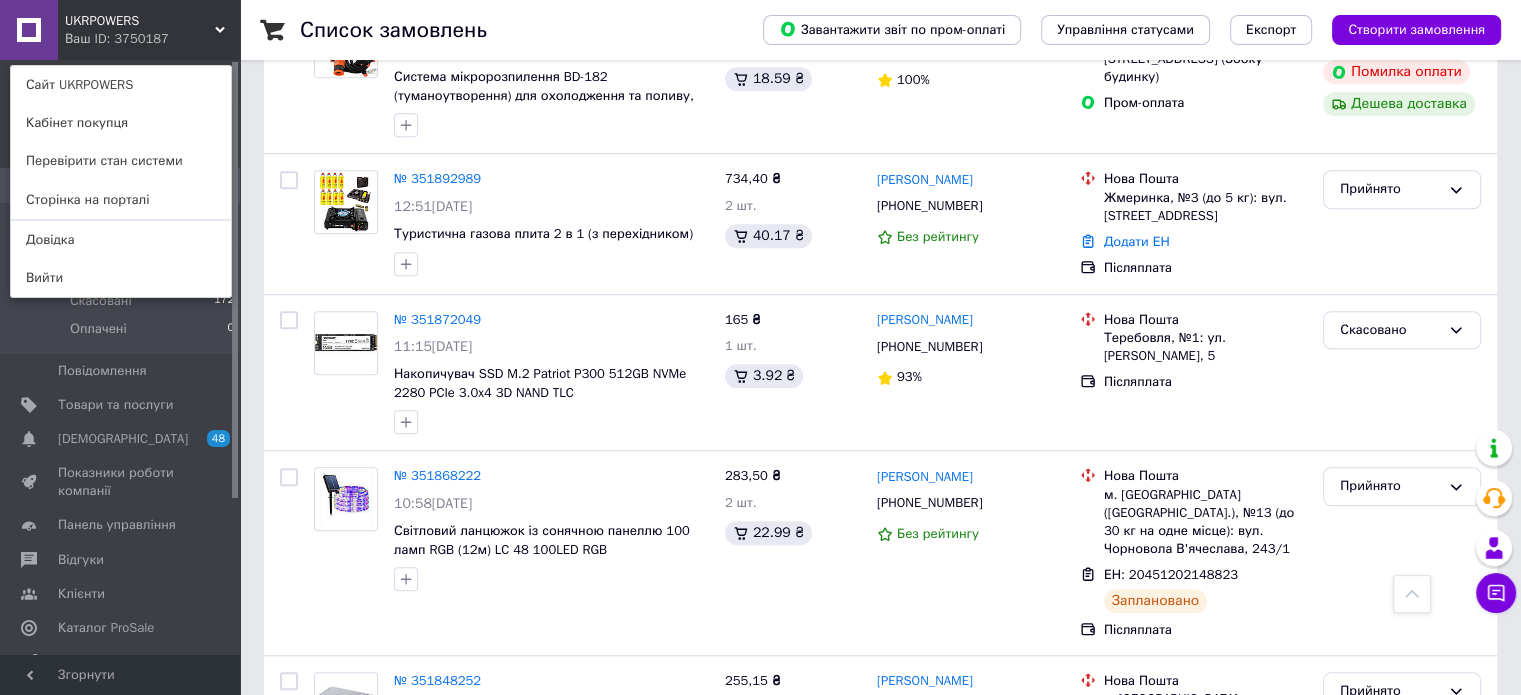 click on "UKRPOWERS Ваш ID: 3750187 Сайт UKRPOWERS Кабінет покупця Перевірити стан системи Сторінка на порталі Довідка Вийти" at bounding box center [120, 30] 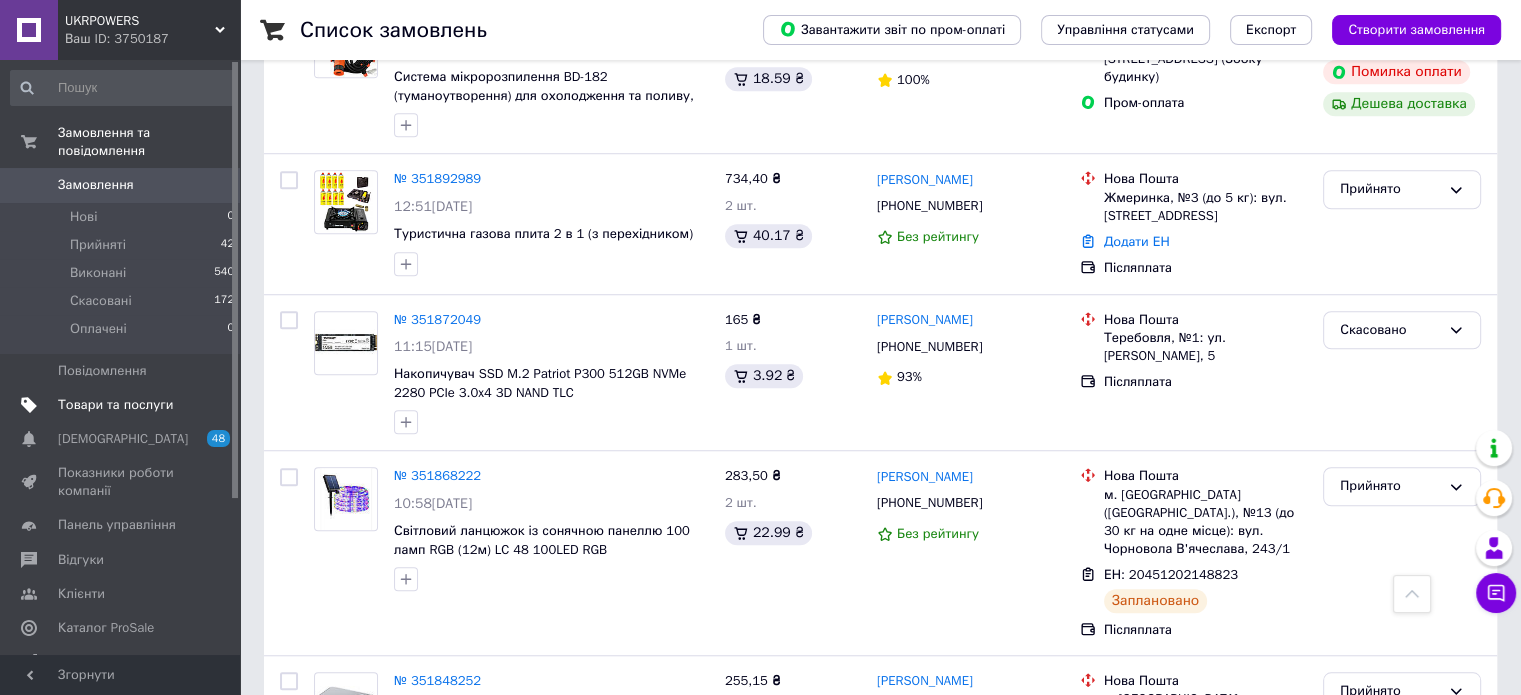 click on "Товари та послуги" at bounding box center (115, 405) 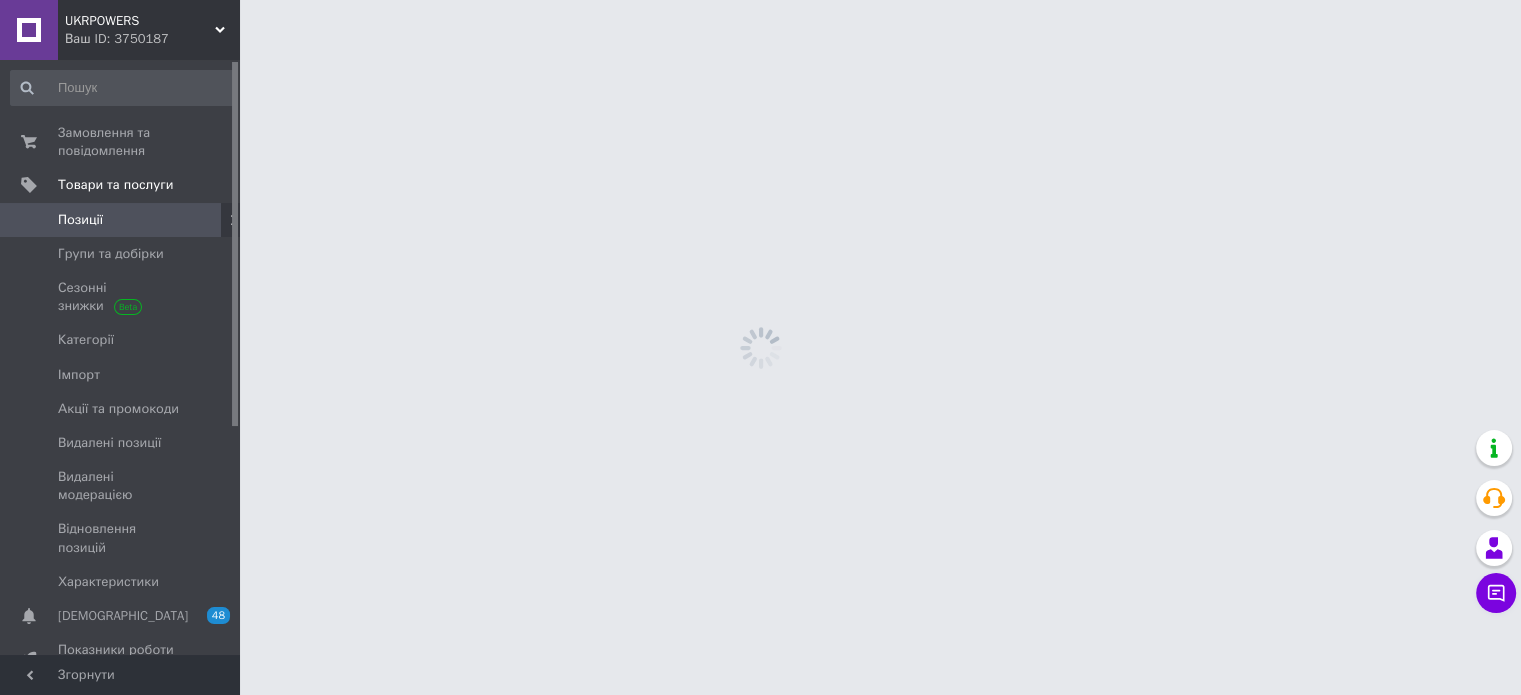 scroll, scrollTop: 0, scrollLeft: 0, axis: both 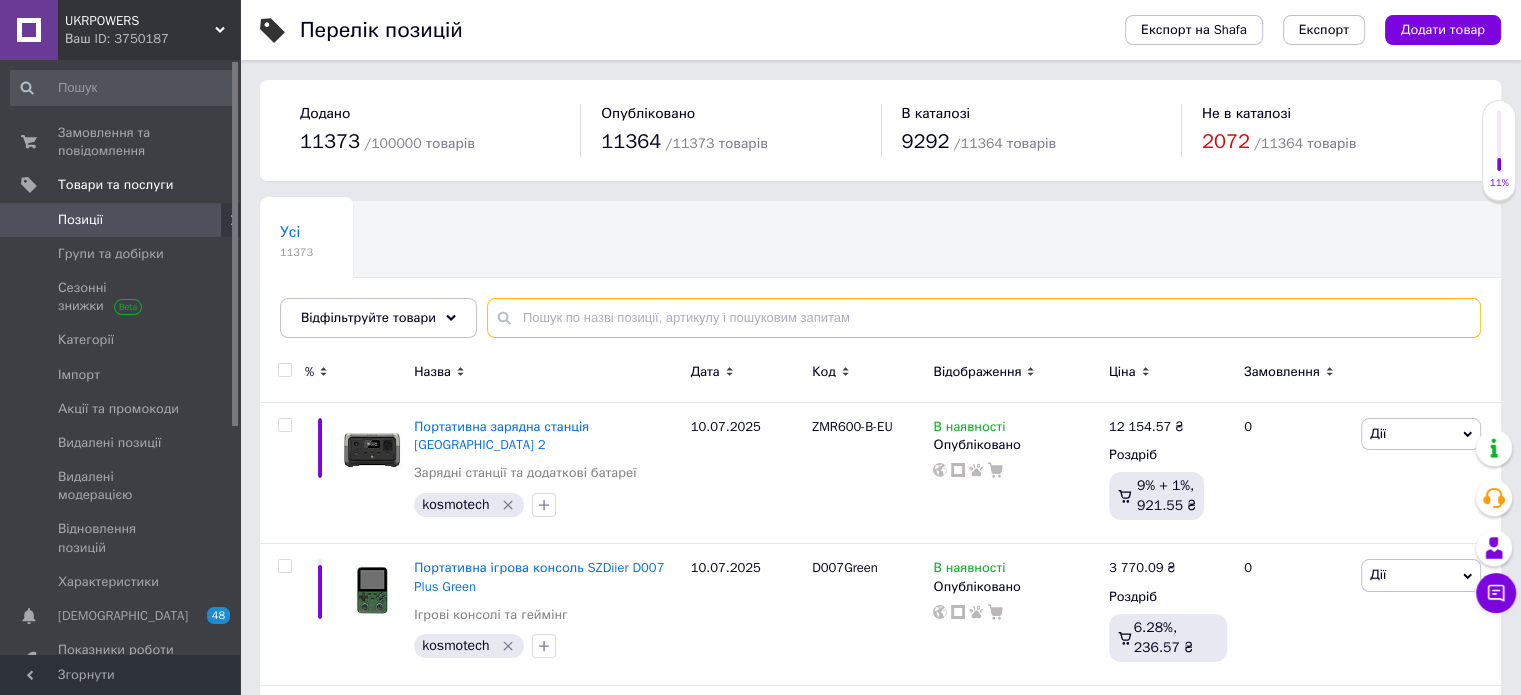 click at bounding box center (984, 318) 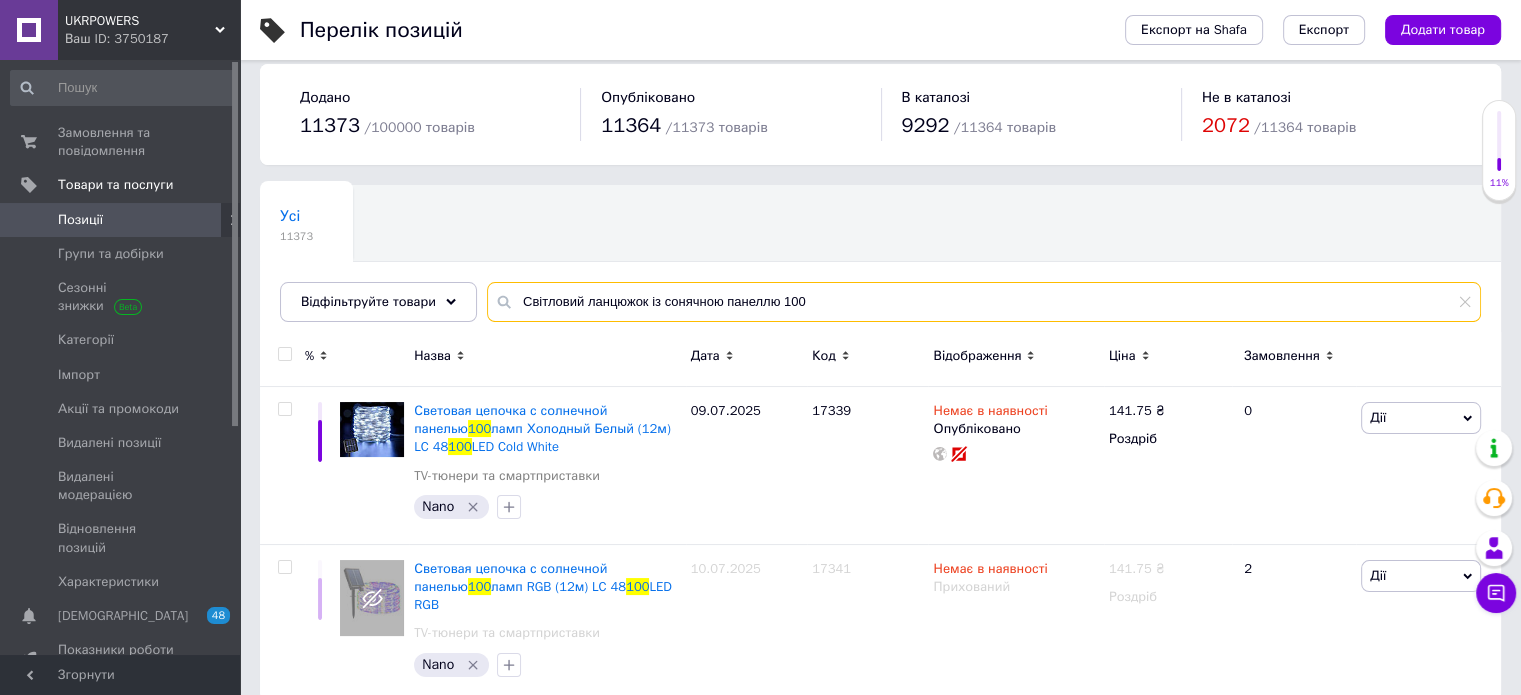 scroll, scrollTop: 23, scrollLeft: 0, axis: vertical 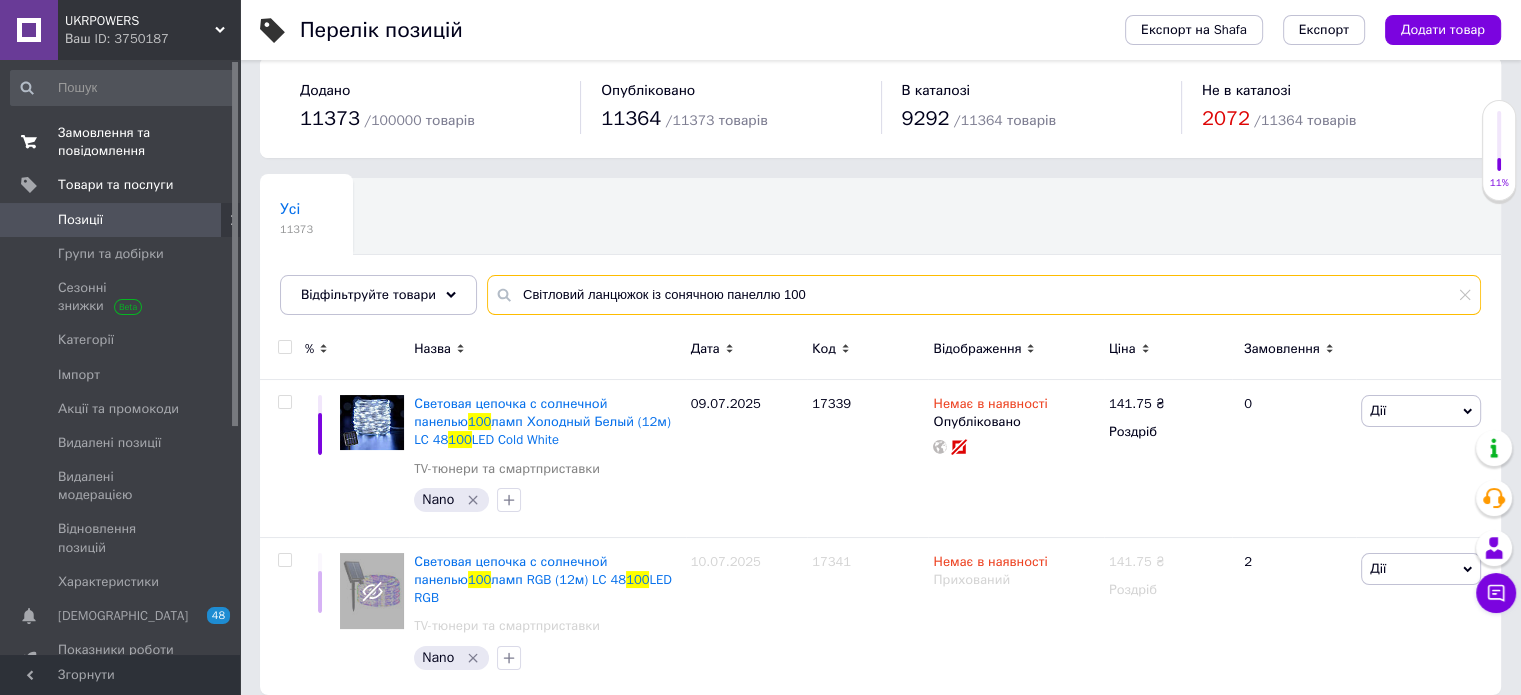 type on "Світловий ланцюжок із сонячною панеллю 100" 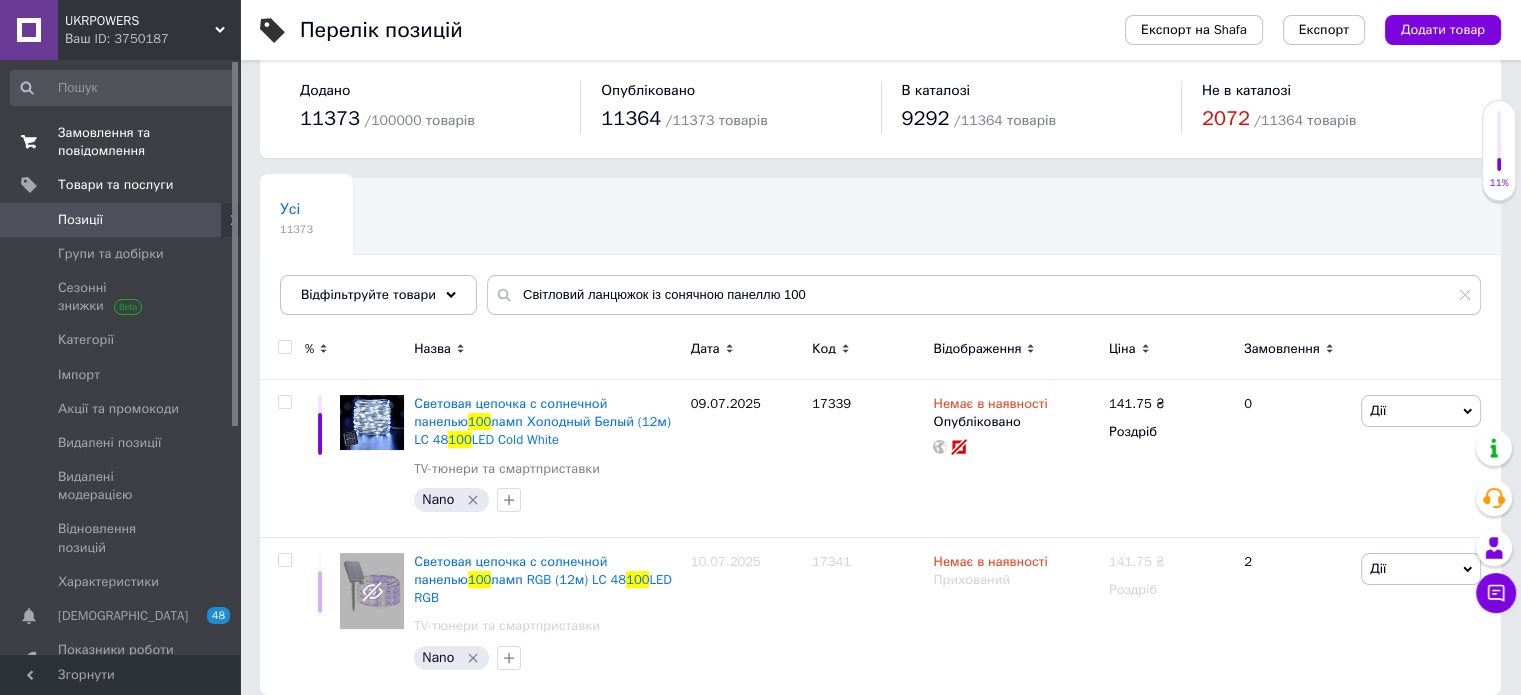 click on "Замовлення та повідомлення" at bounding box center [121, 142] 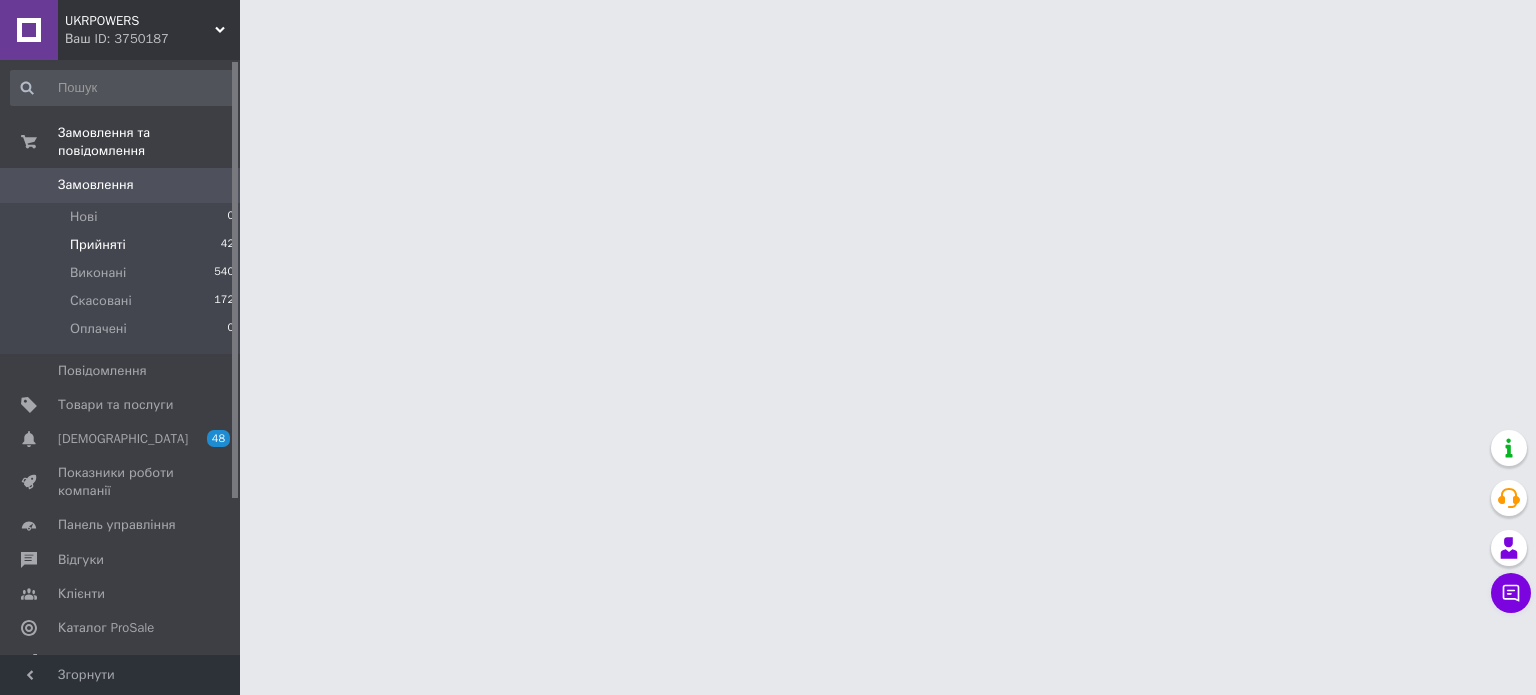click on "Прийняті 42" at bounding box center [123, 245] 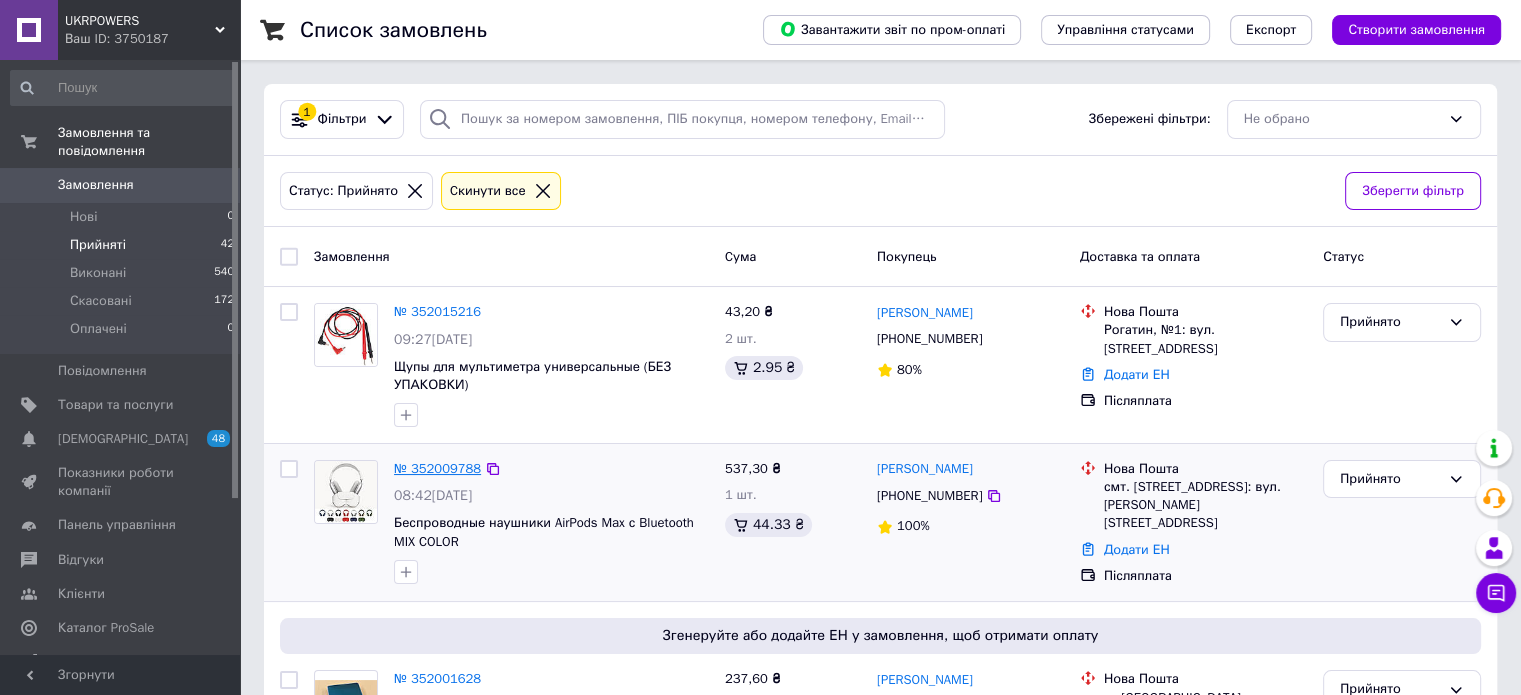 click on "№ 352009788" at bounding box center (437, 468) 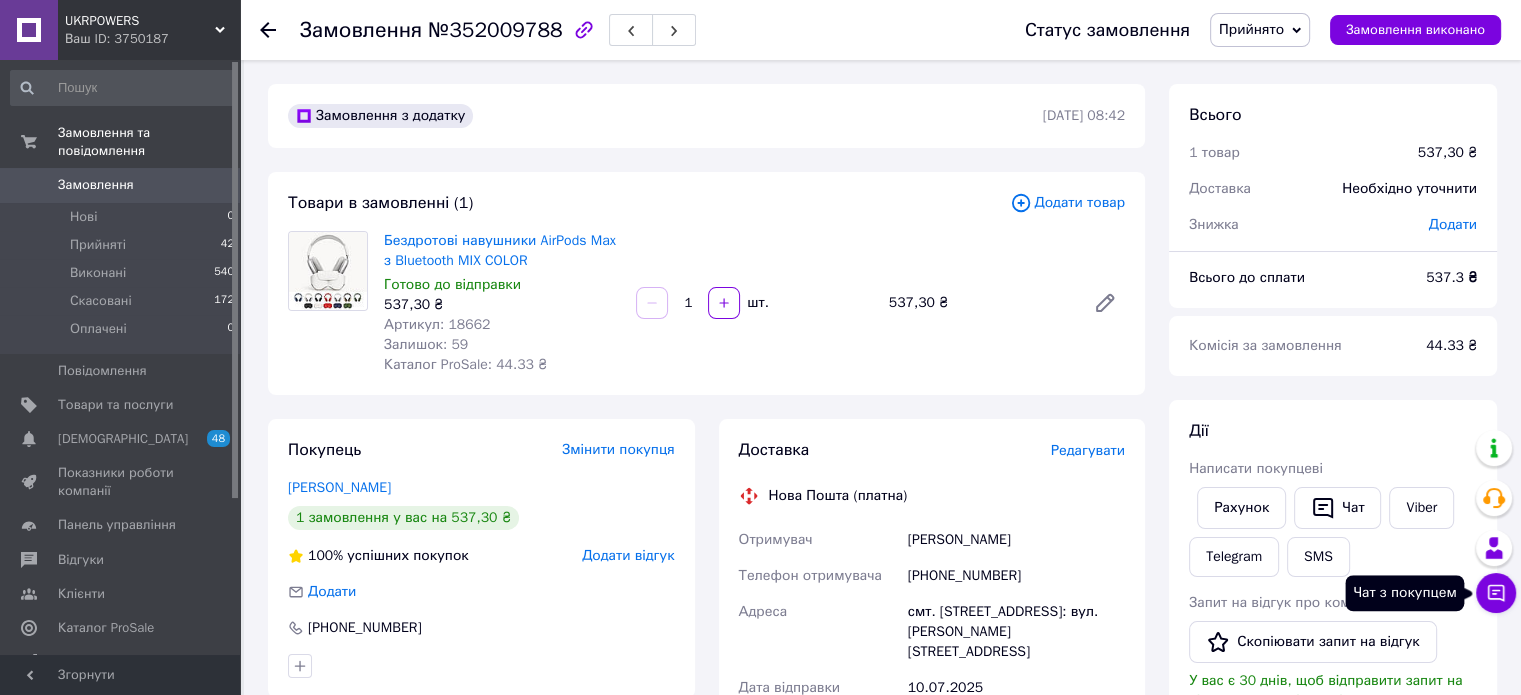 click 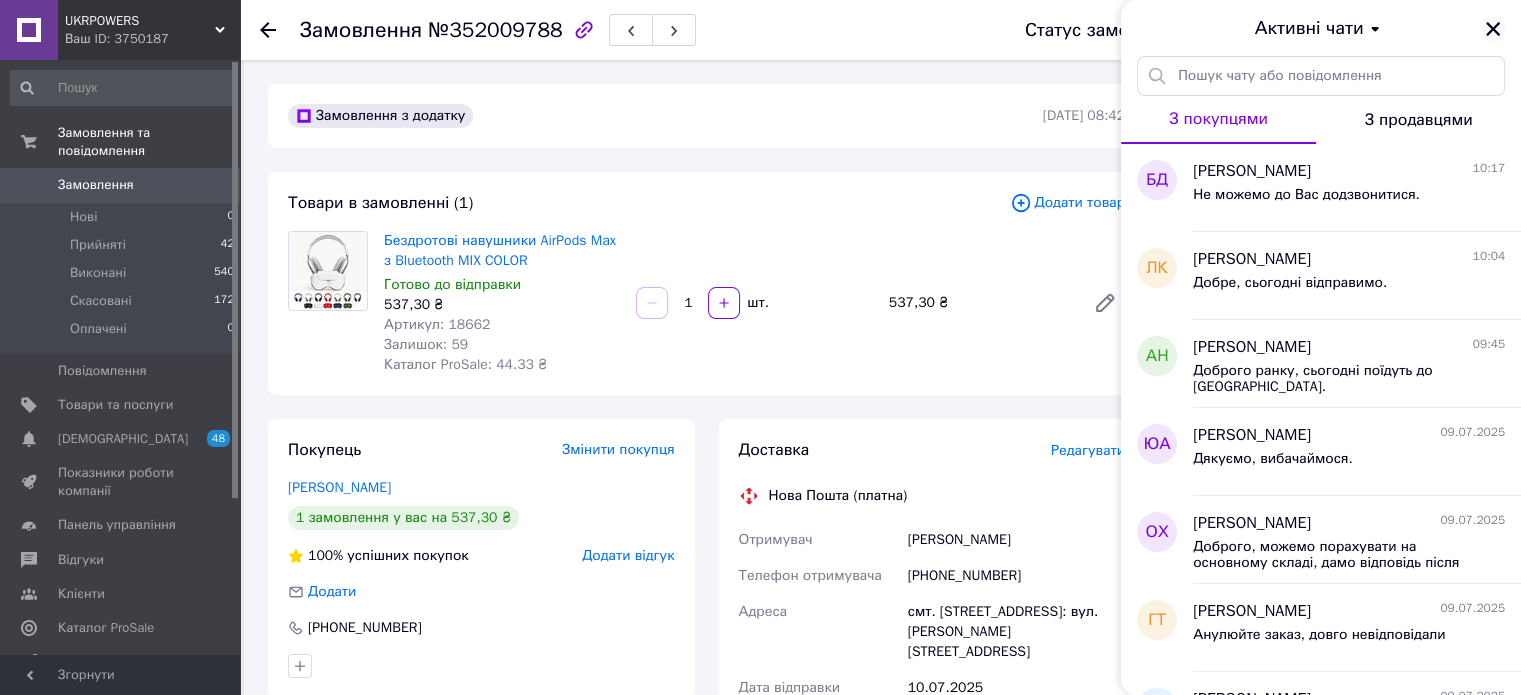 click at bounding box center (1493, 29) 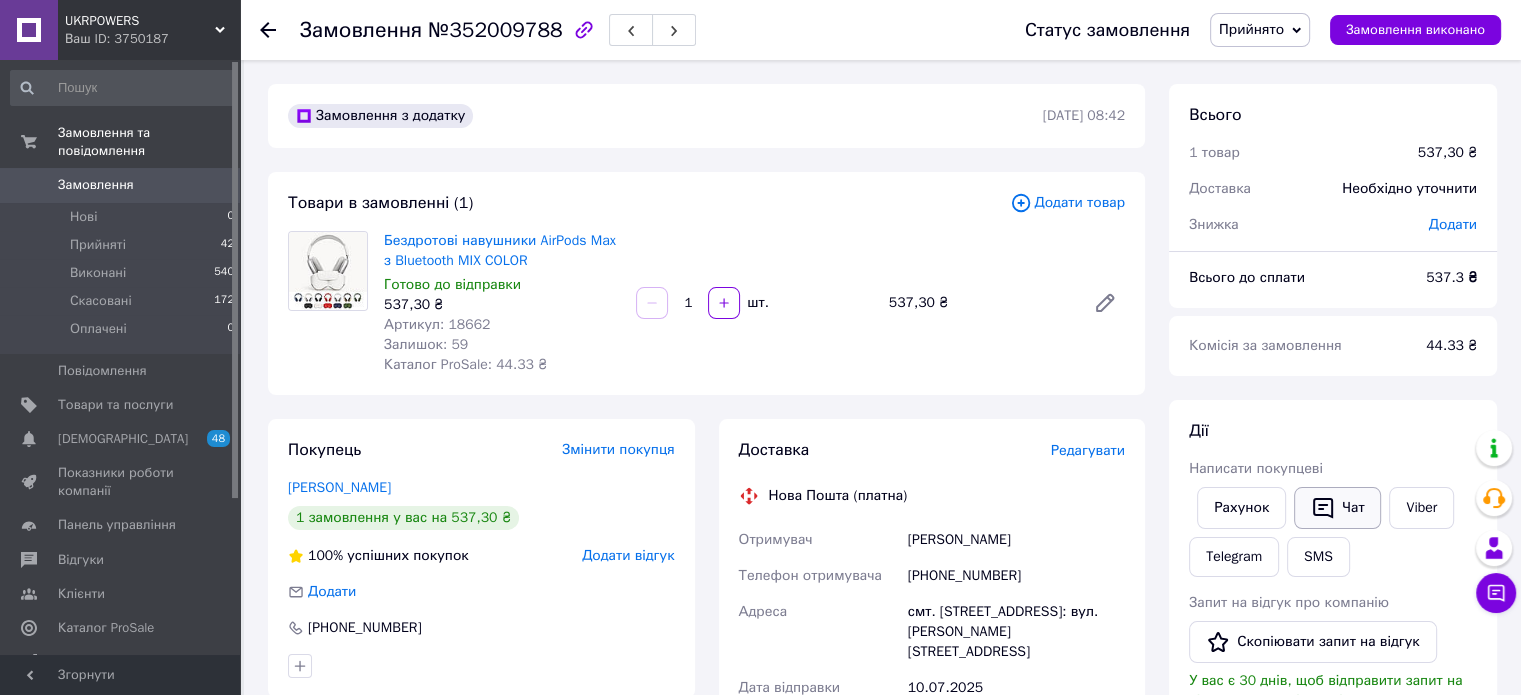 click 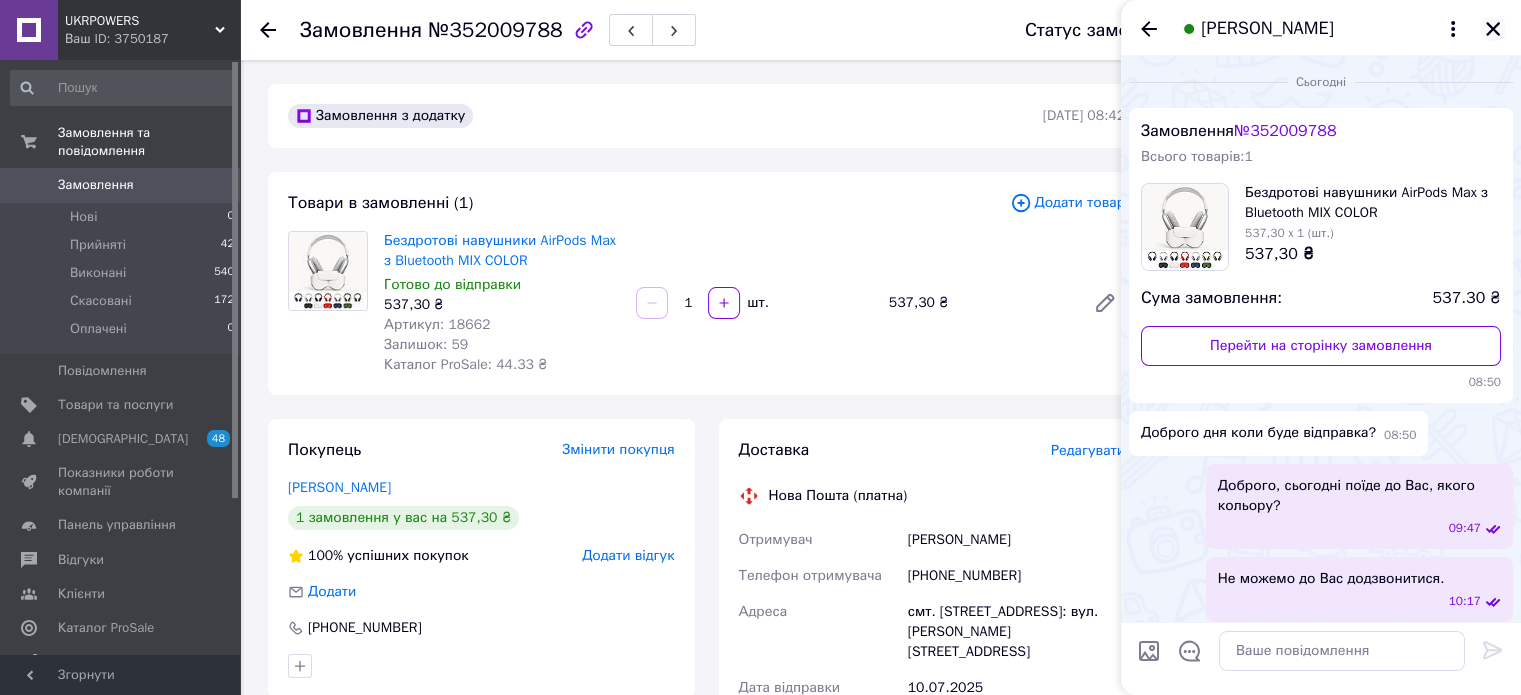 click 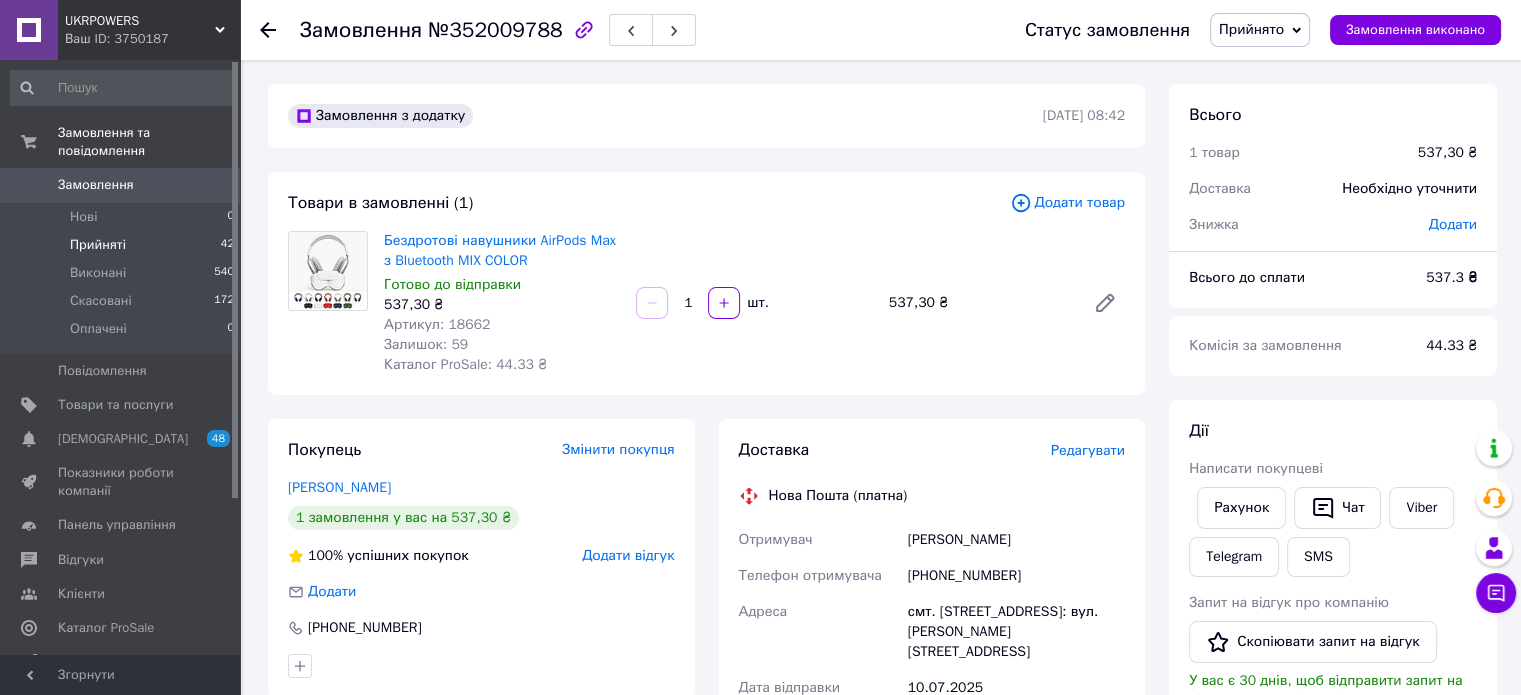 click on "Прийняті 42" at bounding box center [123, 245] 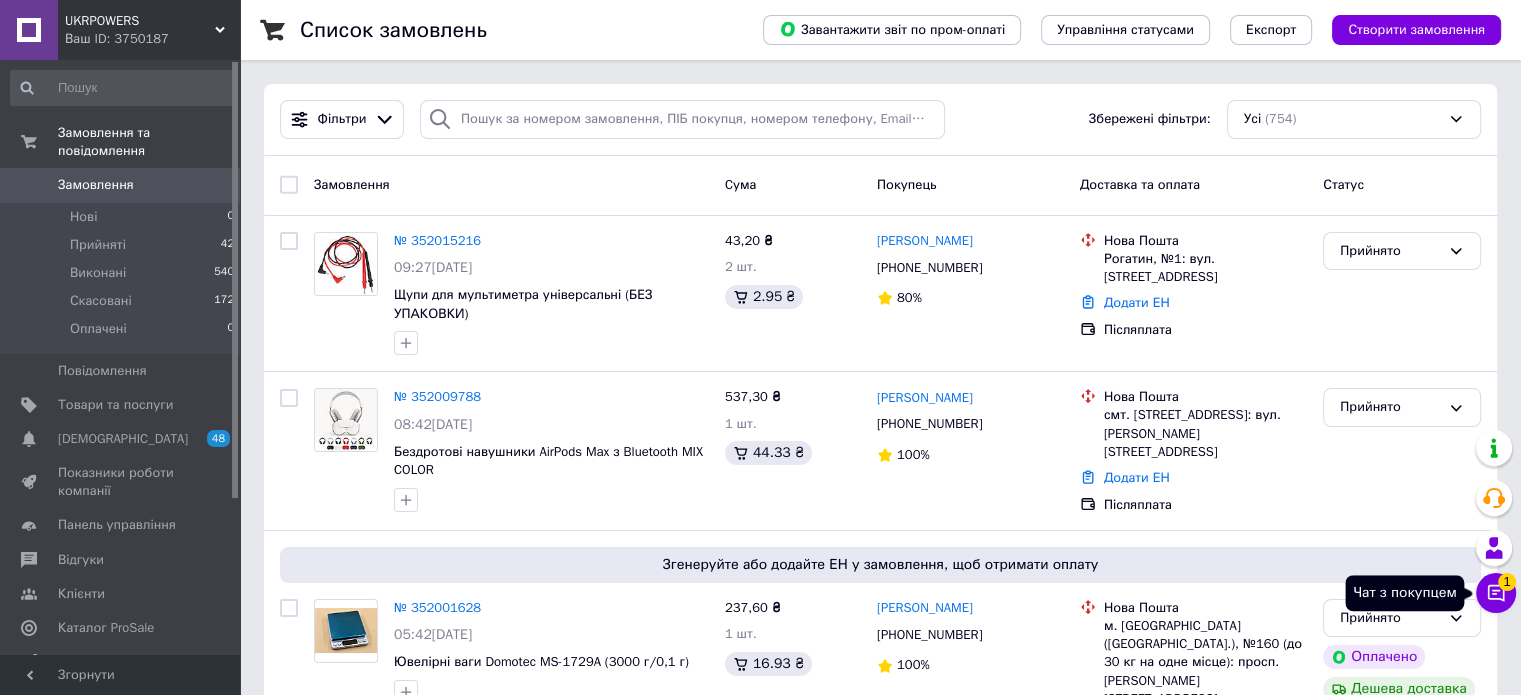 click 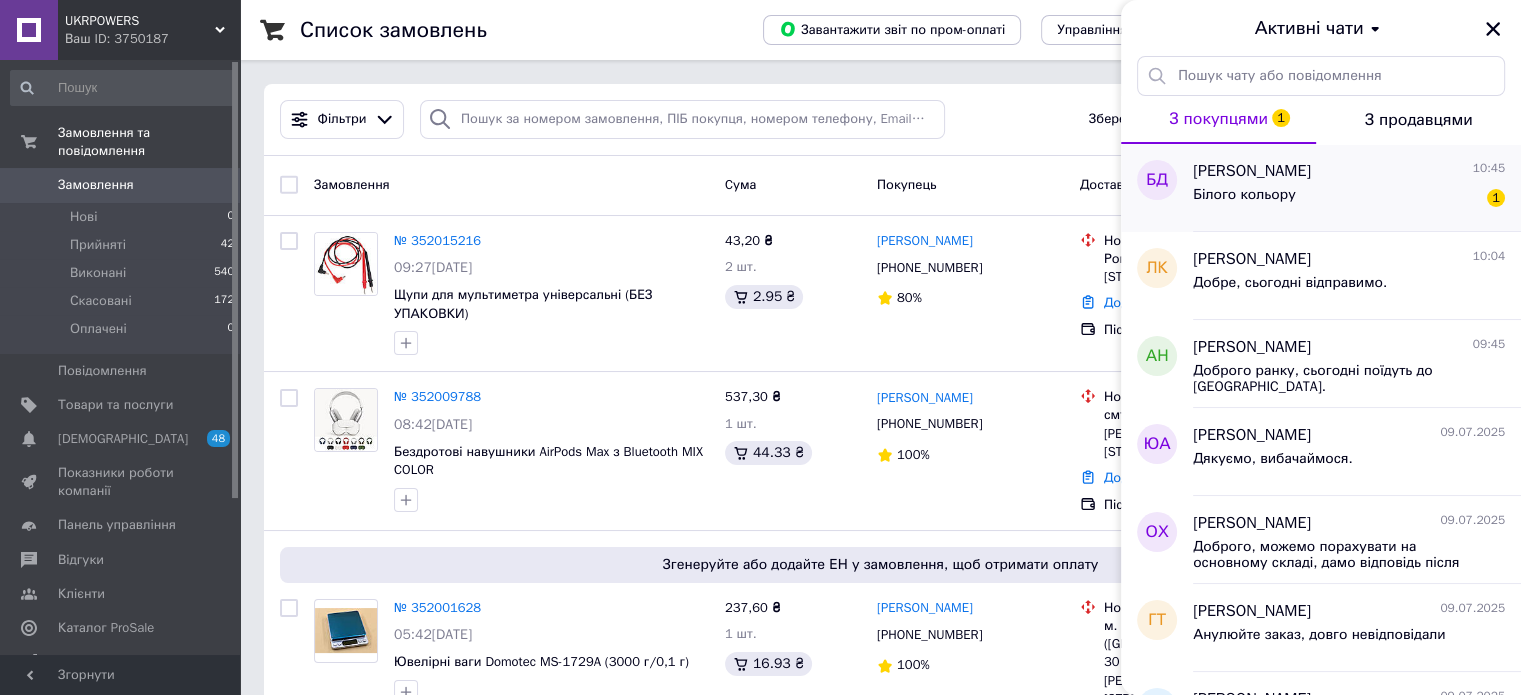 click on "Білого кольору 1" at bounding box center [1349, 199] 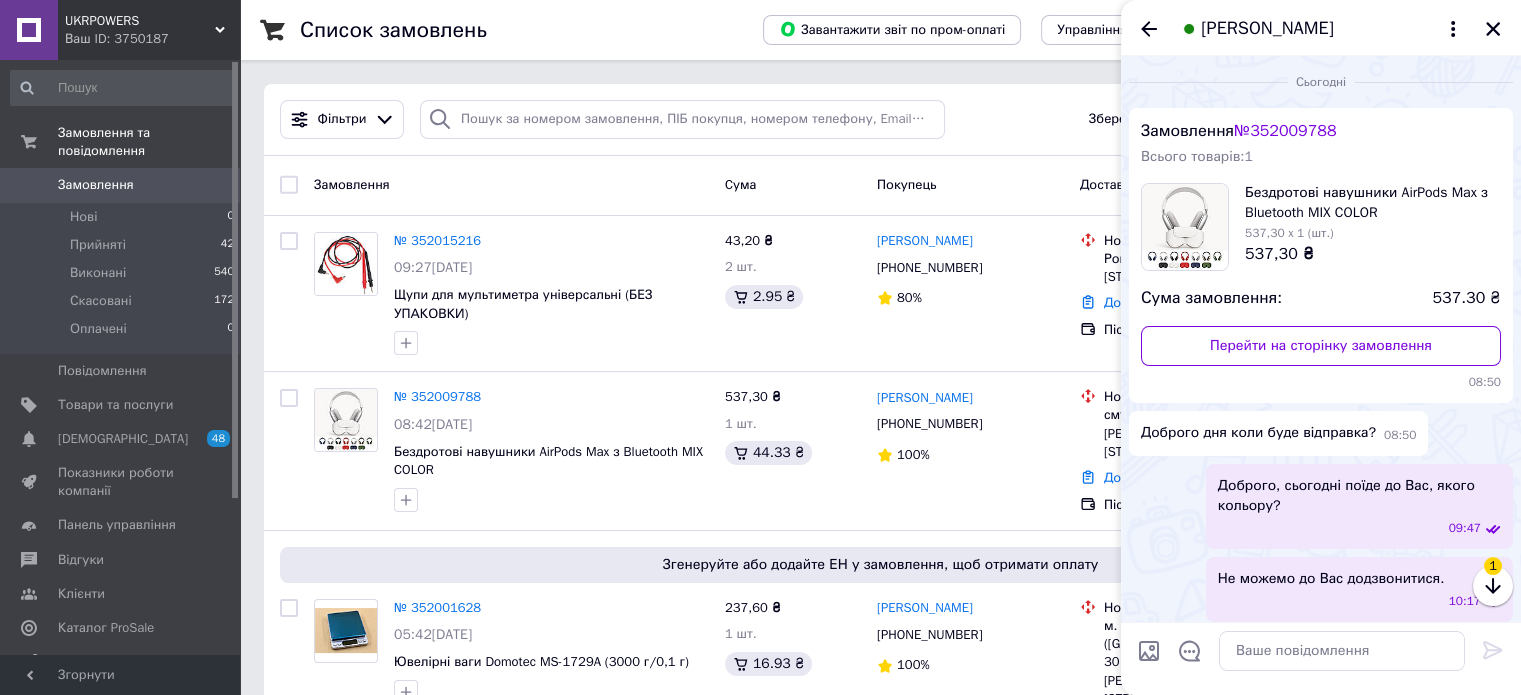 scroll, scrollTop: 137, scrollLeft: 0, axis: vertical 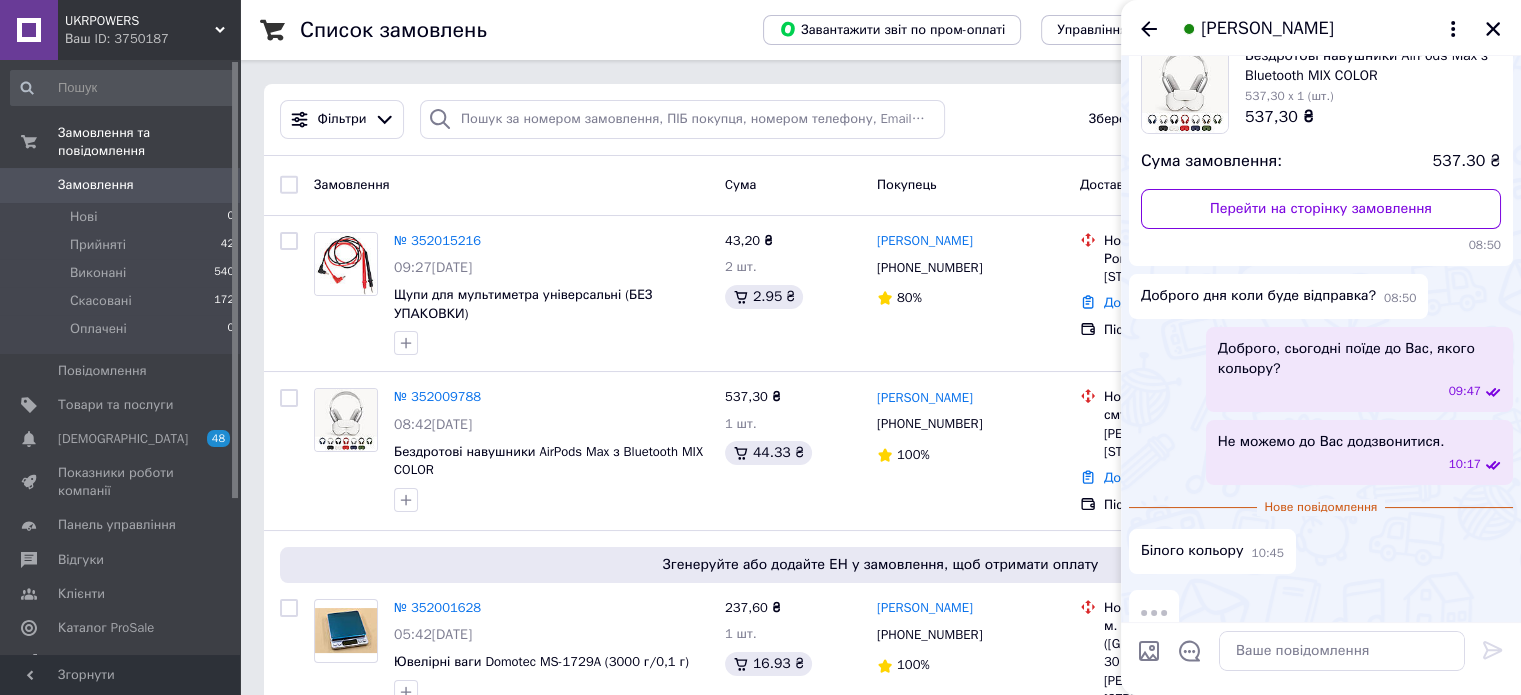 click at bounding box center (1321, 612) 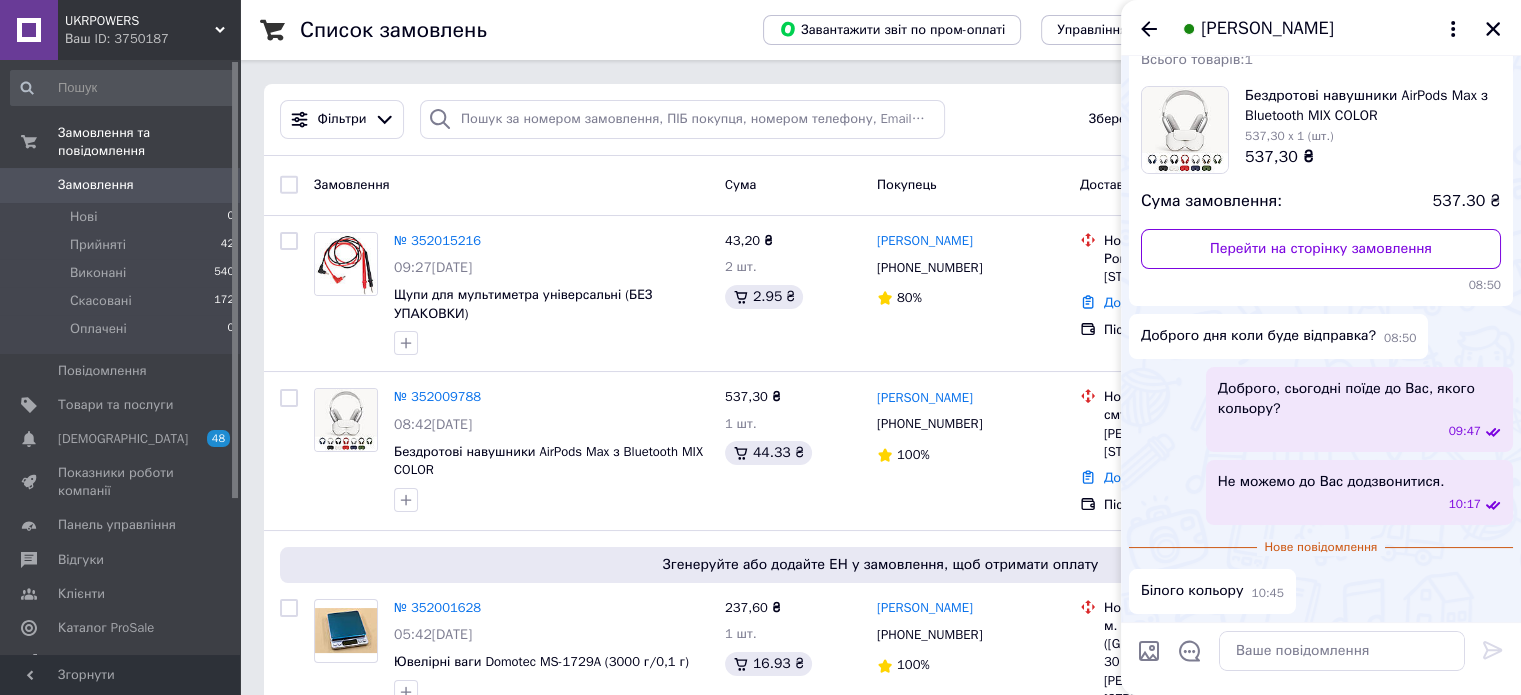 scroll, scrollTop: 77, scrollLeft: 0, axis: vertical 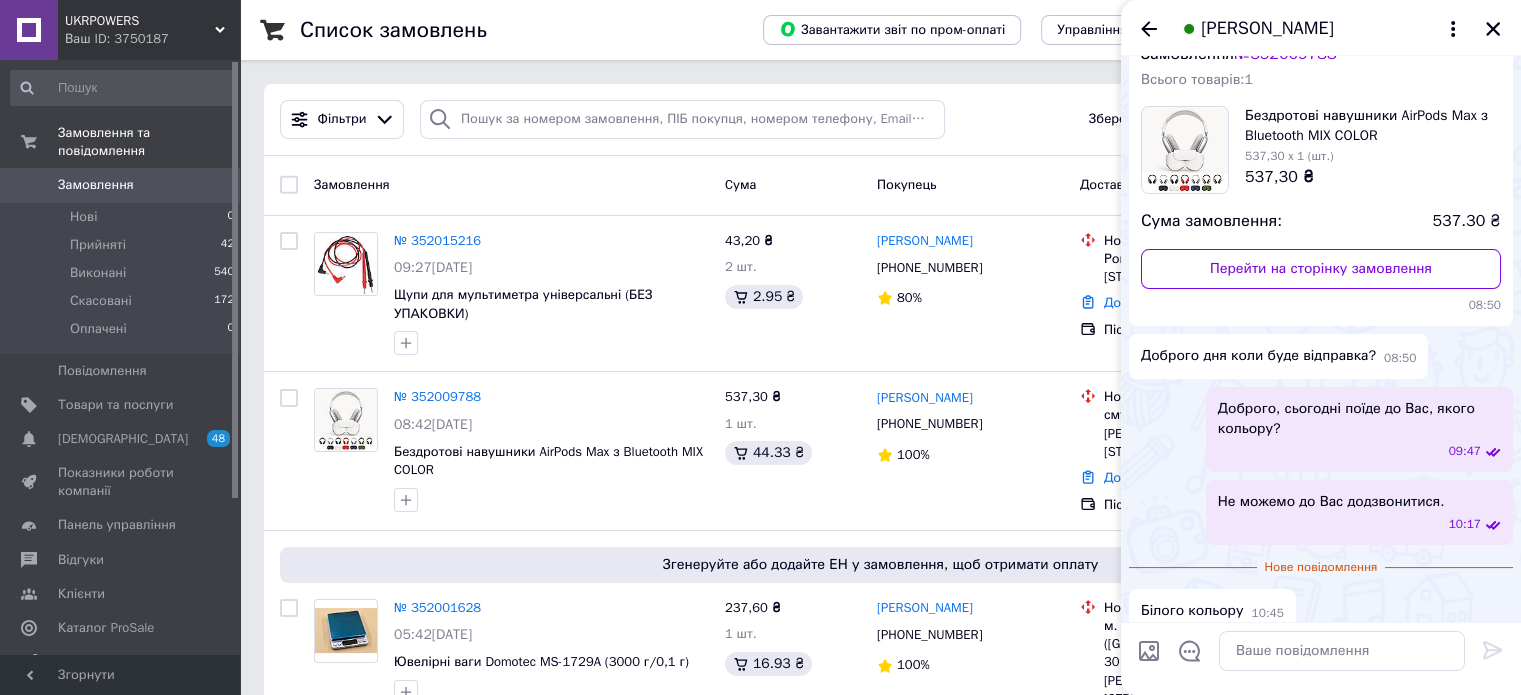 click at bounding box center (1342, 651) 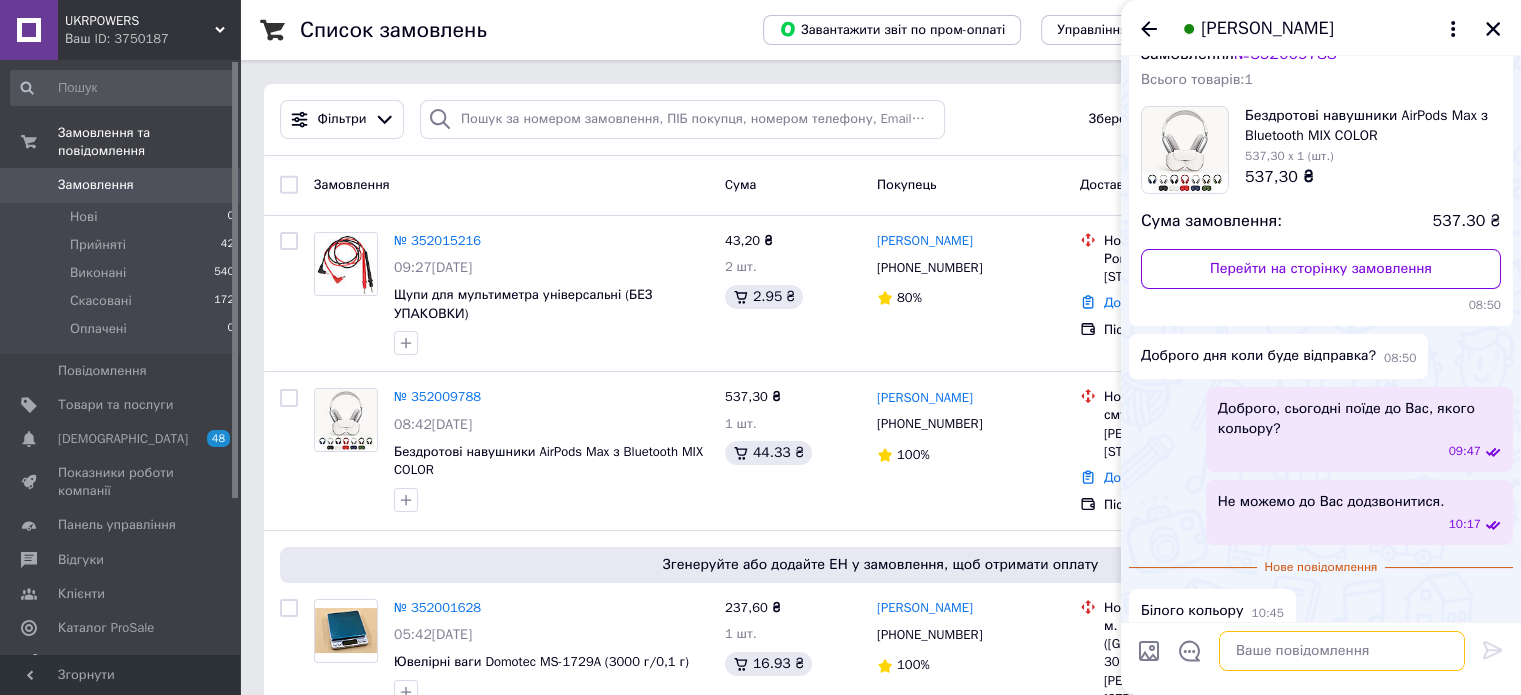 click at bounding box center (1342, 651) 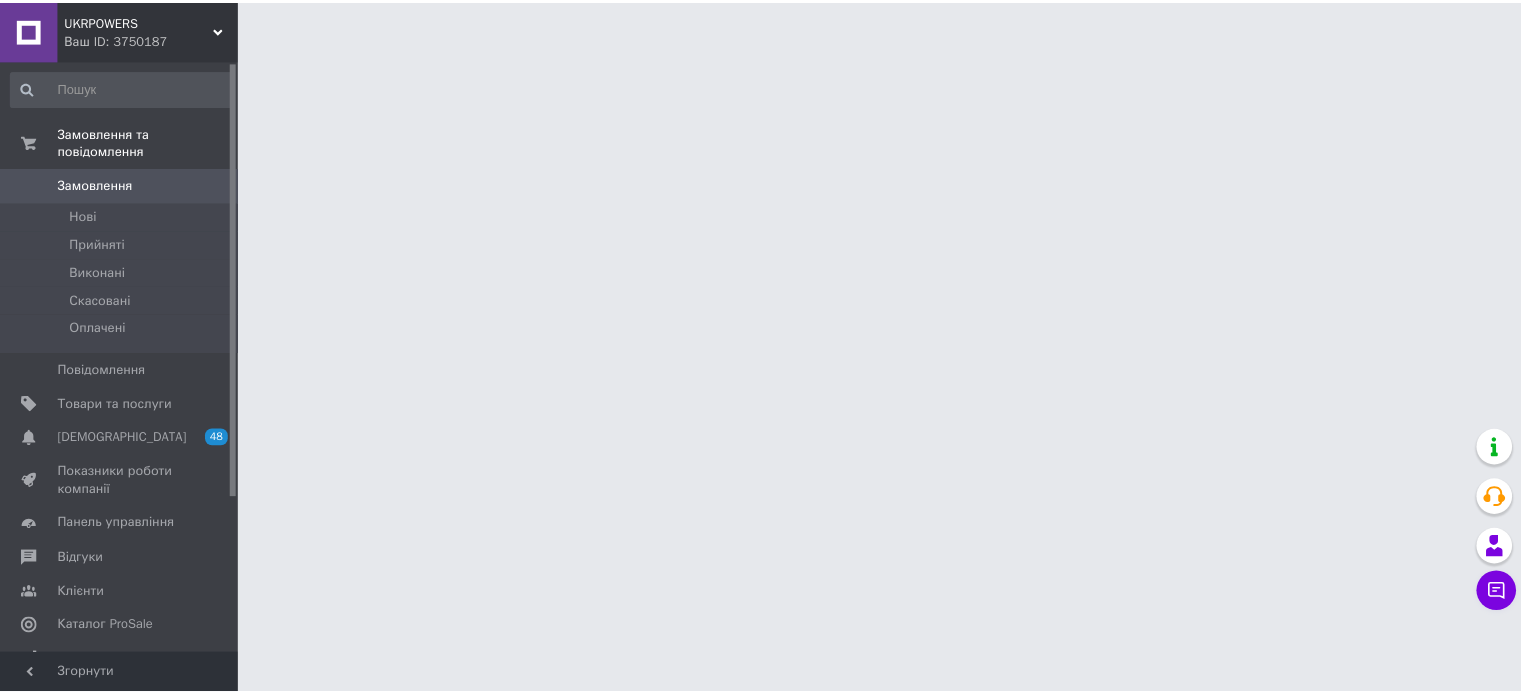scroll, scrollTop: 0, scrollLeft: 0, axis: both 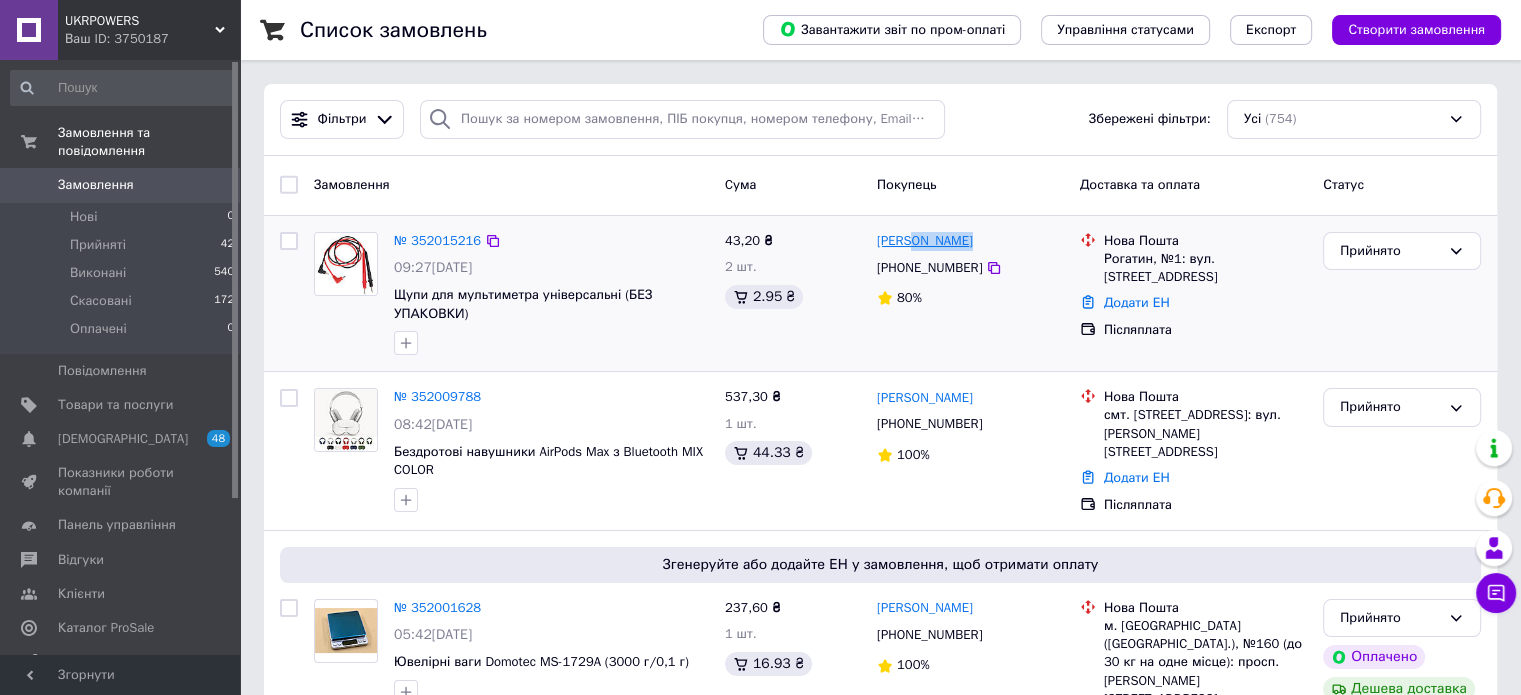 drag, startPoint x: 1005, startPoint y: 246, endPoint x: 912, endPoint y: 243, distance: 93.04838 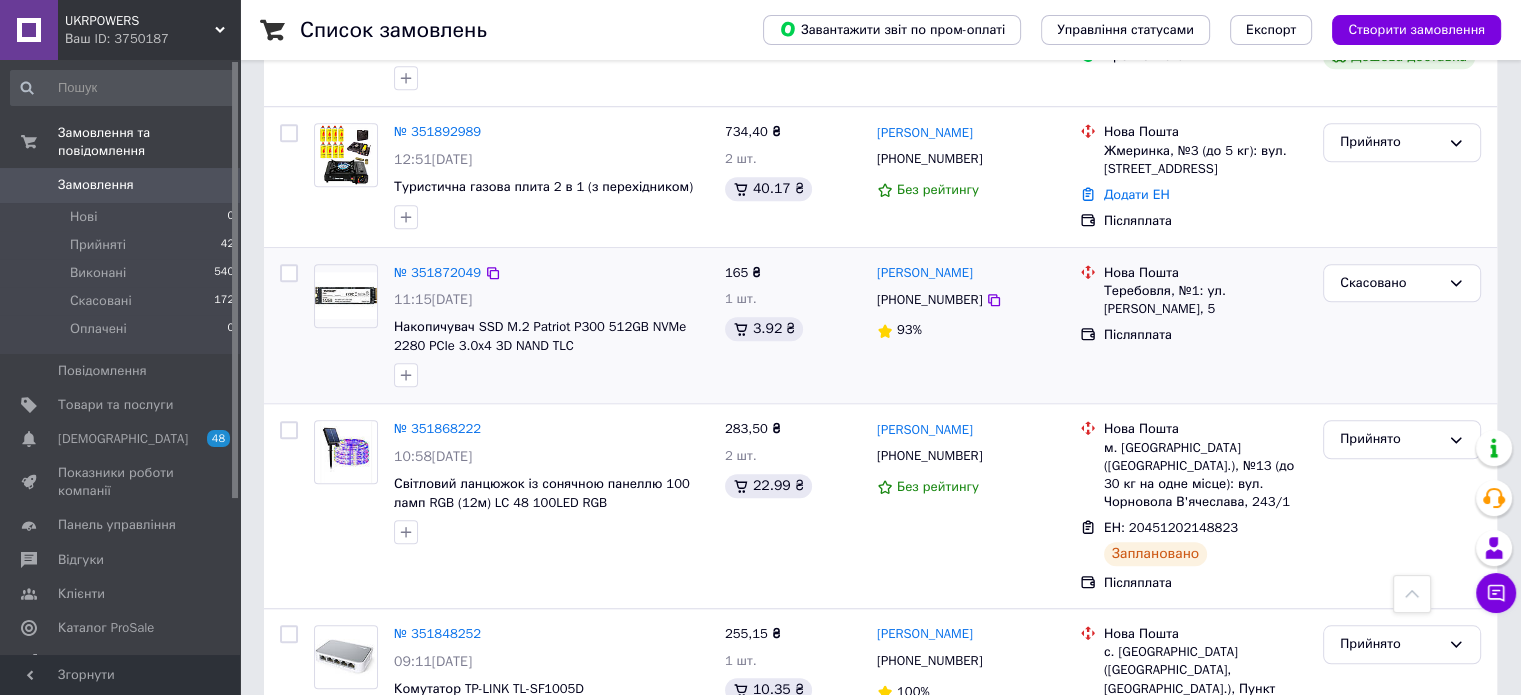scroll, scrollTop: 1700, scrollLeft: 0, axis: vertical 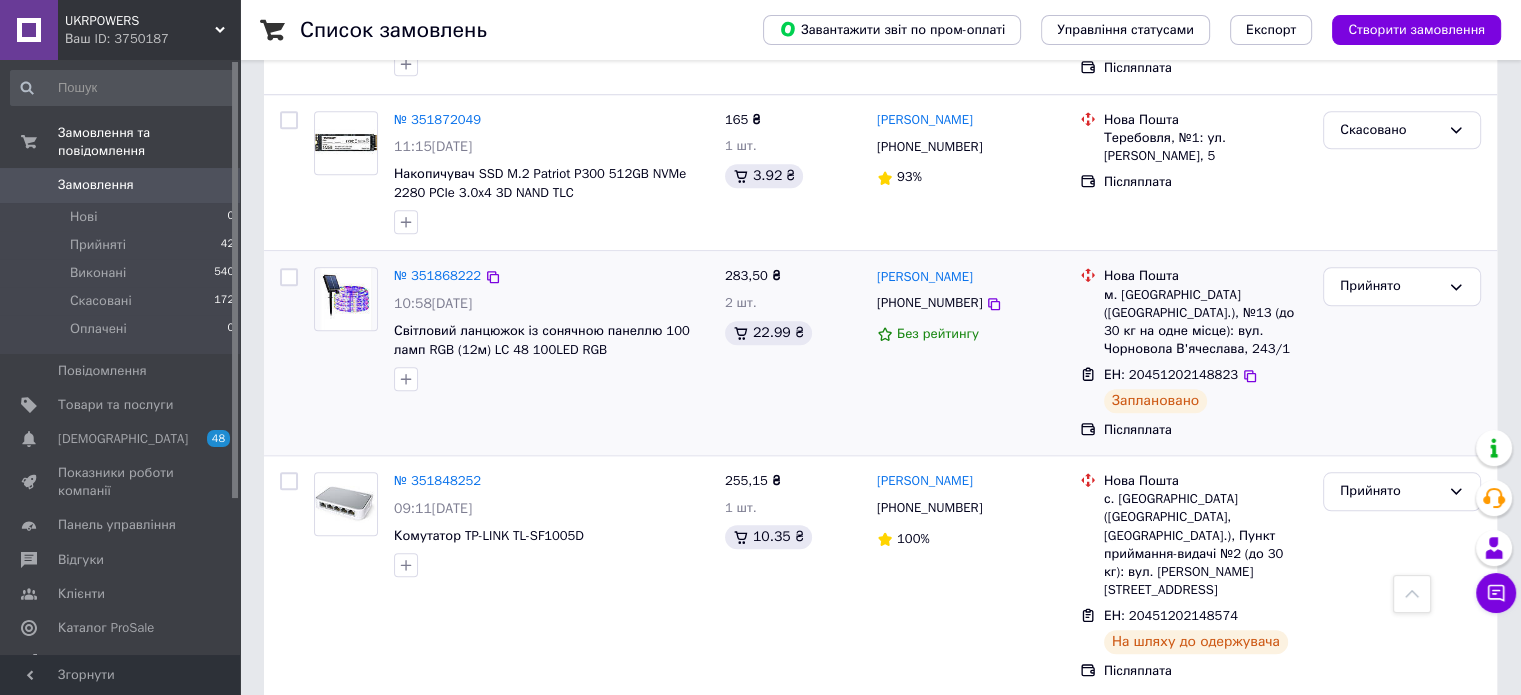 click on "283,50 ₴ 2 шт. 22.99 ₴" at bounding box center (793, 353) 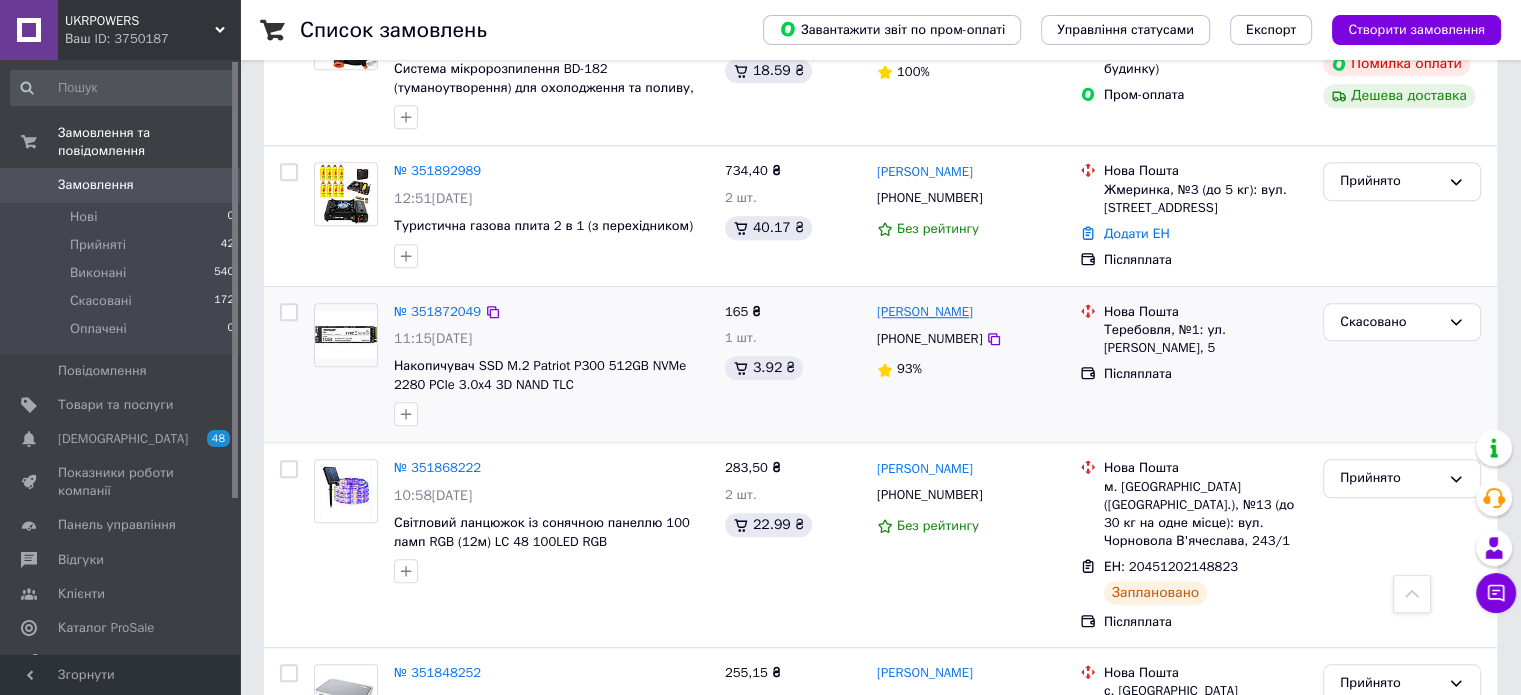 scroll, scrollTop: 1500, scrollLeft: 0, axis: vertical 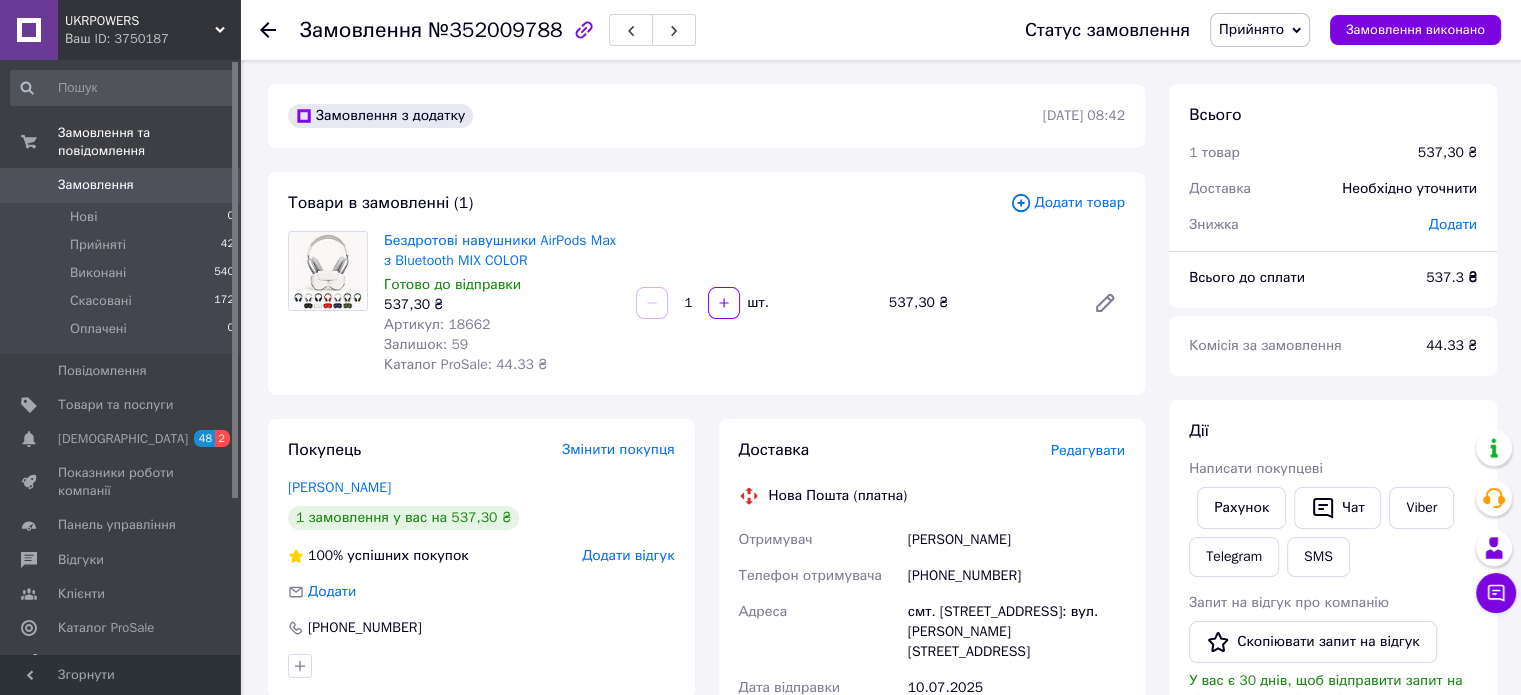 click at bounding box center [328, 271] 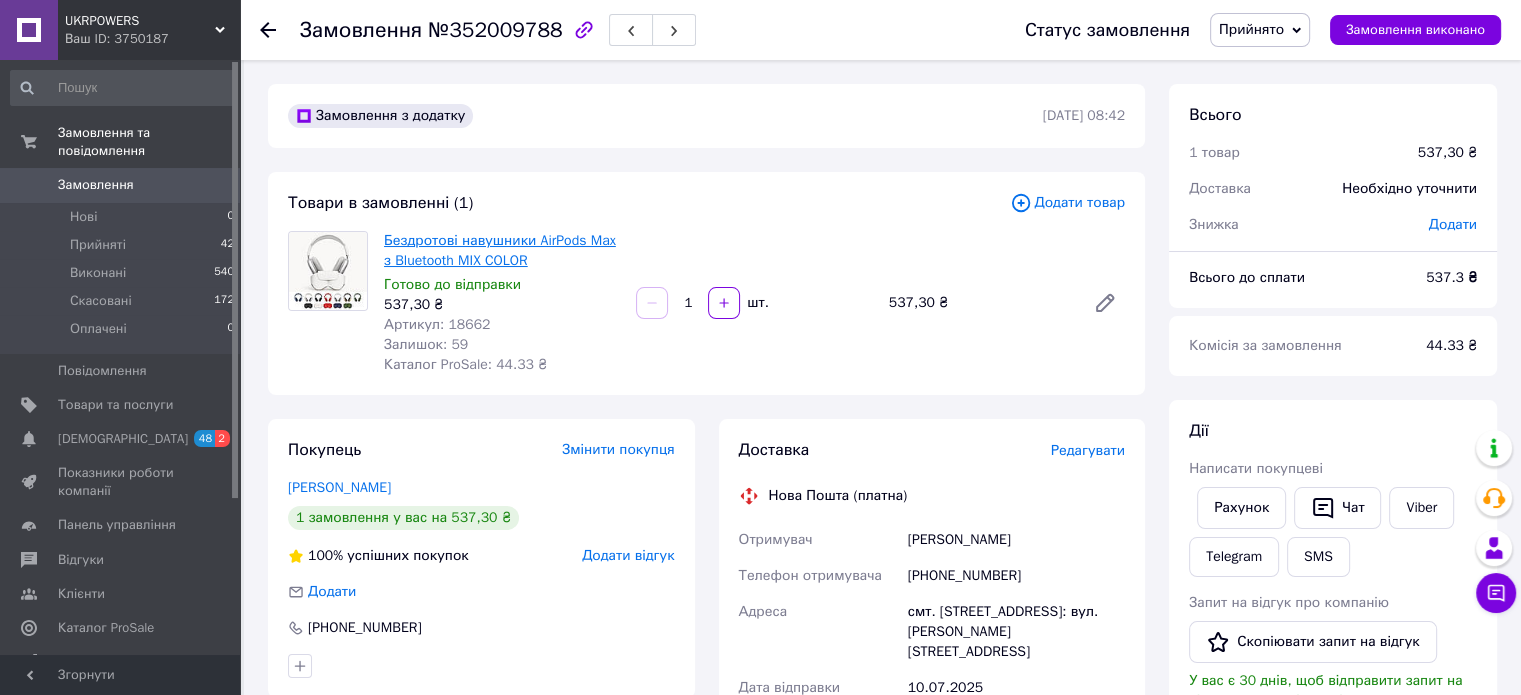 click on "Бездротові навушники AirPods Max з Bluetooth MIX COLOR" at bounding box center [500, 250] 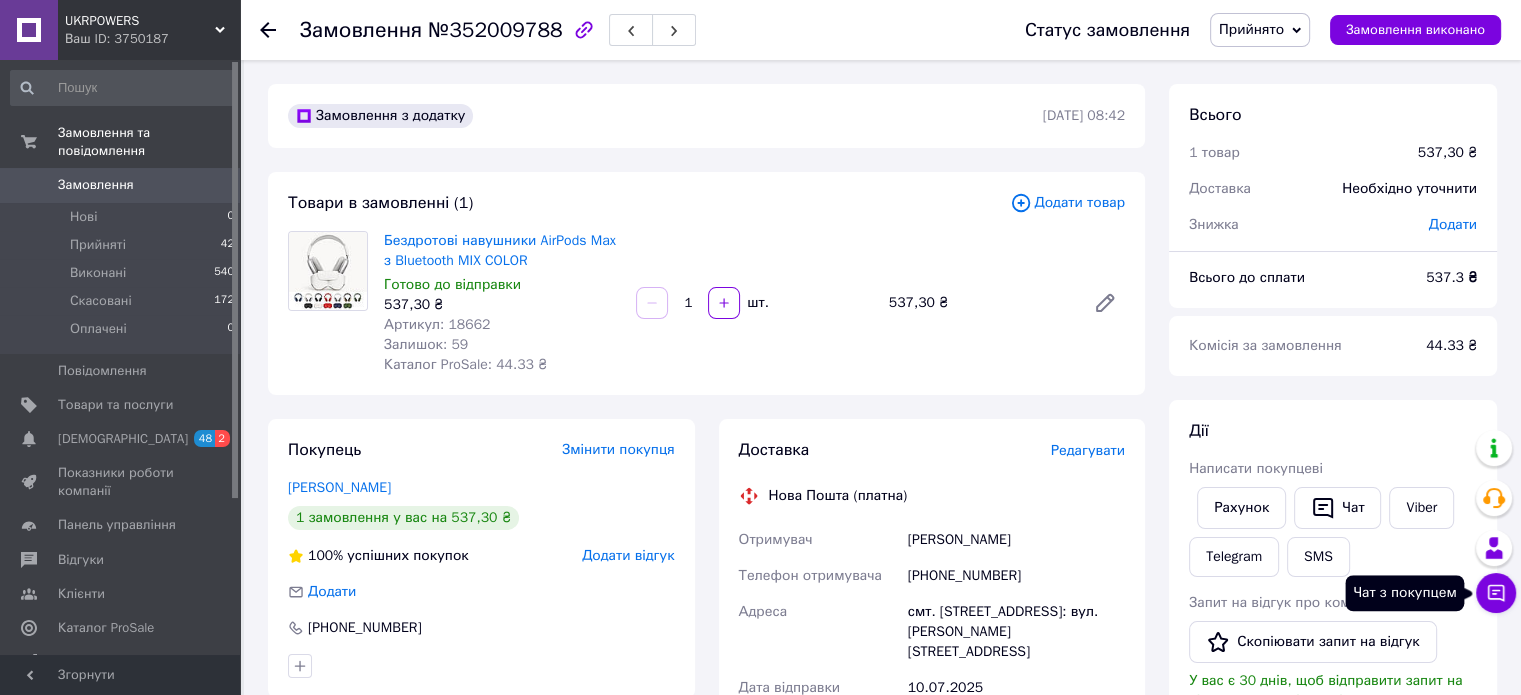 click 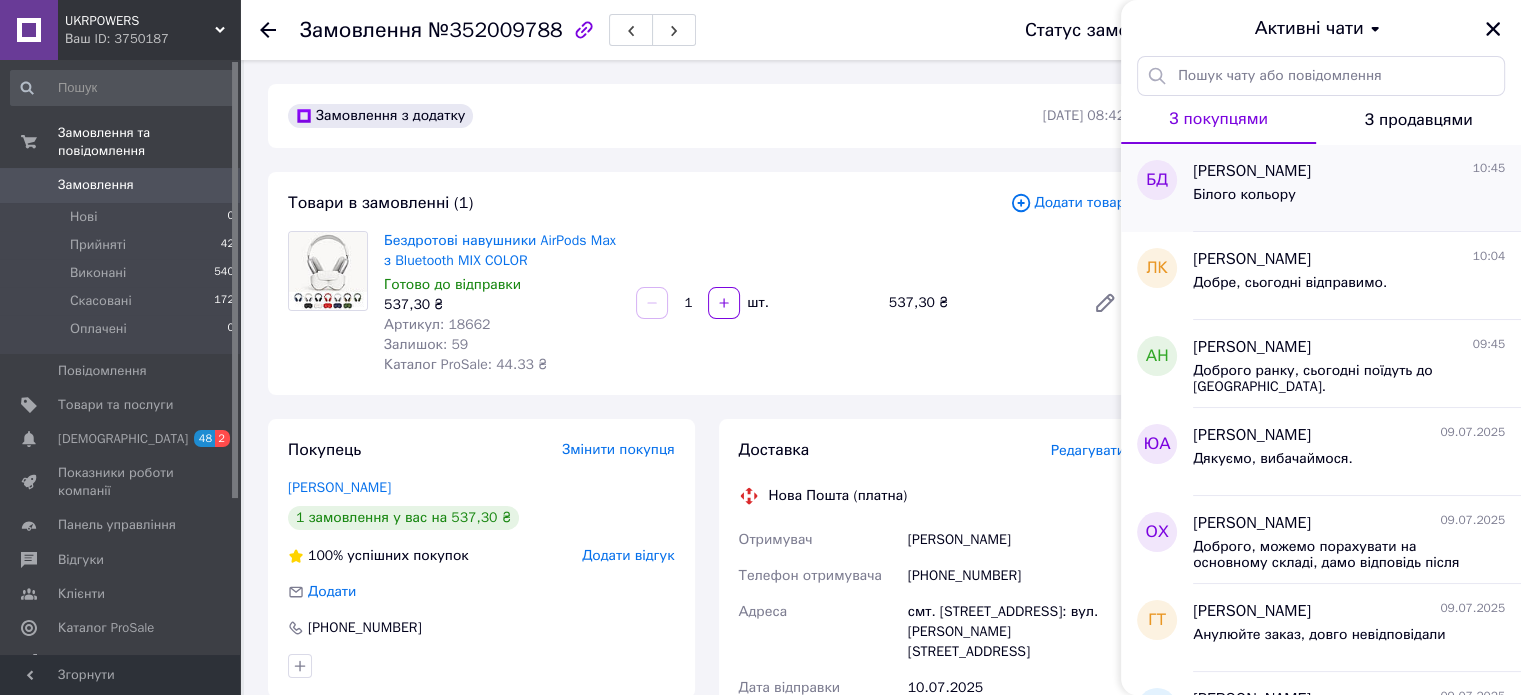 click on "[PERSON_NAME] 10:45" at bounding box center [1349, 171] 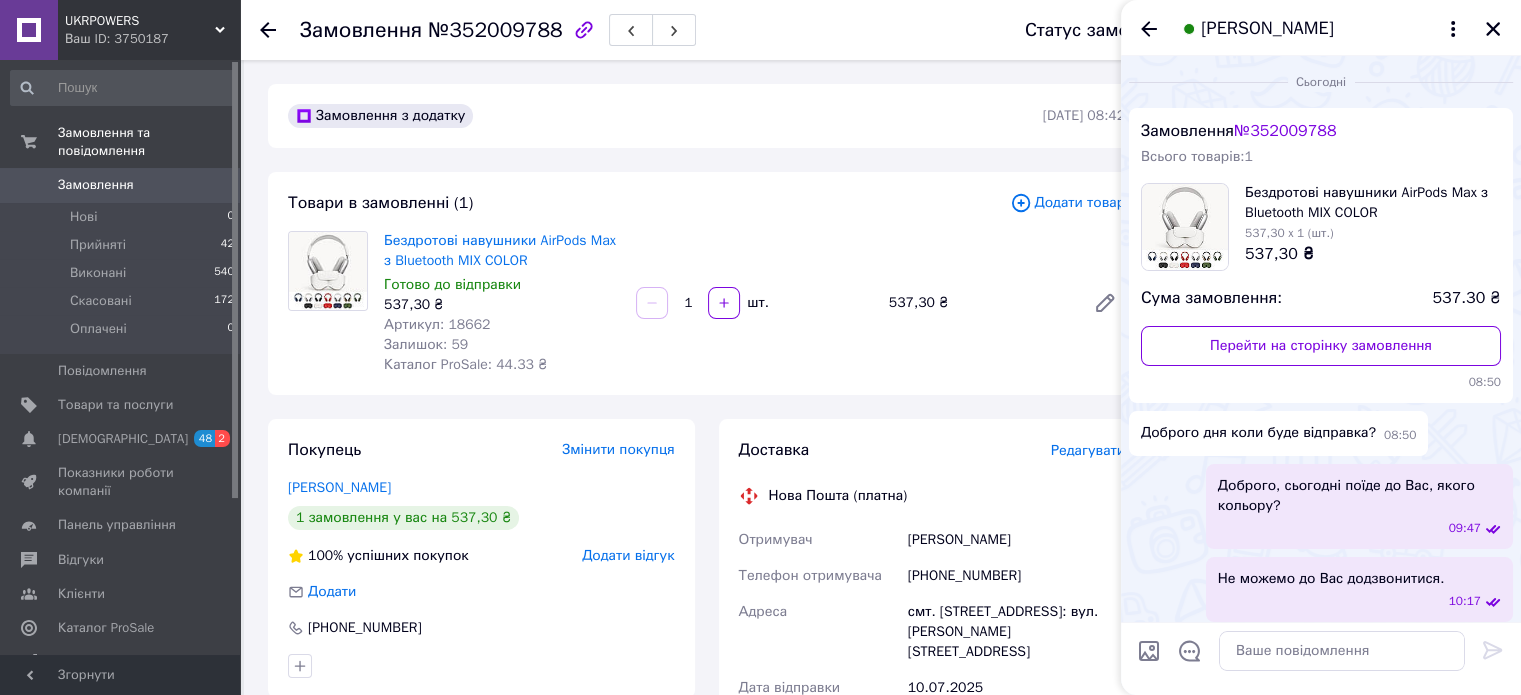 scroll, scrollTop: 40, scrollLeft: 0, axis: vertical 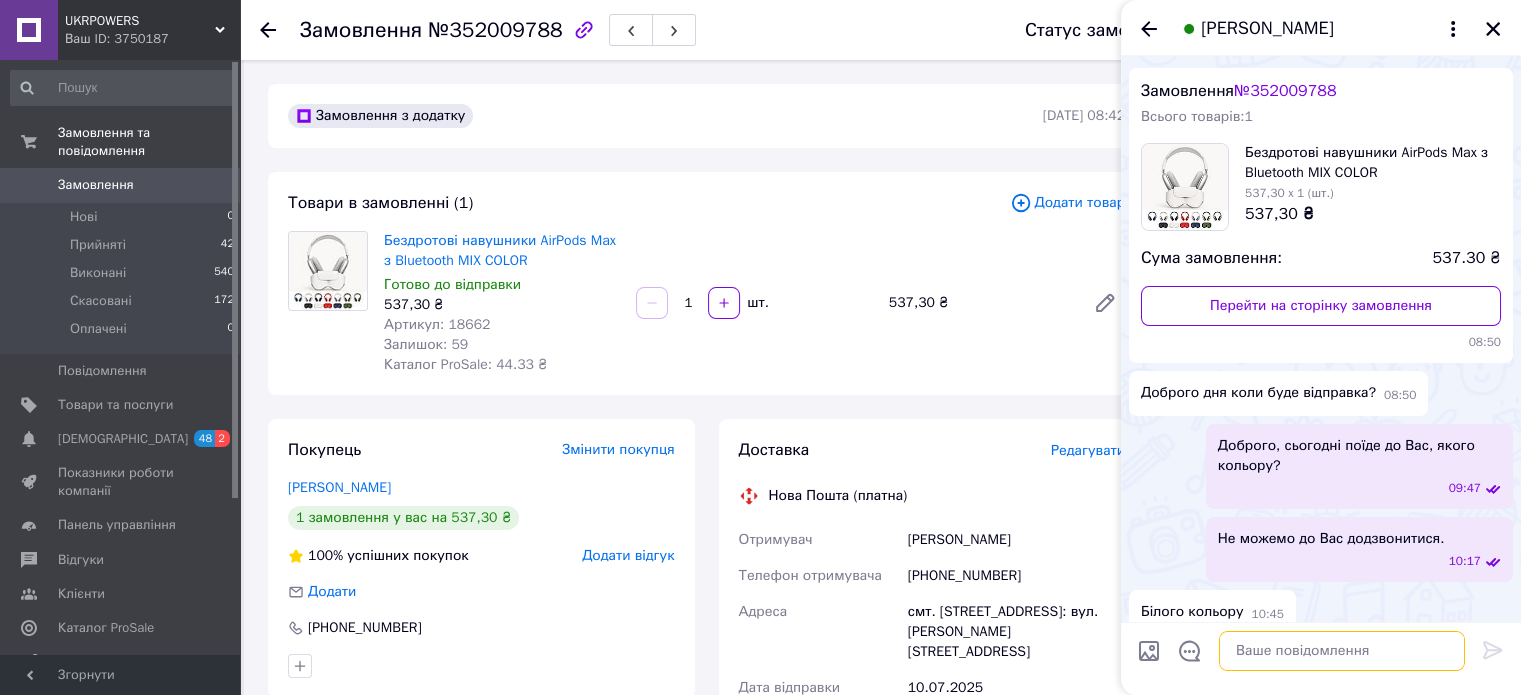 click at bounding box center [1342, 651] 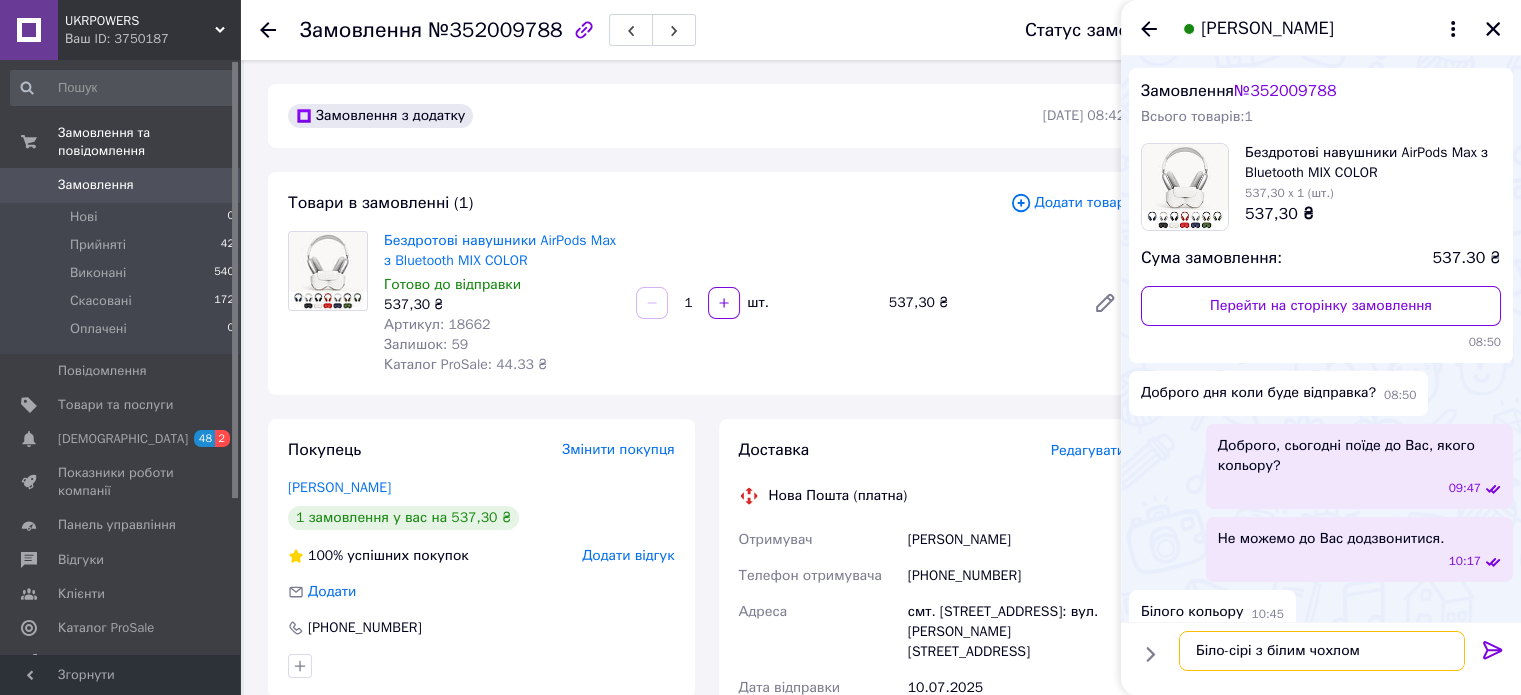 type on "Біло-сірі з білим чохлом." 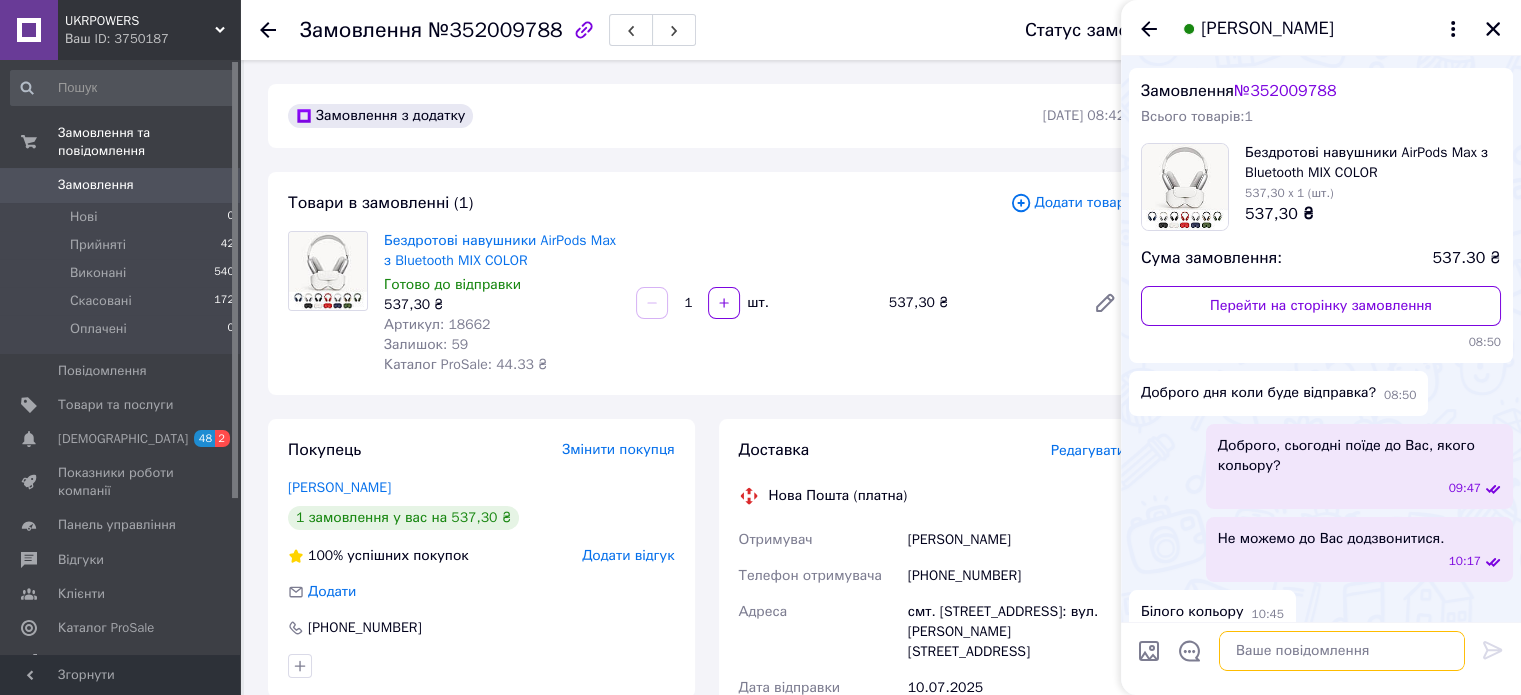 scroll, scrollTop: 94, scrollLeft: 0, axis: vertical 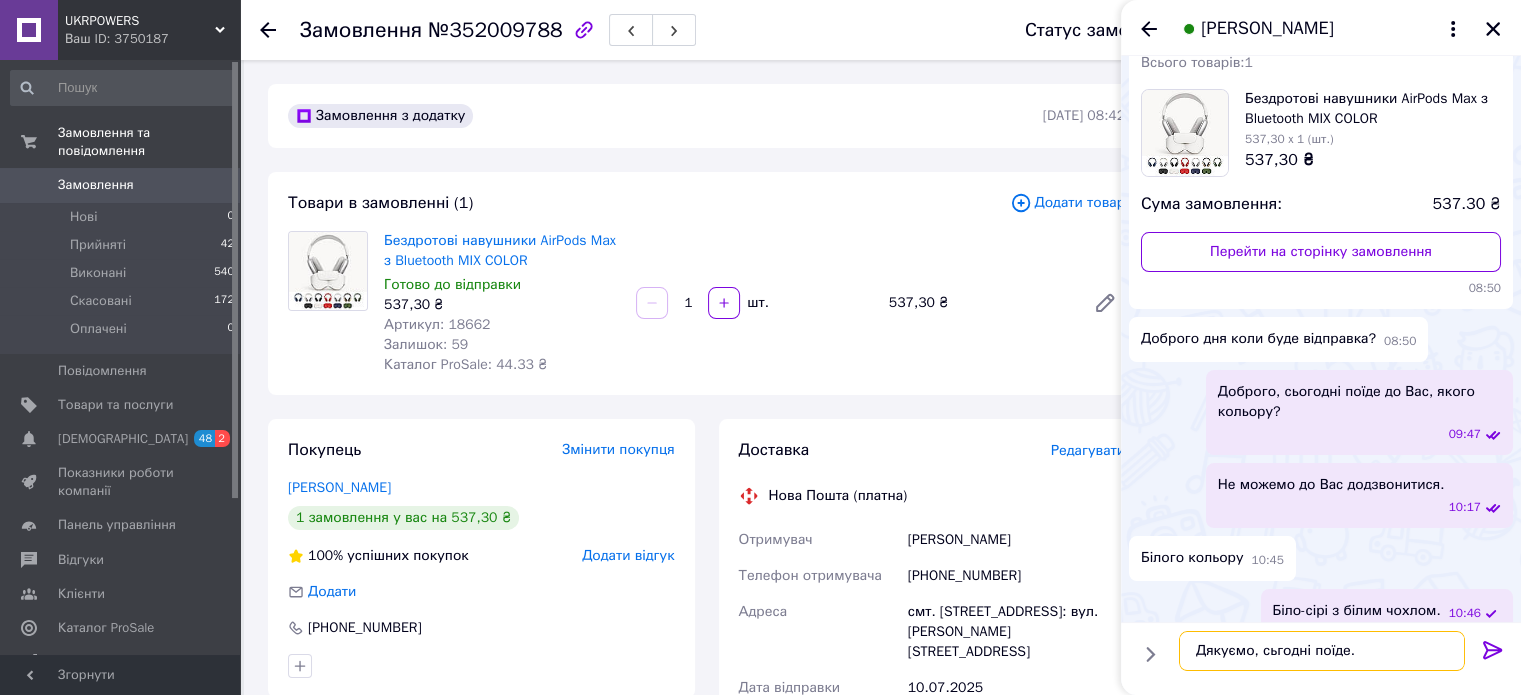 click on "Дякуємо, сьгодні поїде." at bounding box center (1322, 651) 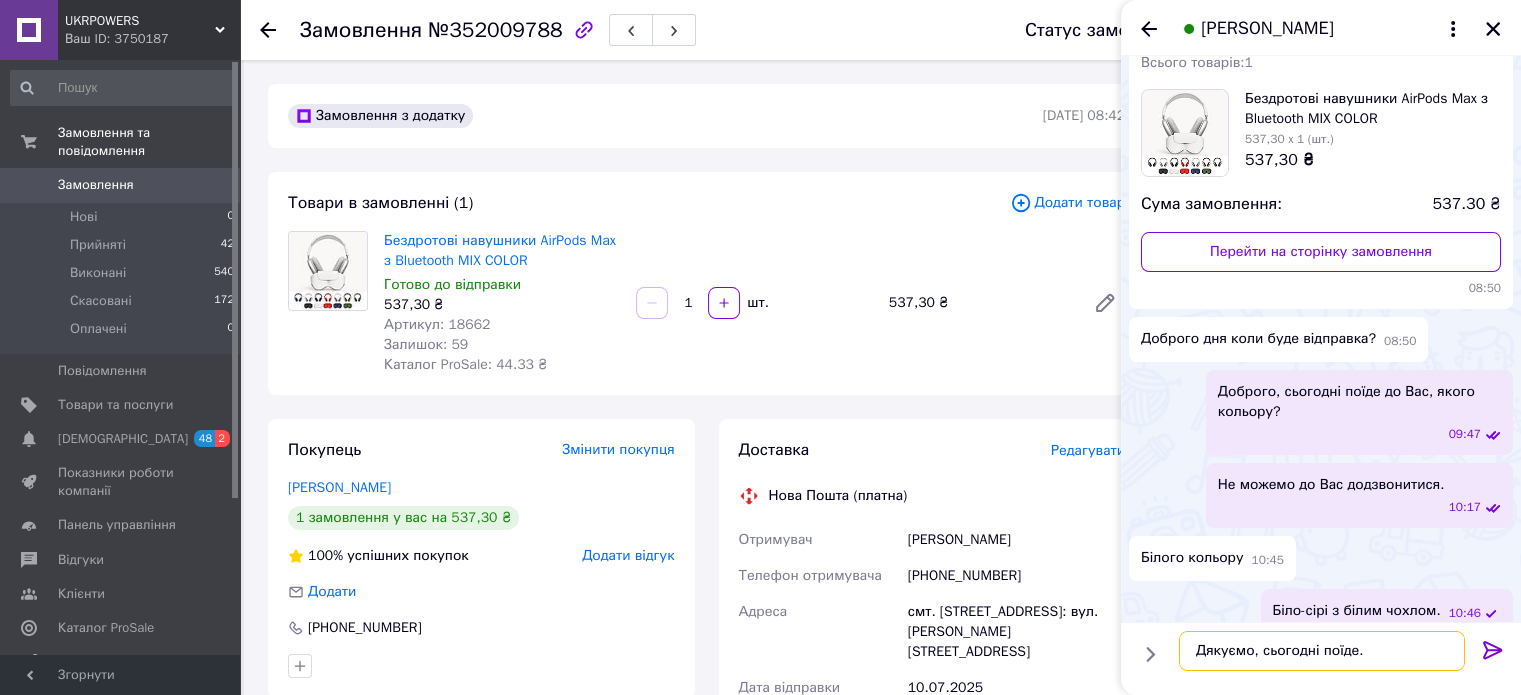 type on "Дякуємо, сьогодні поїде." 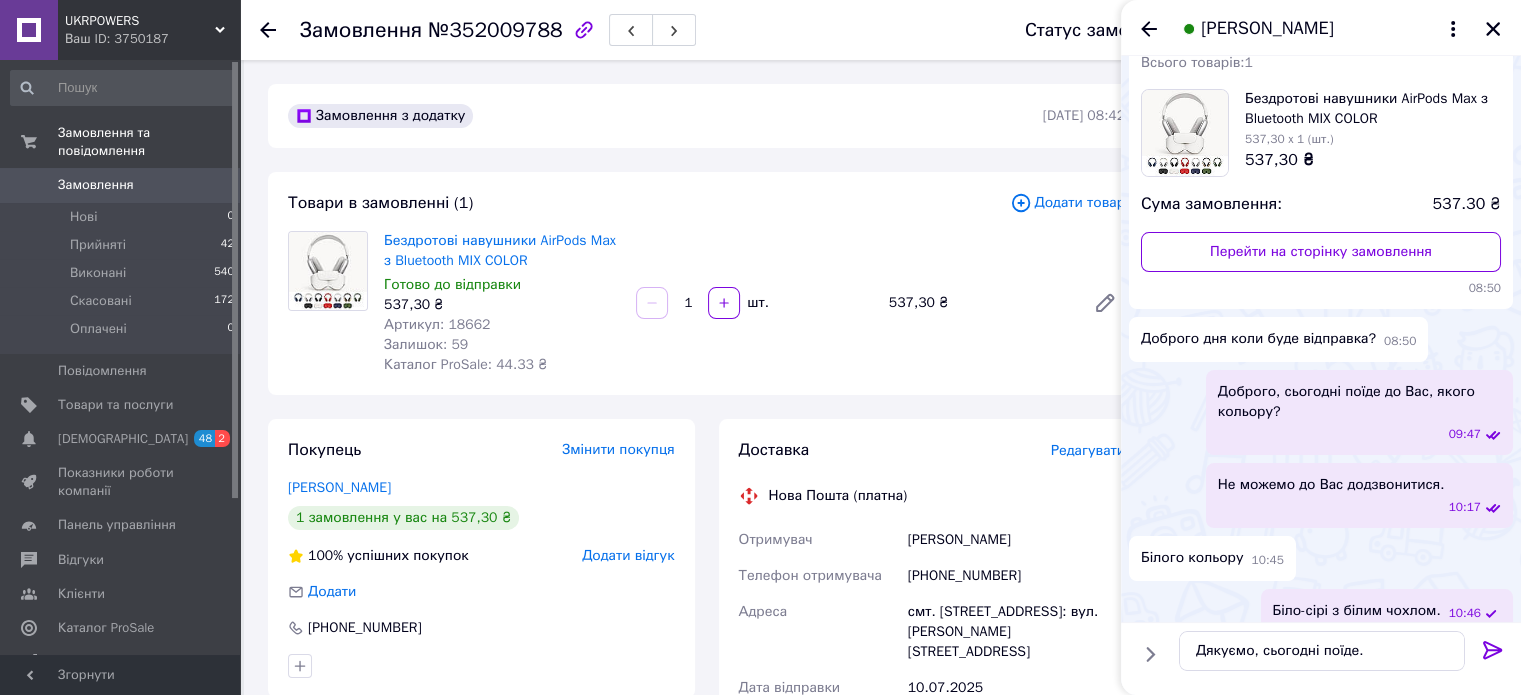 click 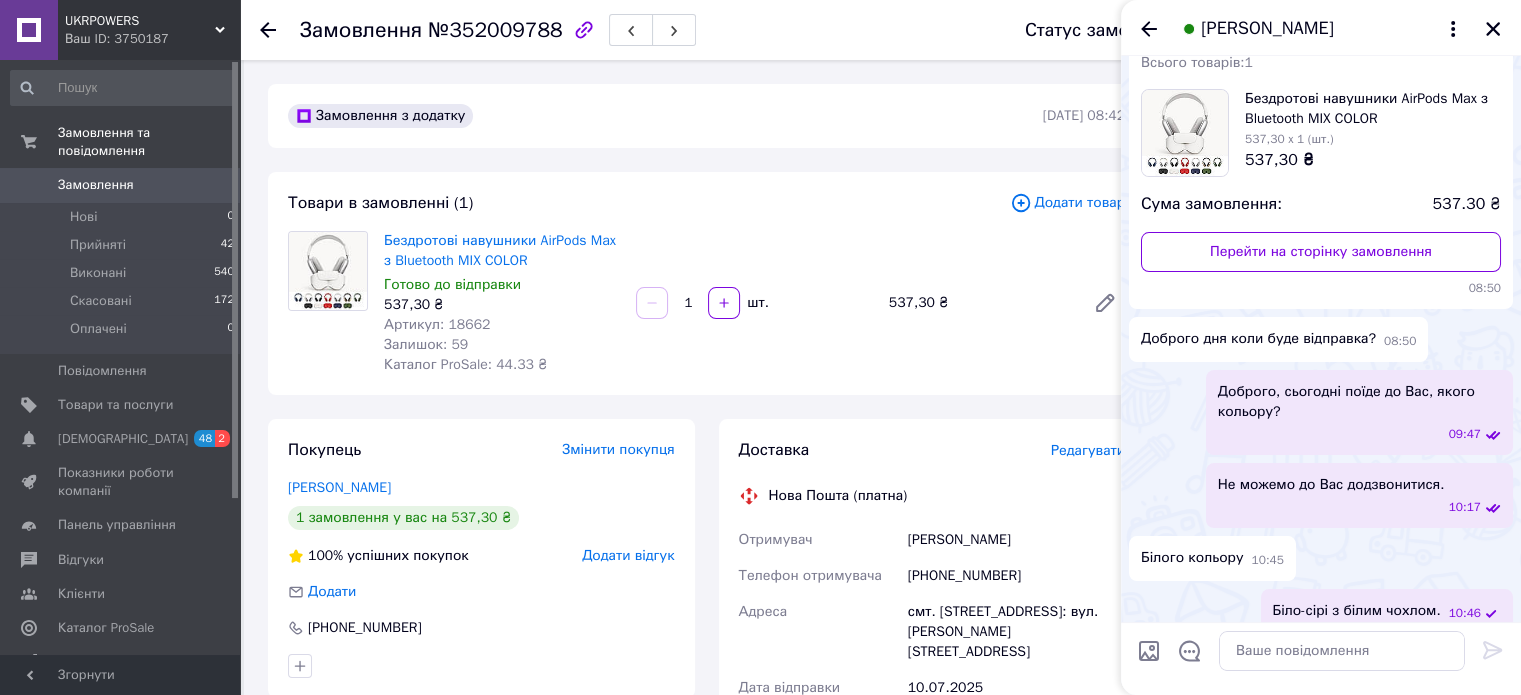 click on "Бездротові навушники AirPods Max з Bluetooth MIX COLOR Готово до відправки 537,30 ₴ Артикул: 18662 Залишок: 59 Каталог ProSale: 44.33 ₴  1   шт. 537,30 ₴" at bounding box center [754, 303] 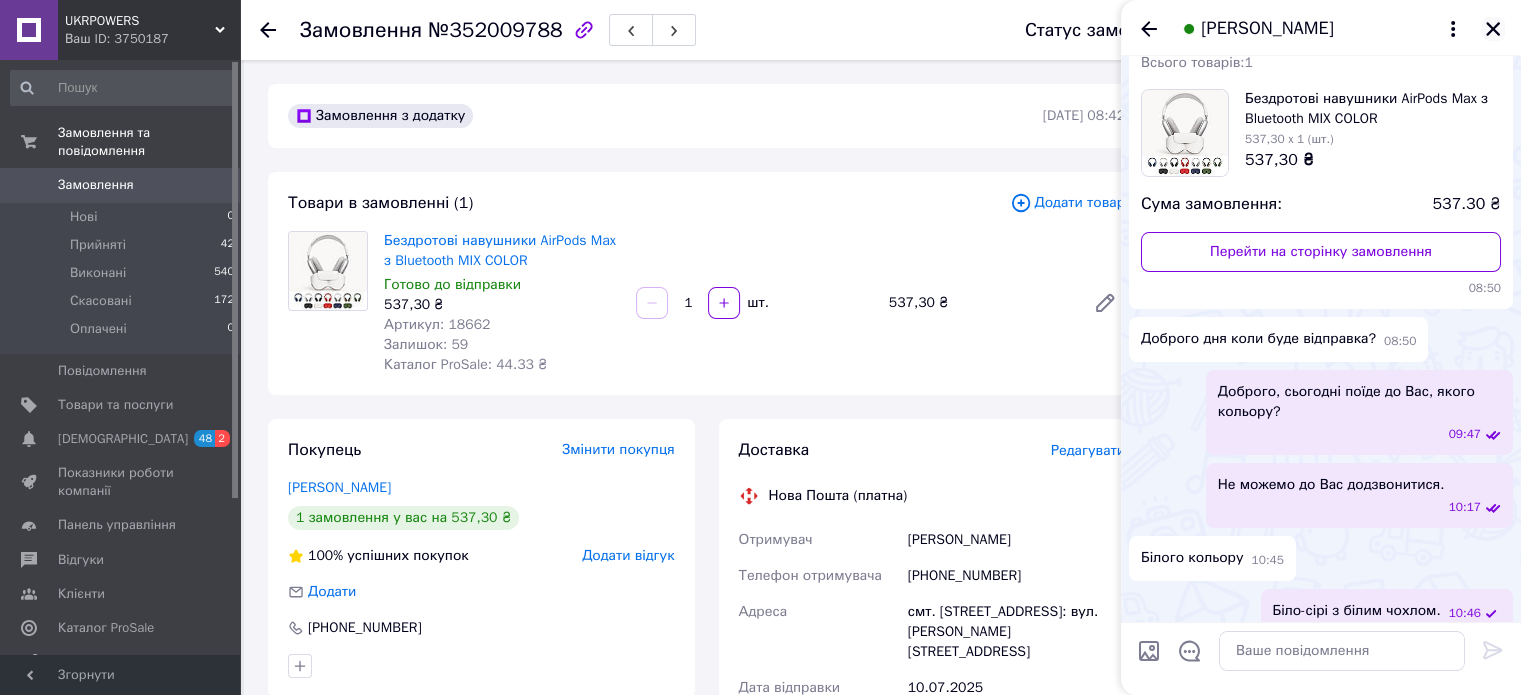 click 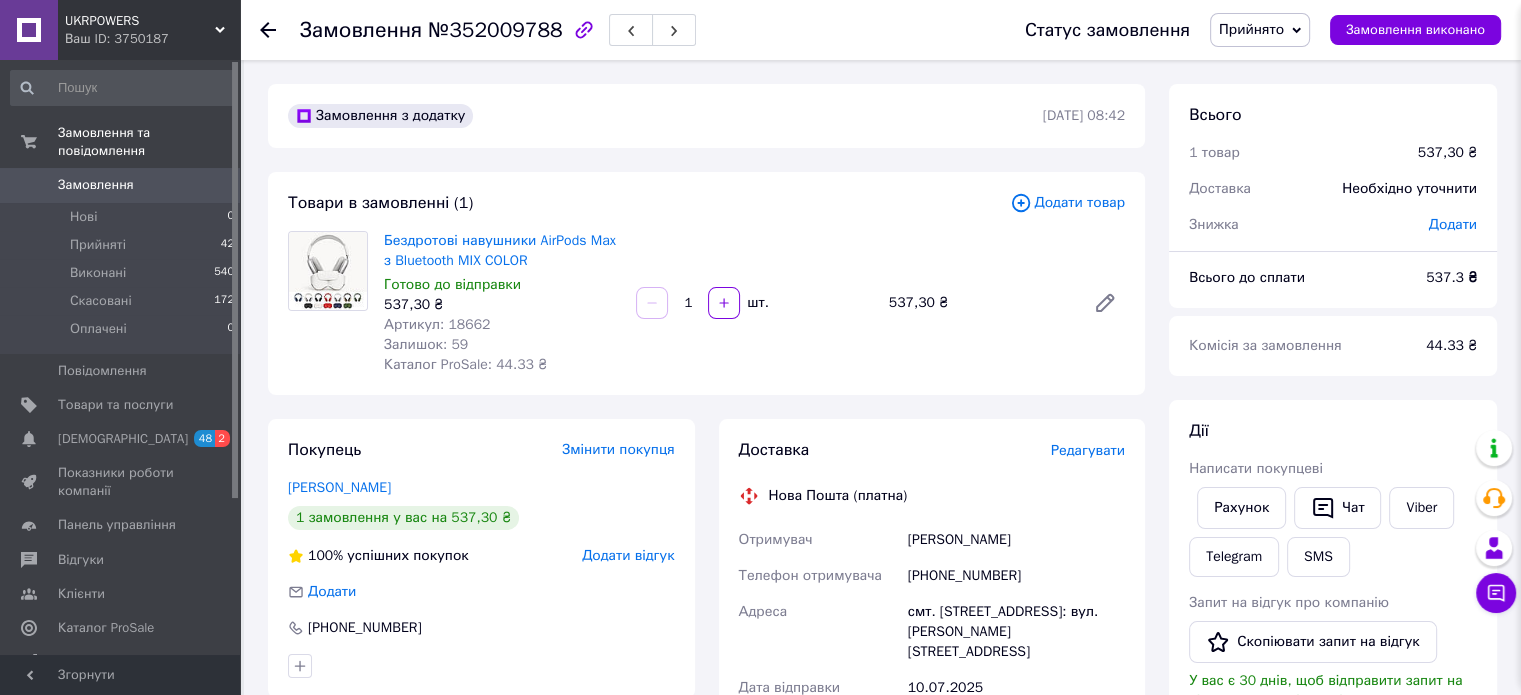 scroll, scrollTop: 147, scrollLeft: 0, axis: vertical 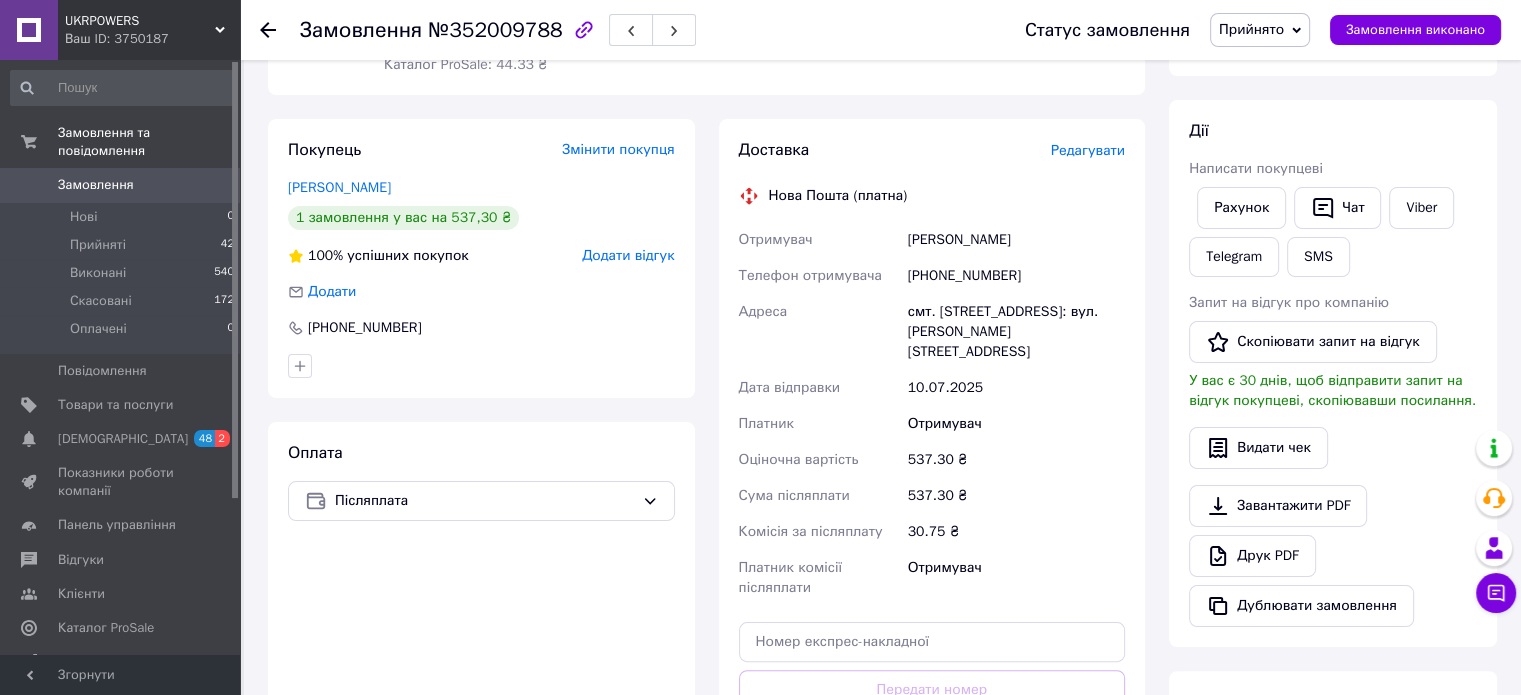 drag, startPoint x: 904, startPoint y: 239, endPoint x: 1019, endPoint y: 239, distance: 115 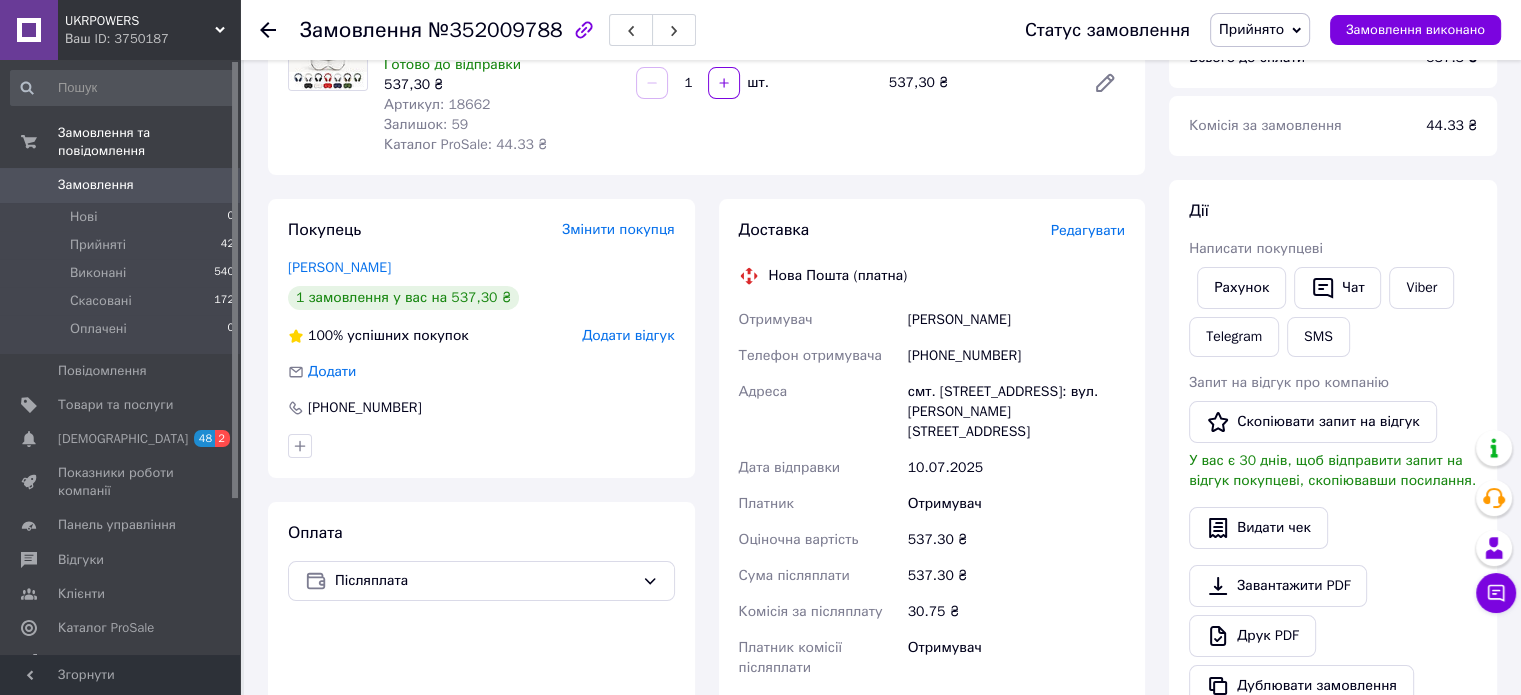 scroll, scrollTop: 100, scrollLeft: 0, axis: vertical 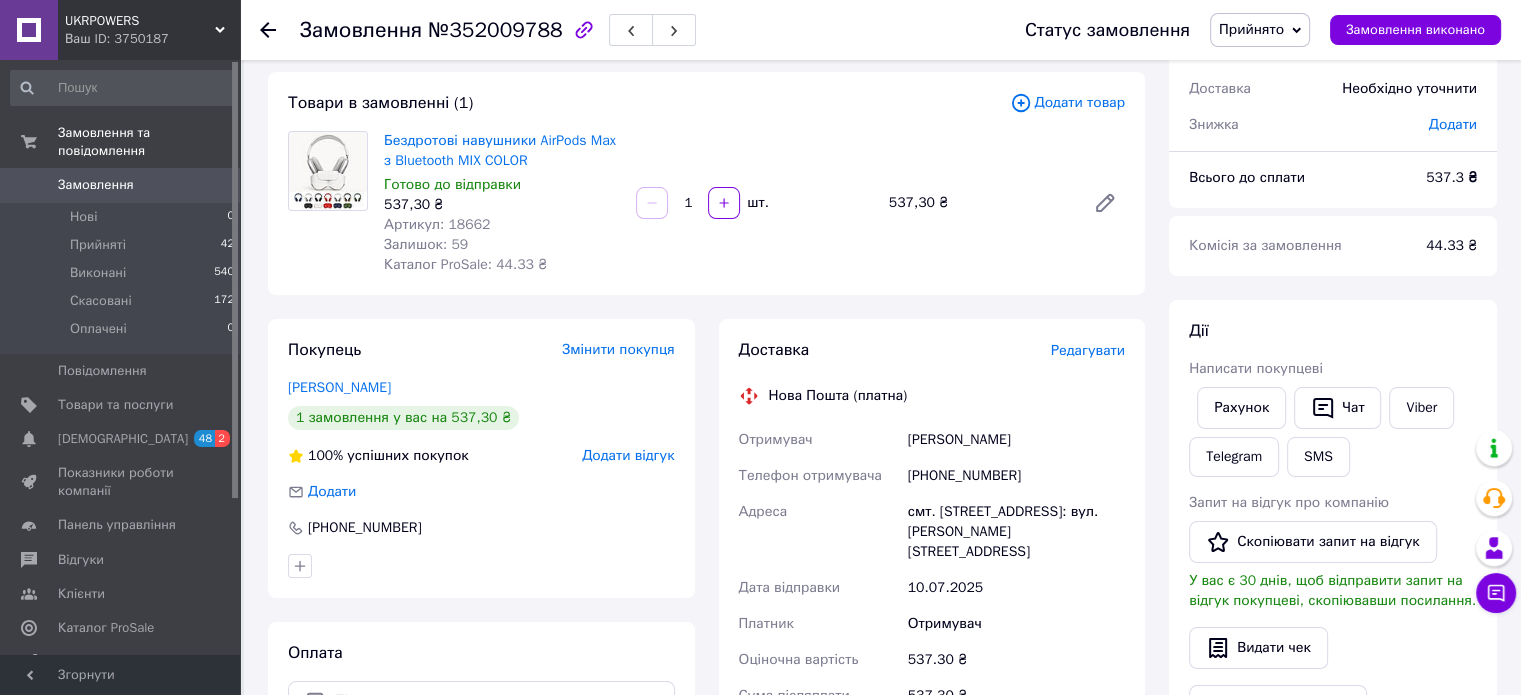 click on "Замовлення" at bounding box center (121, 185) 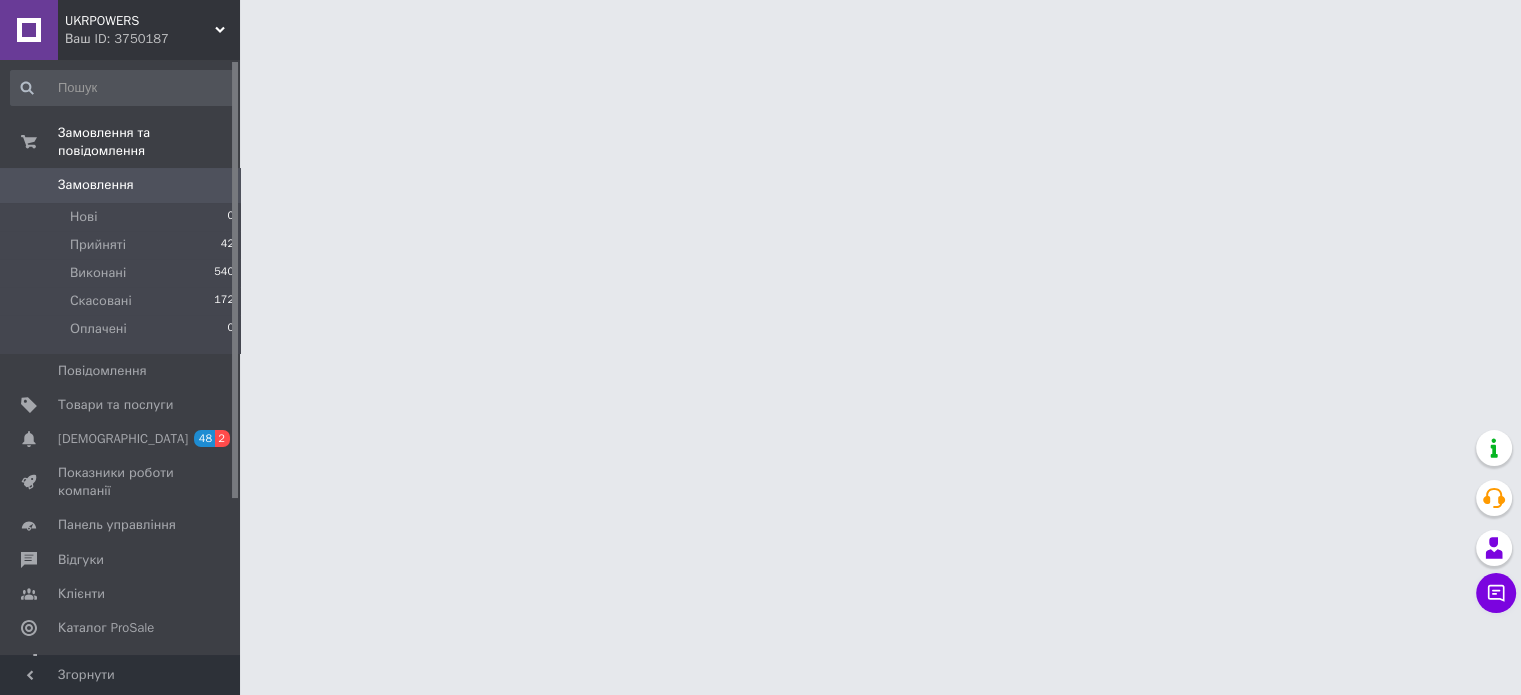 scroll, scrollTop: 0, scrollLeft: 0, axis: both 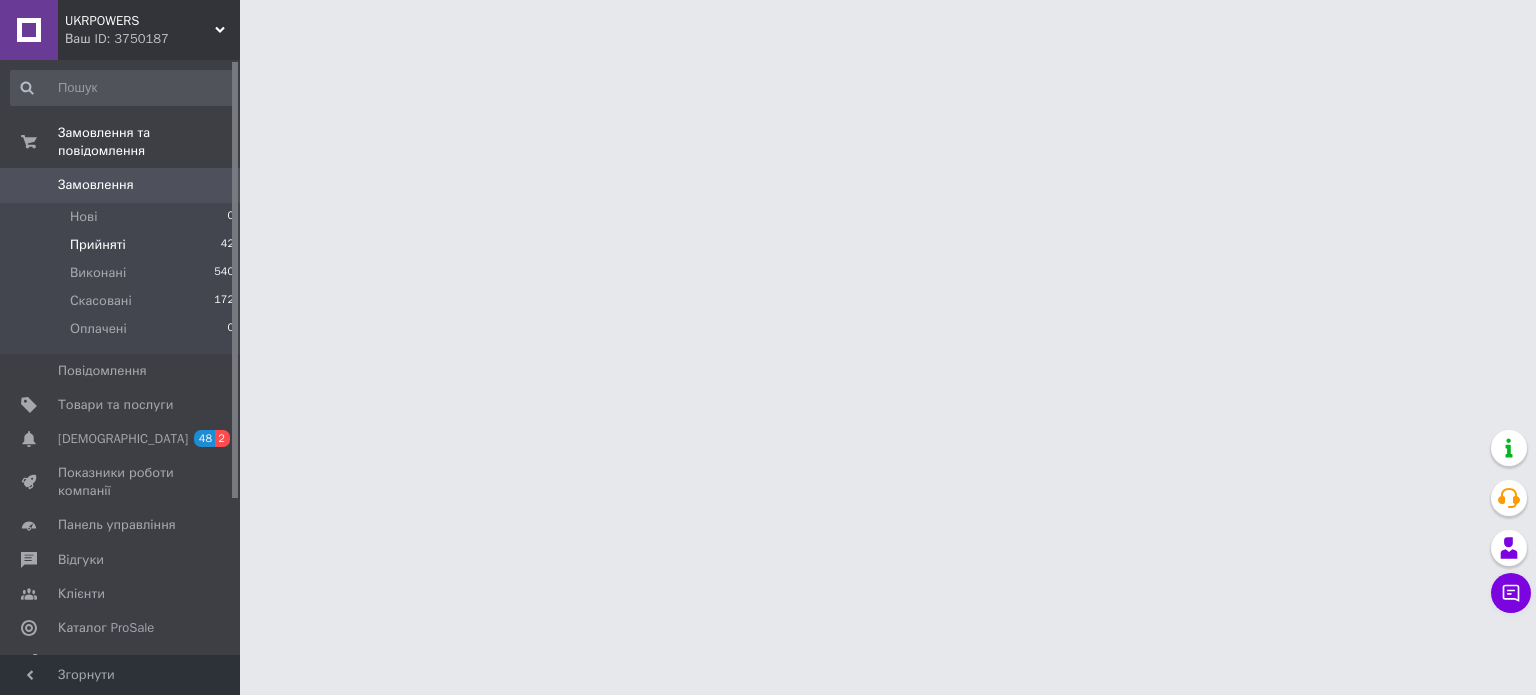 click on "Прийняті 42" at bounding box center (123, 245) 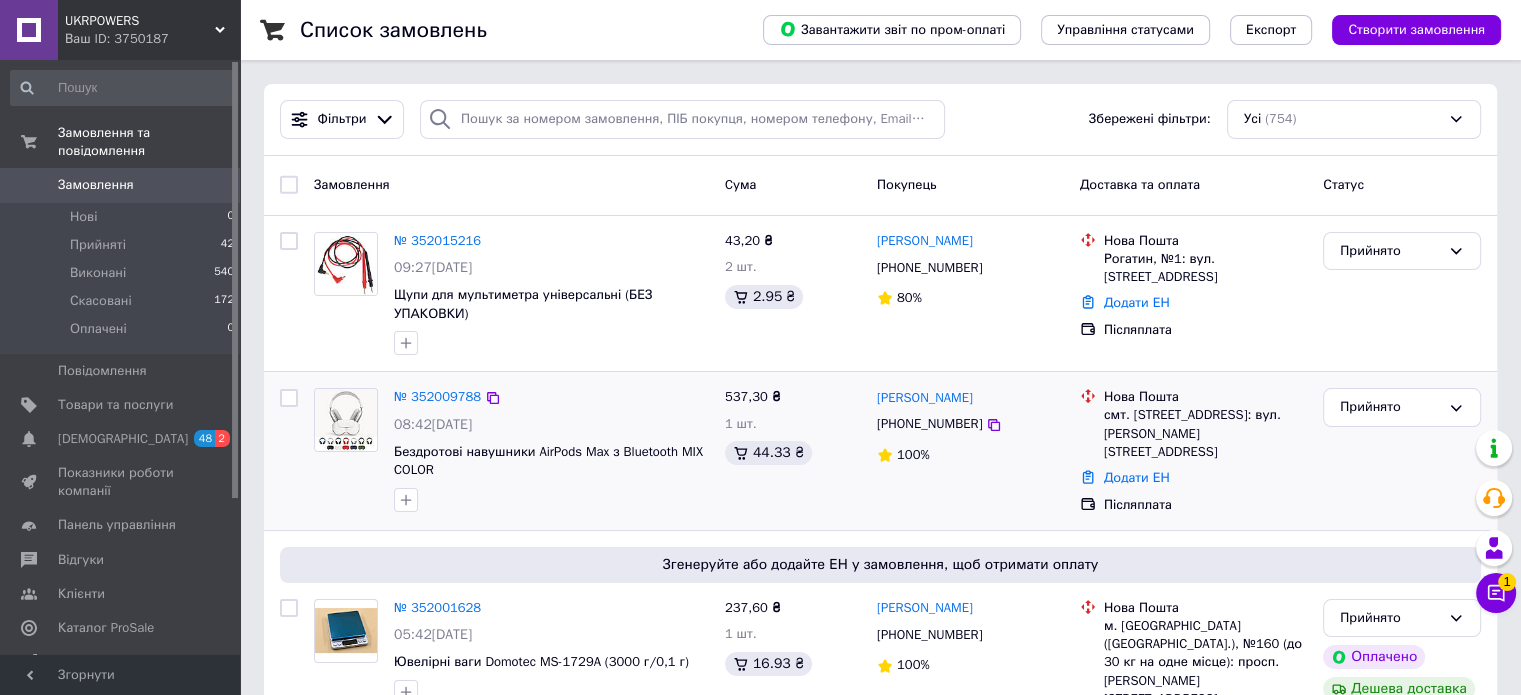 click at bounding box center (346, 450) 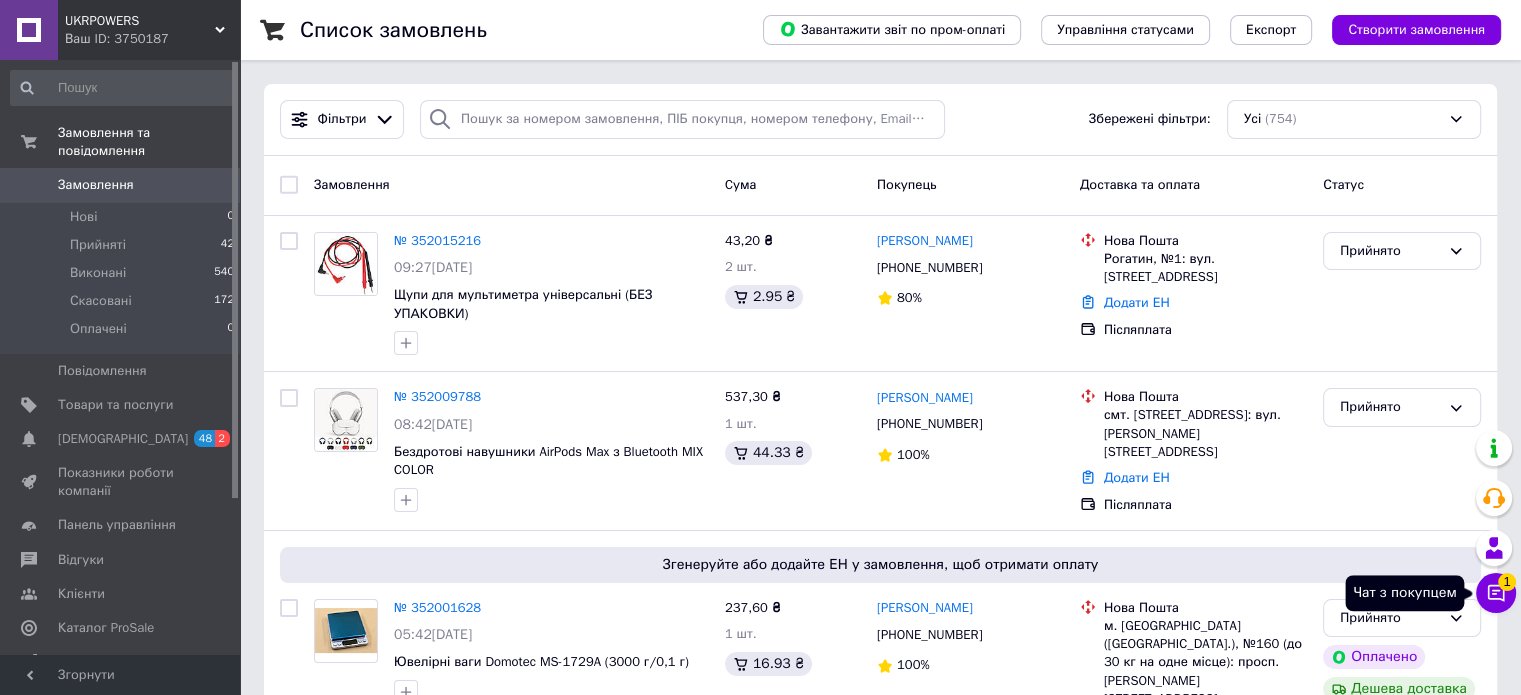 click 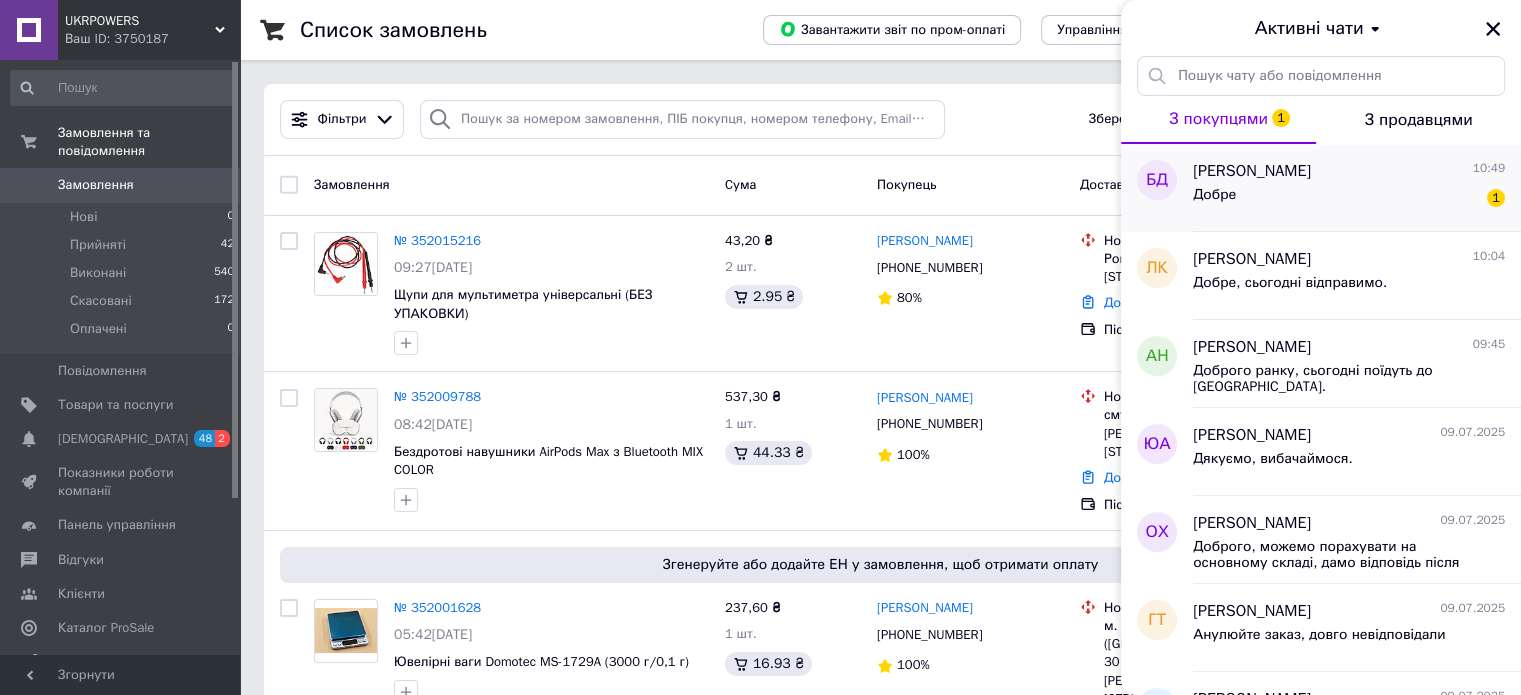 click on "Добре" at bounding box center [1214, 195] 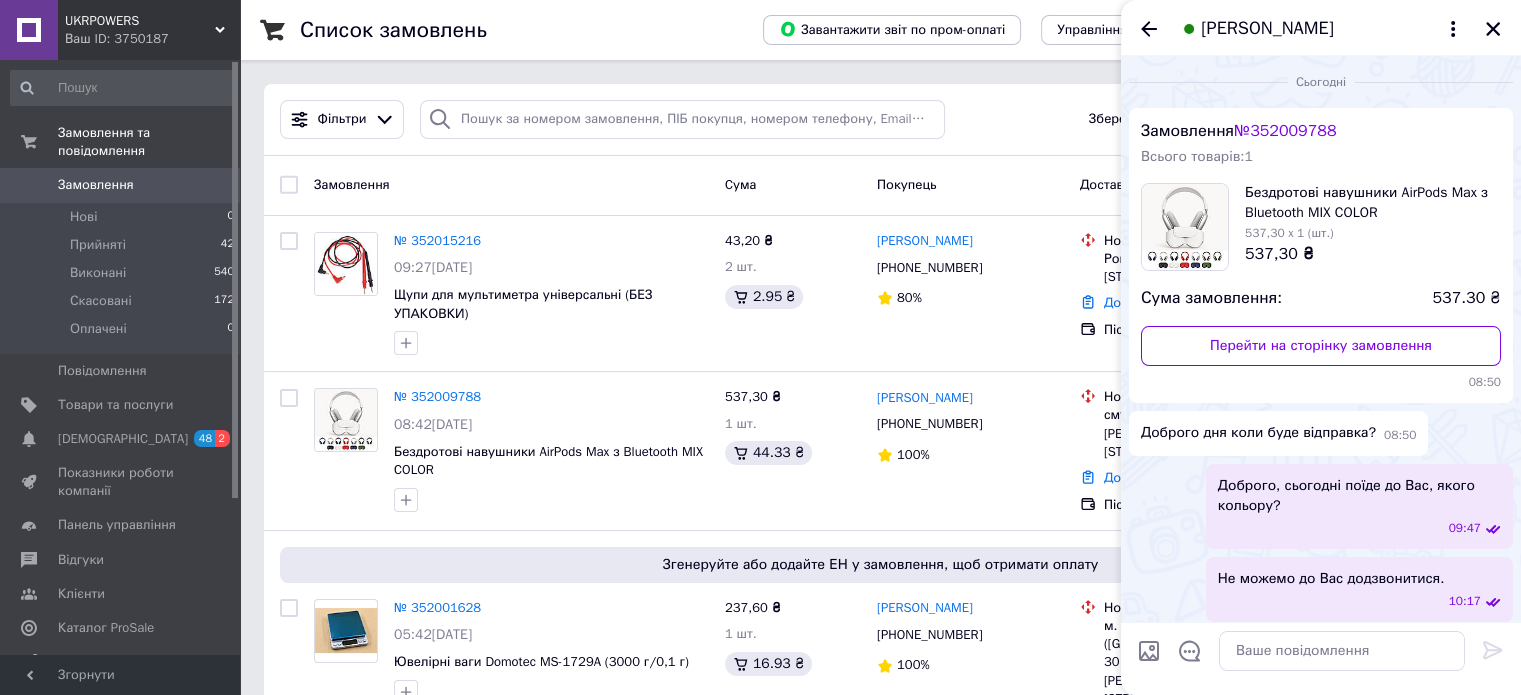scroll, scrollTop: 236, scrollLeft: 0, axis: vertical 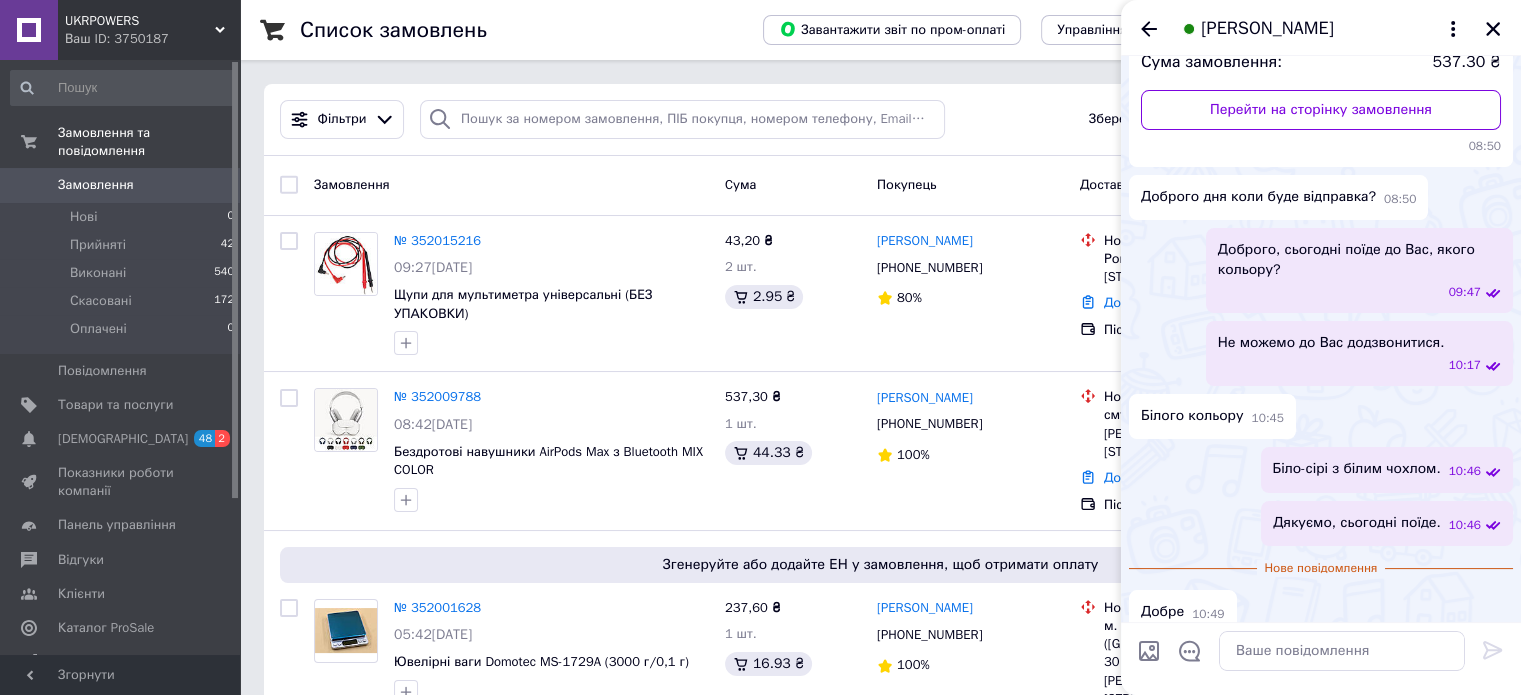 click on "Добре 10:49" at bounding box center [1321, 612] 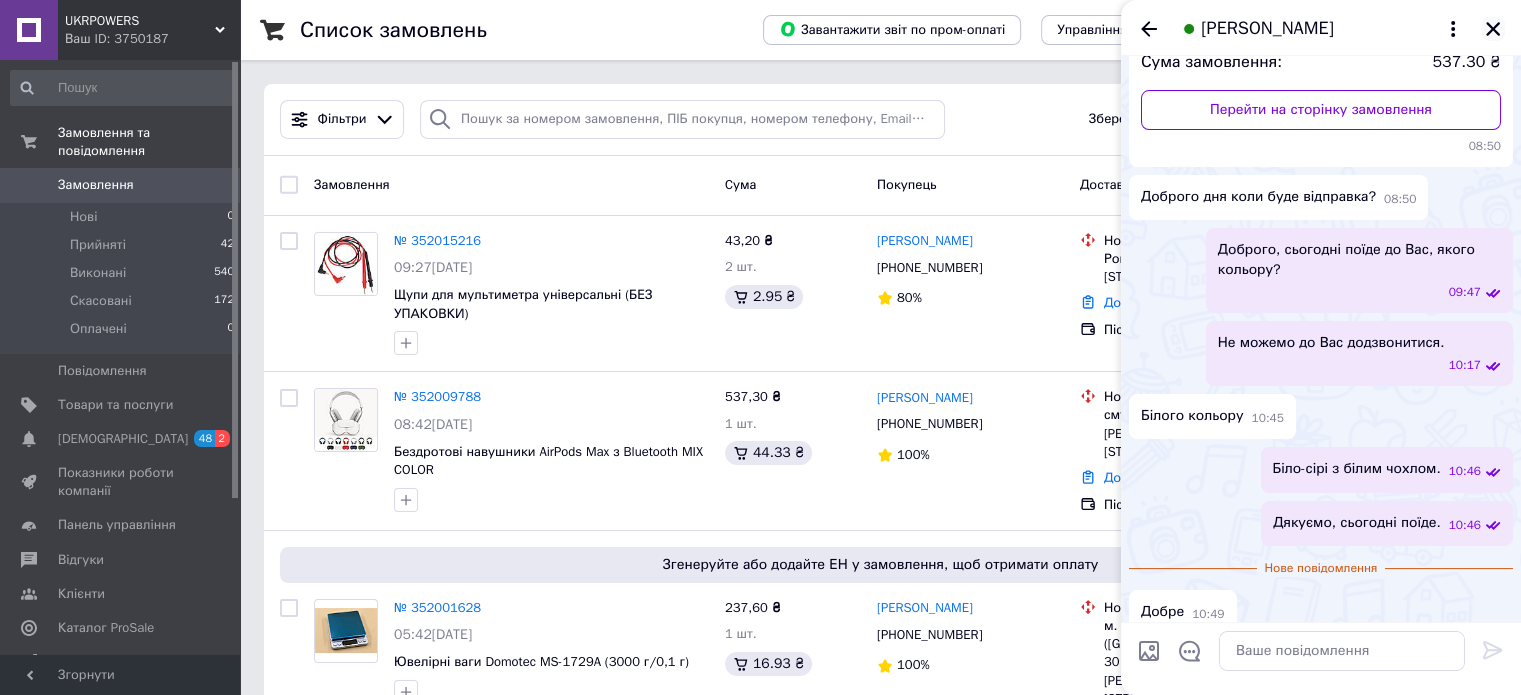 click 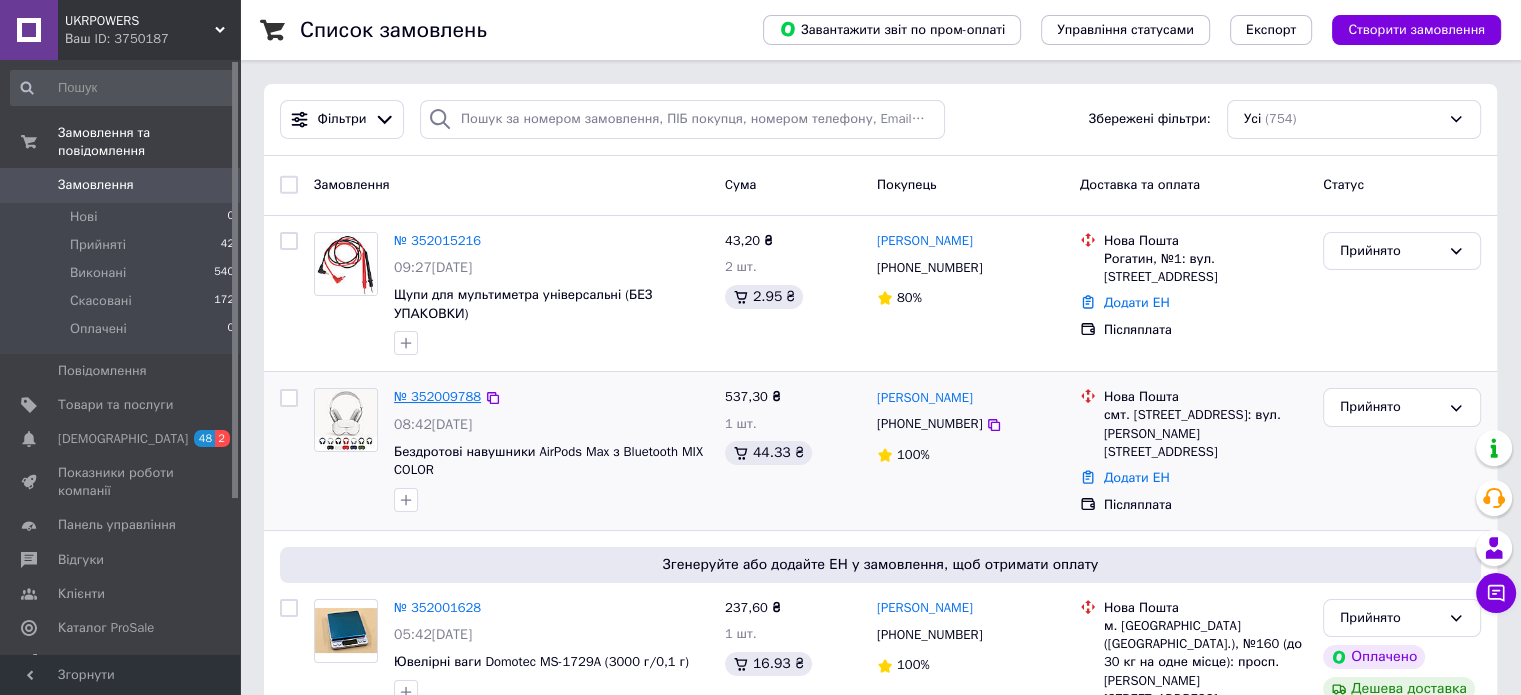 click on "№ 352009788" at bounding box center (437, 396) 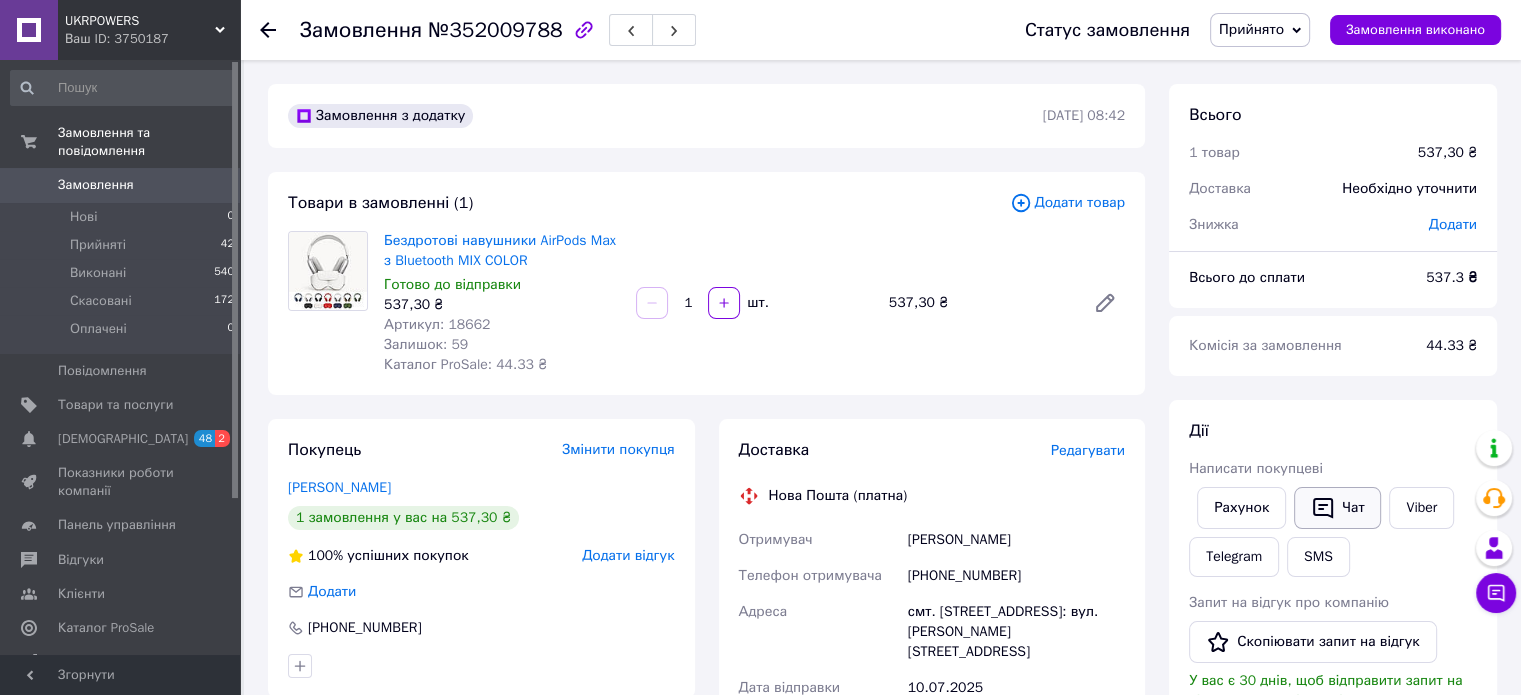 click on "Чат" at bounding box center (1337, 508) 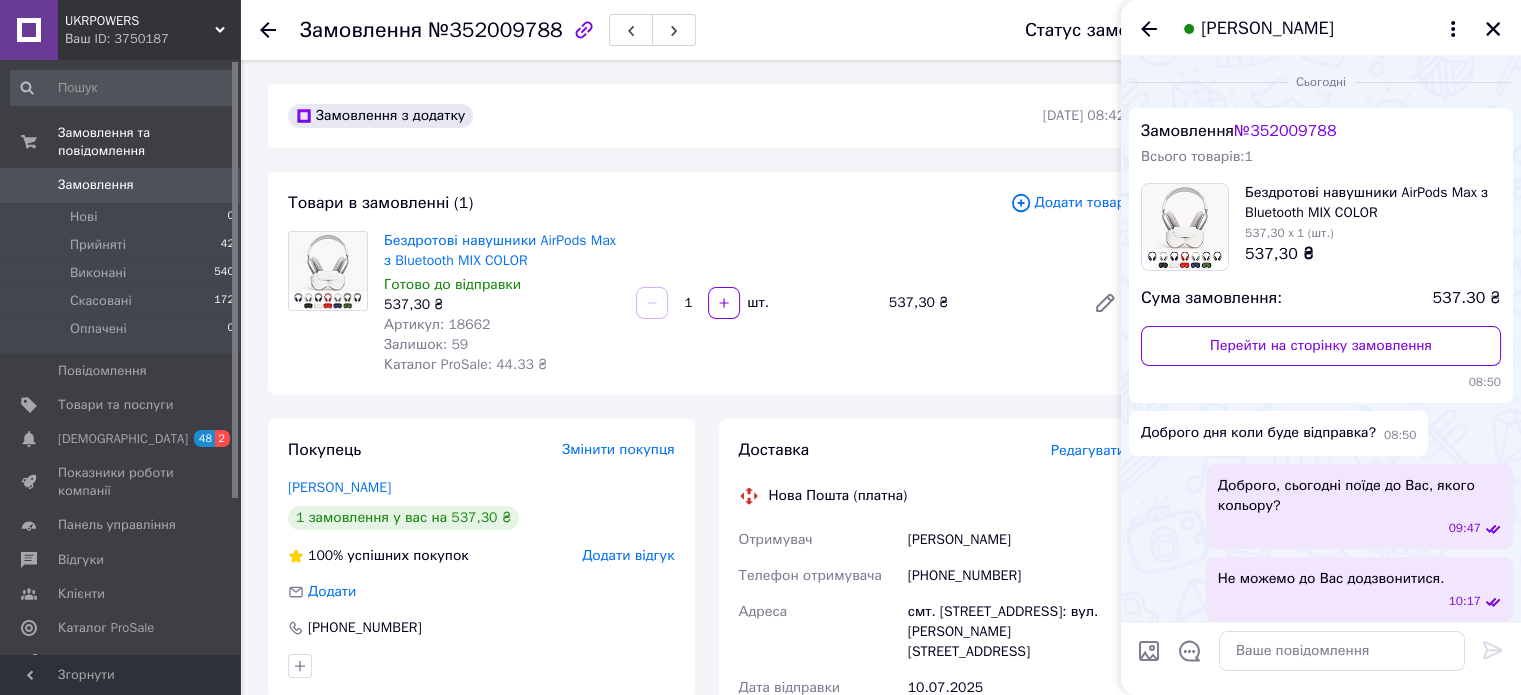 scroll, scrollTop: 200, scrollLeft: 0, axis: vertical 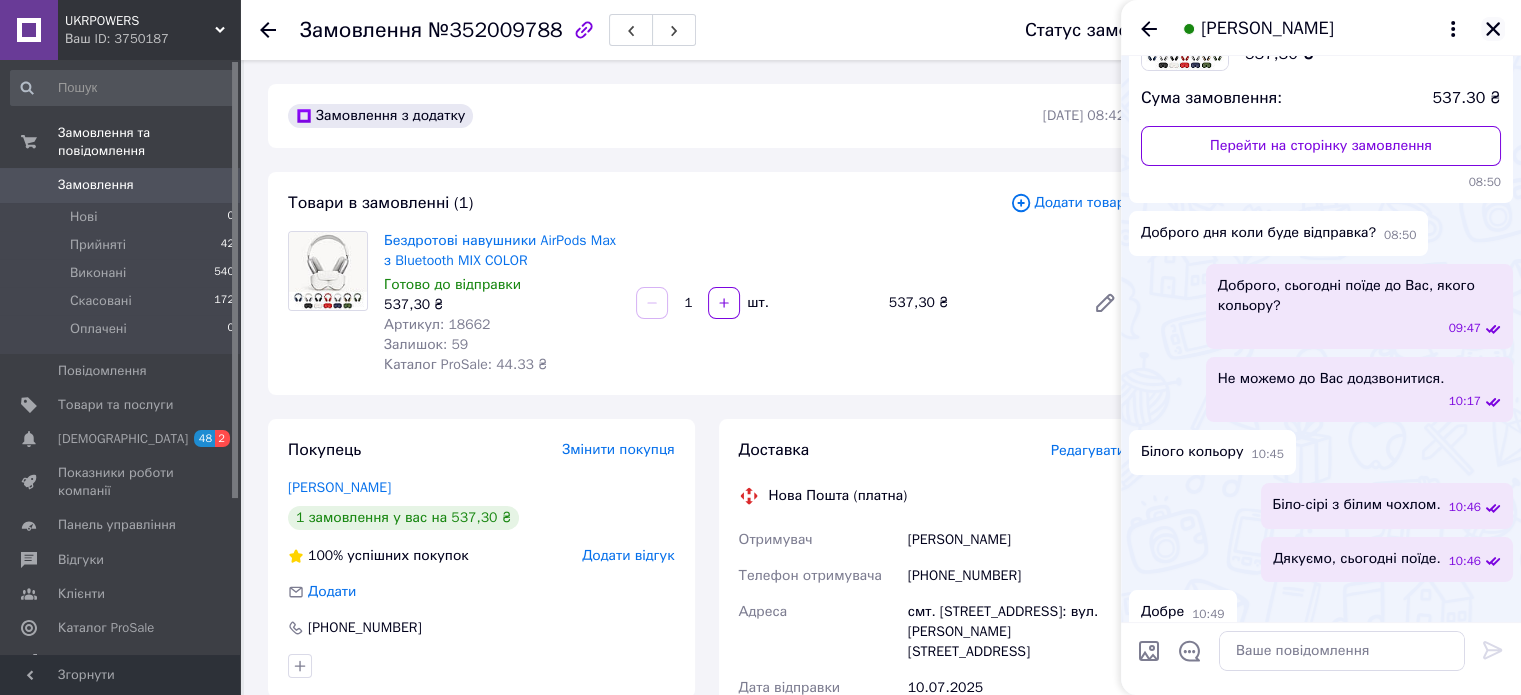 click 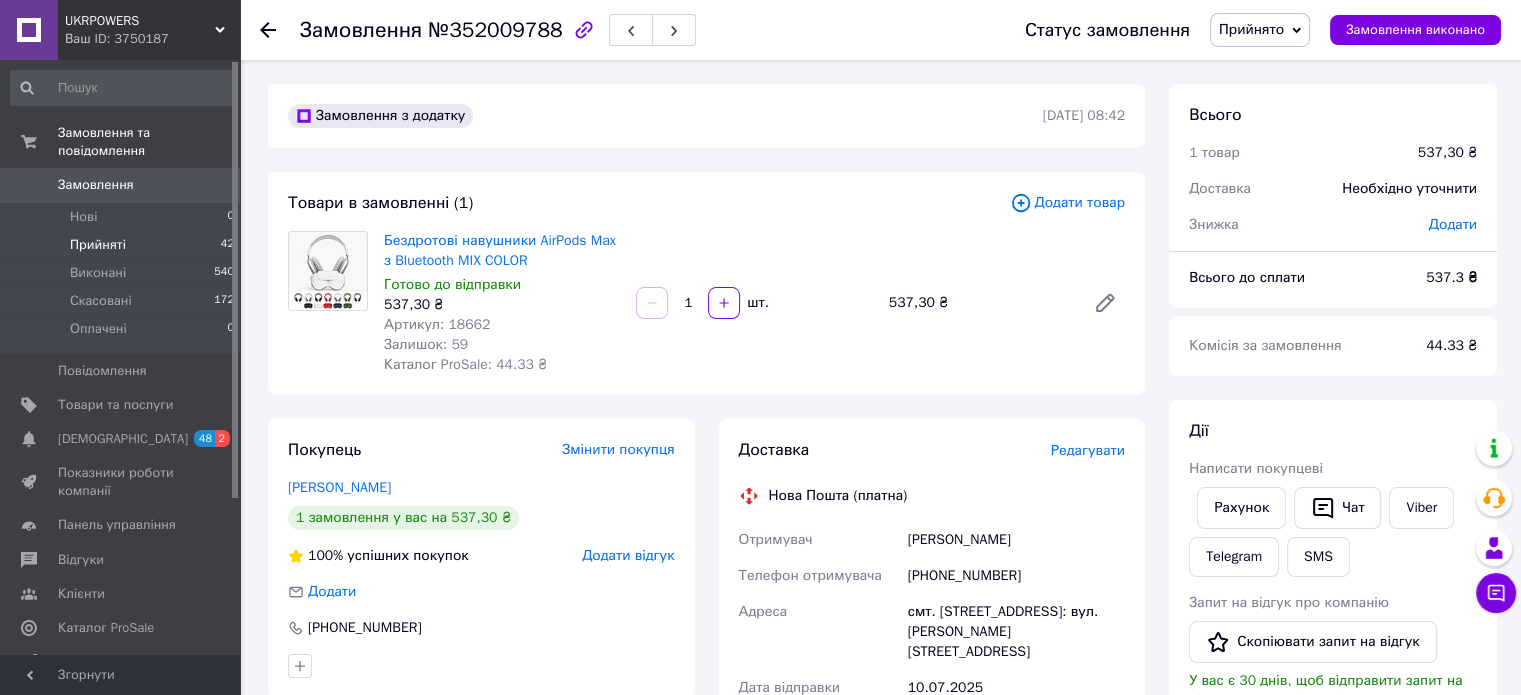 click on "Прийняті" at bounding box center (98, 245) 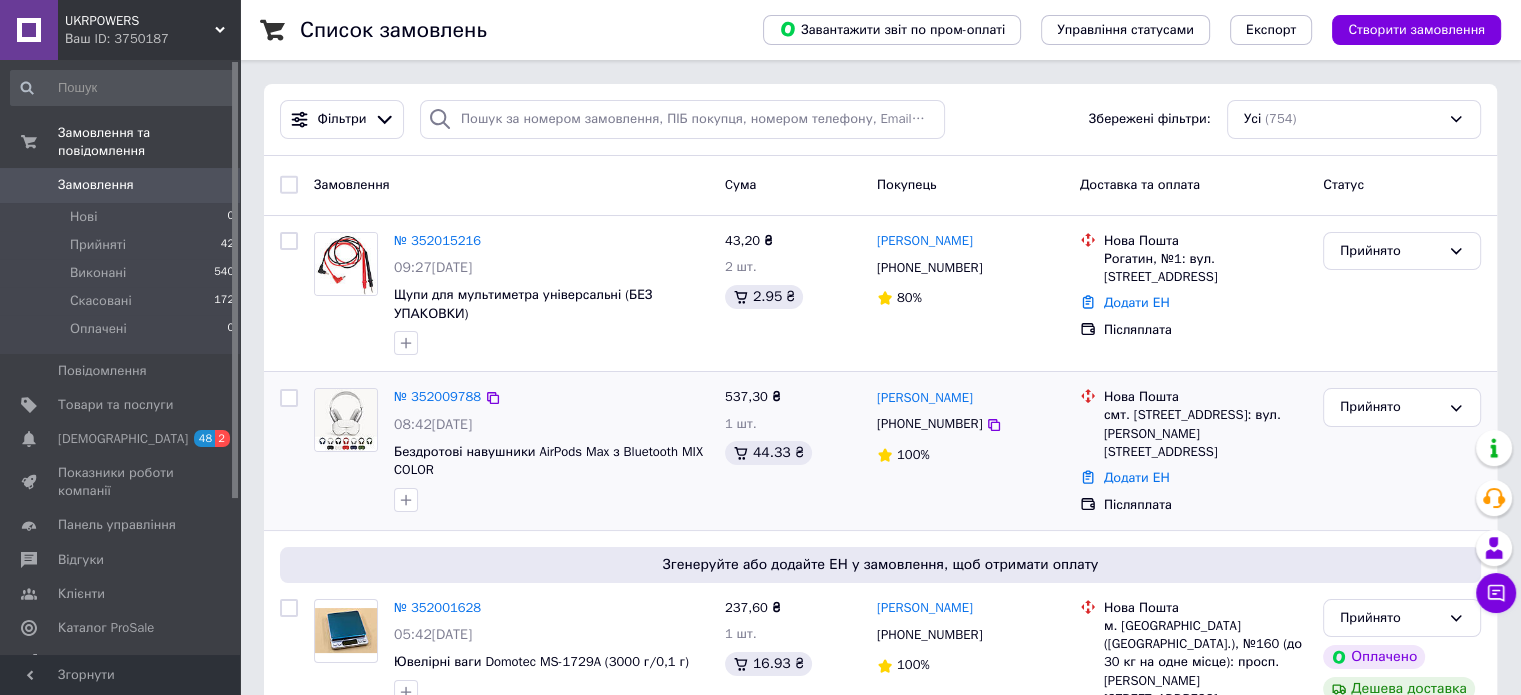 click at bounding box center (551, 500) 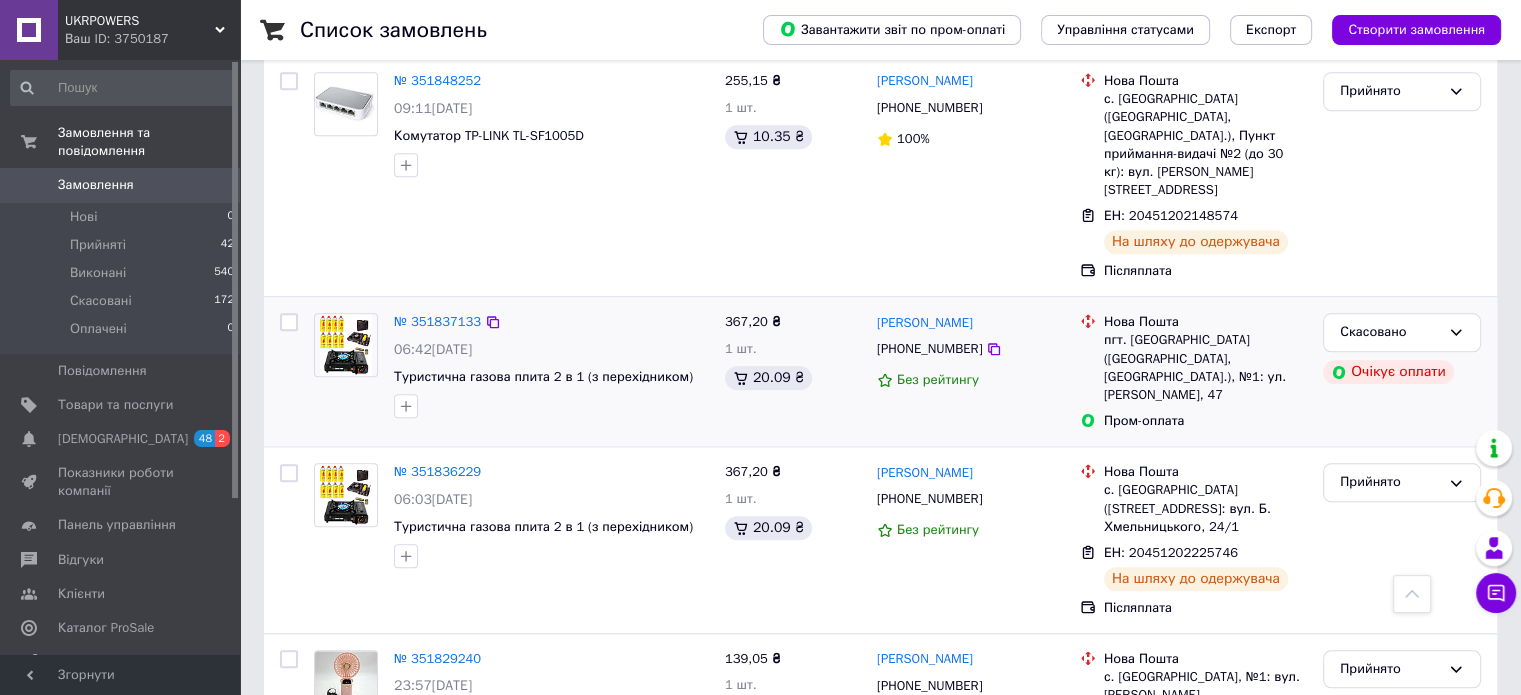 scroll, scrollTop: 2400, scrollLeft: 0, axis: vertical 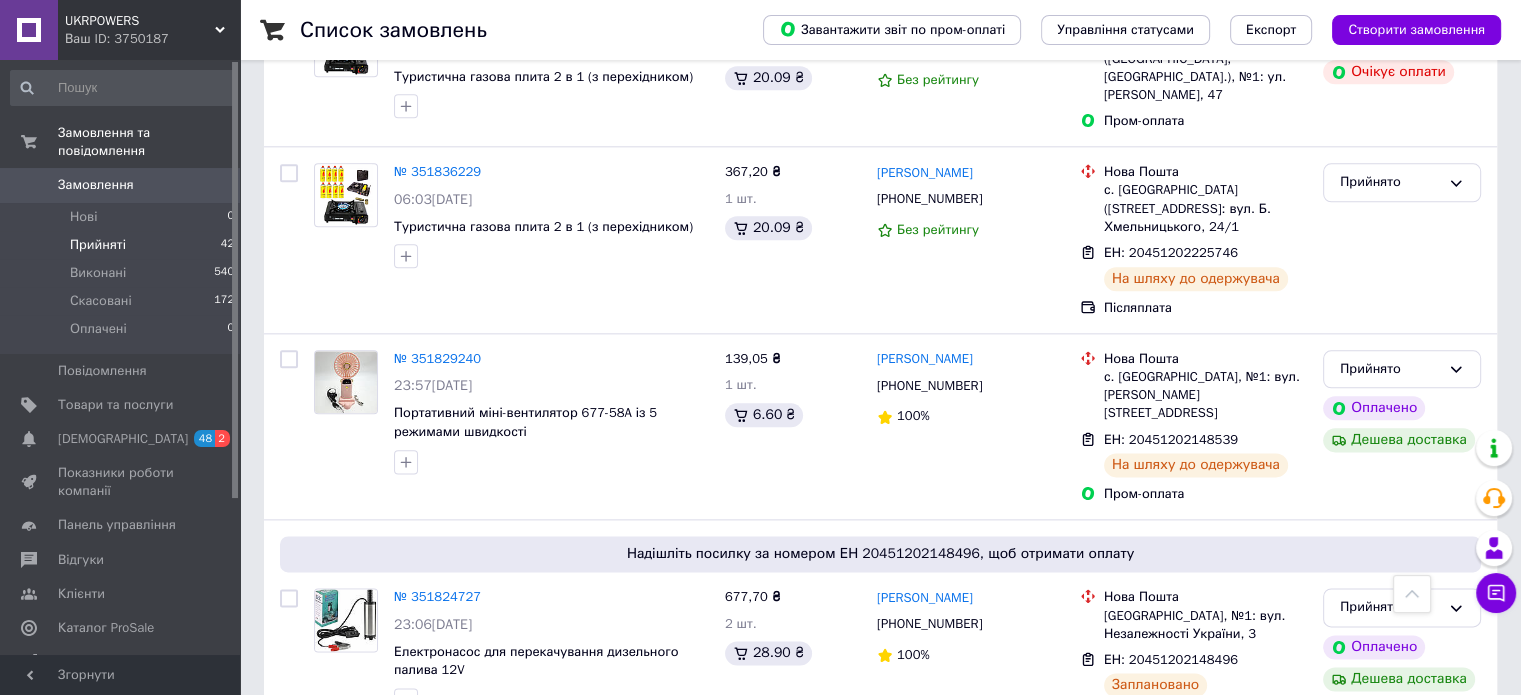 click on "Прийняті 42" at bounding box center (123, 245) 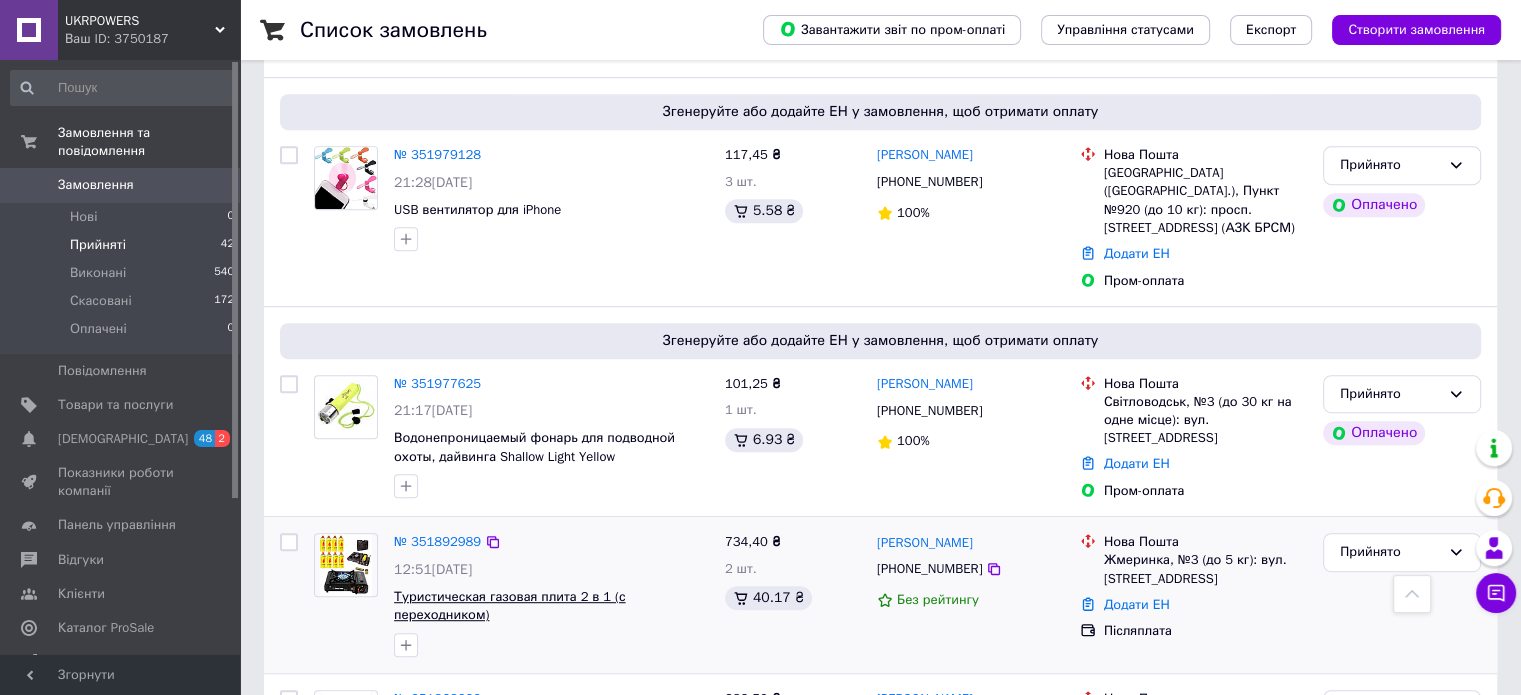 scroll, scrollTop: 1100, scrollLeft: 0, axis: vertical 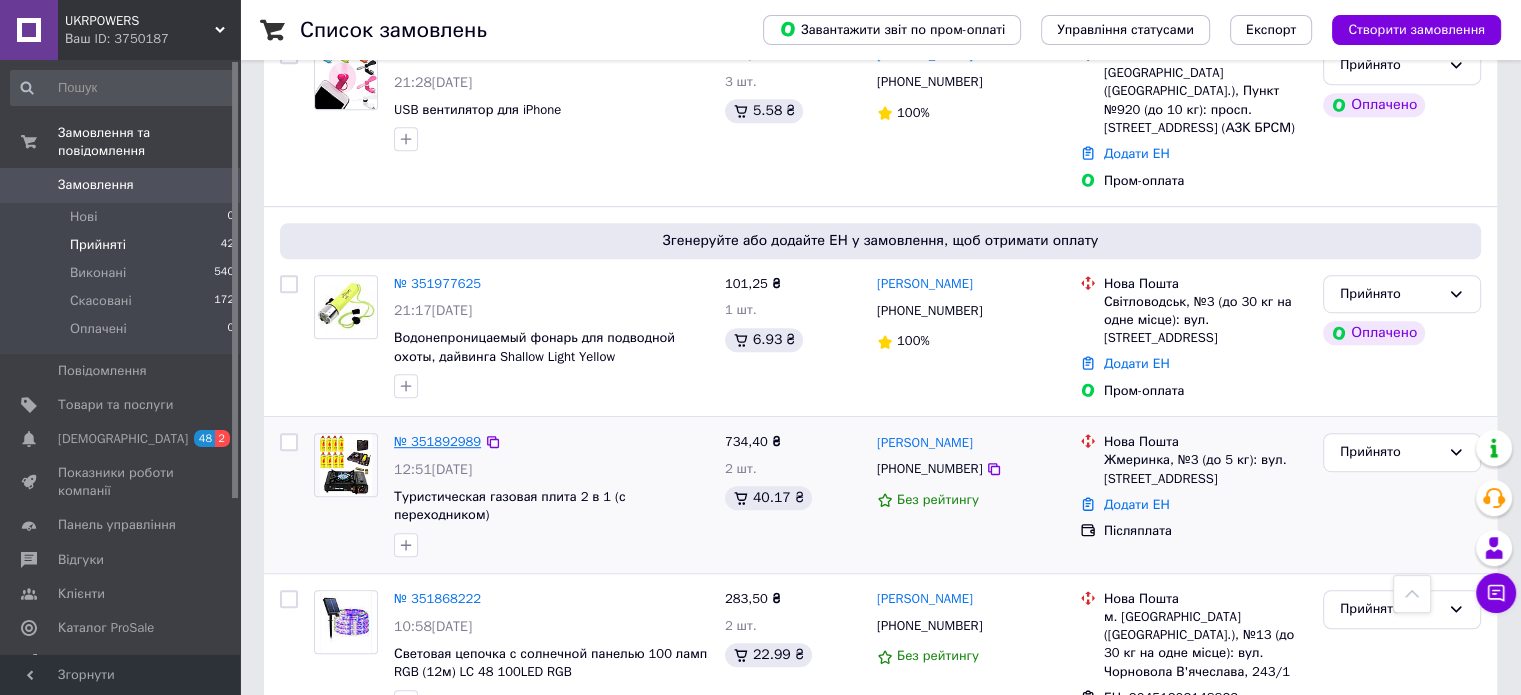 click on "№ 351892989" at bounding box center (437, 441) 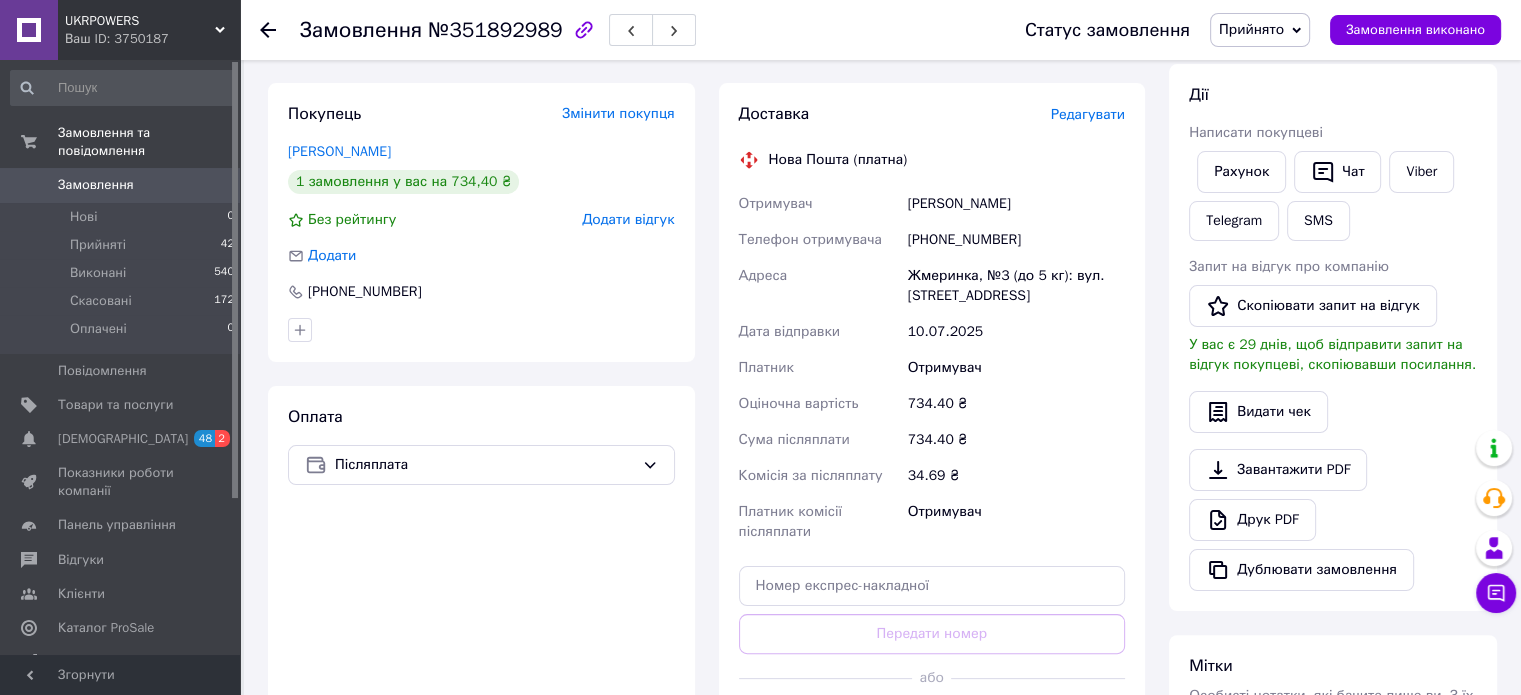 scroll, scrollTop: 136, scrollLeft: 0, axis: vertical 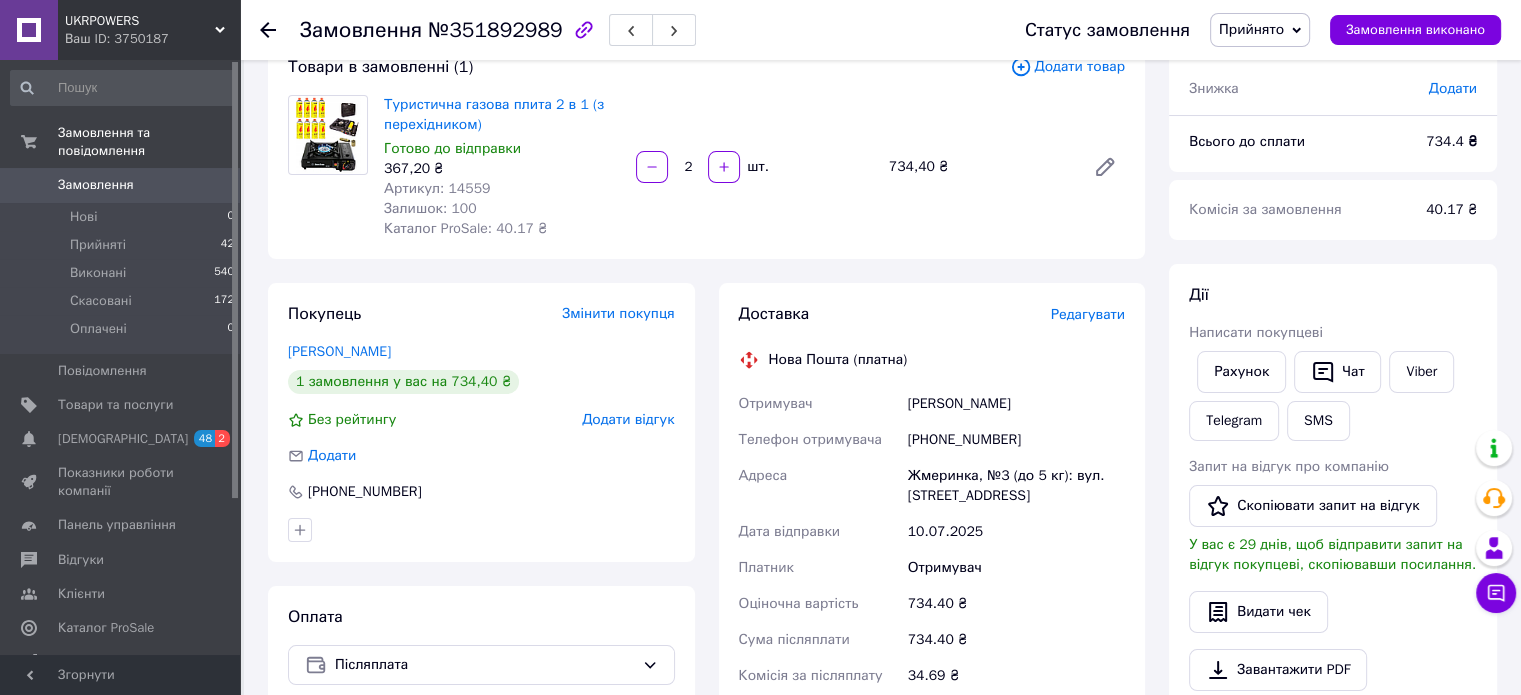 click on "Замовлення" at bounding box center (121, 185) 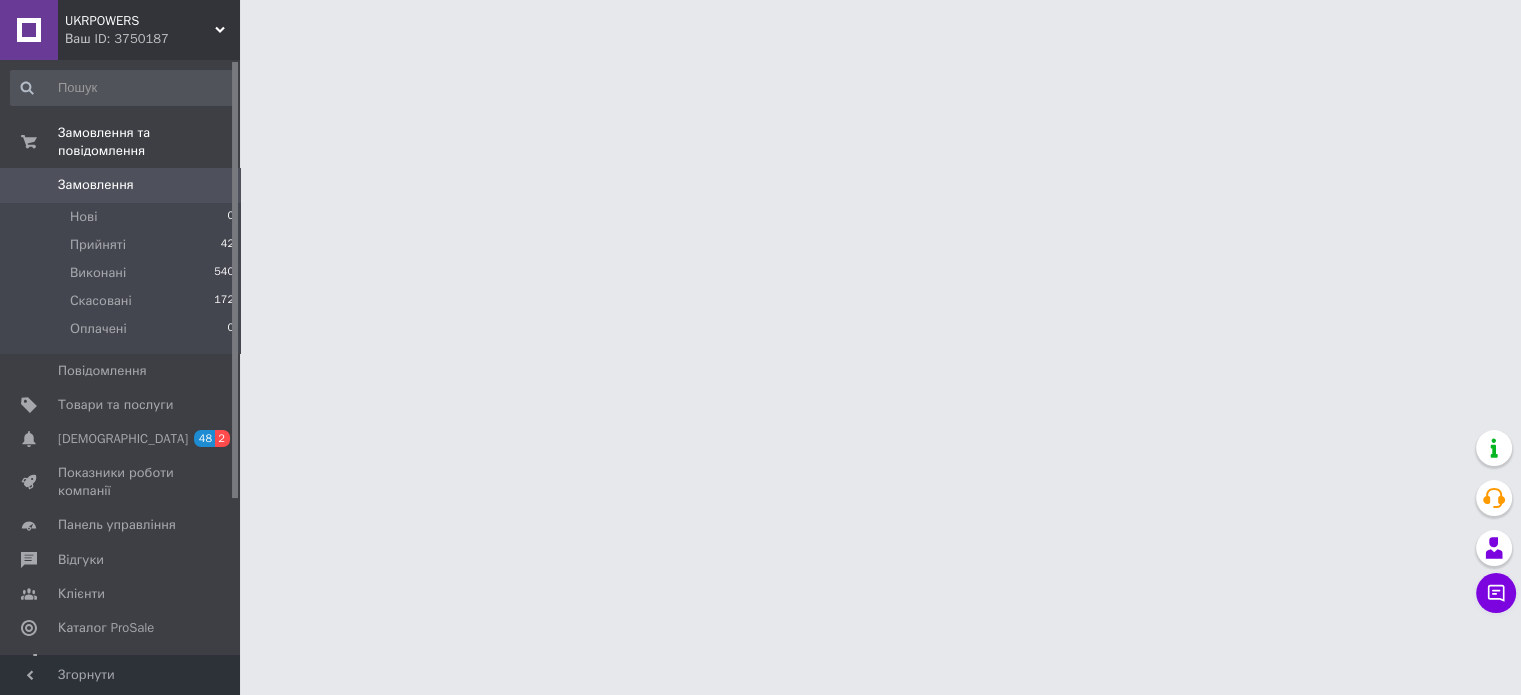 scroll, scrollTop: 0, scrollLeft: 0, axis: both 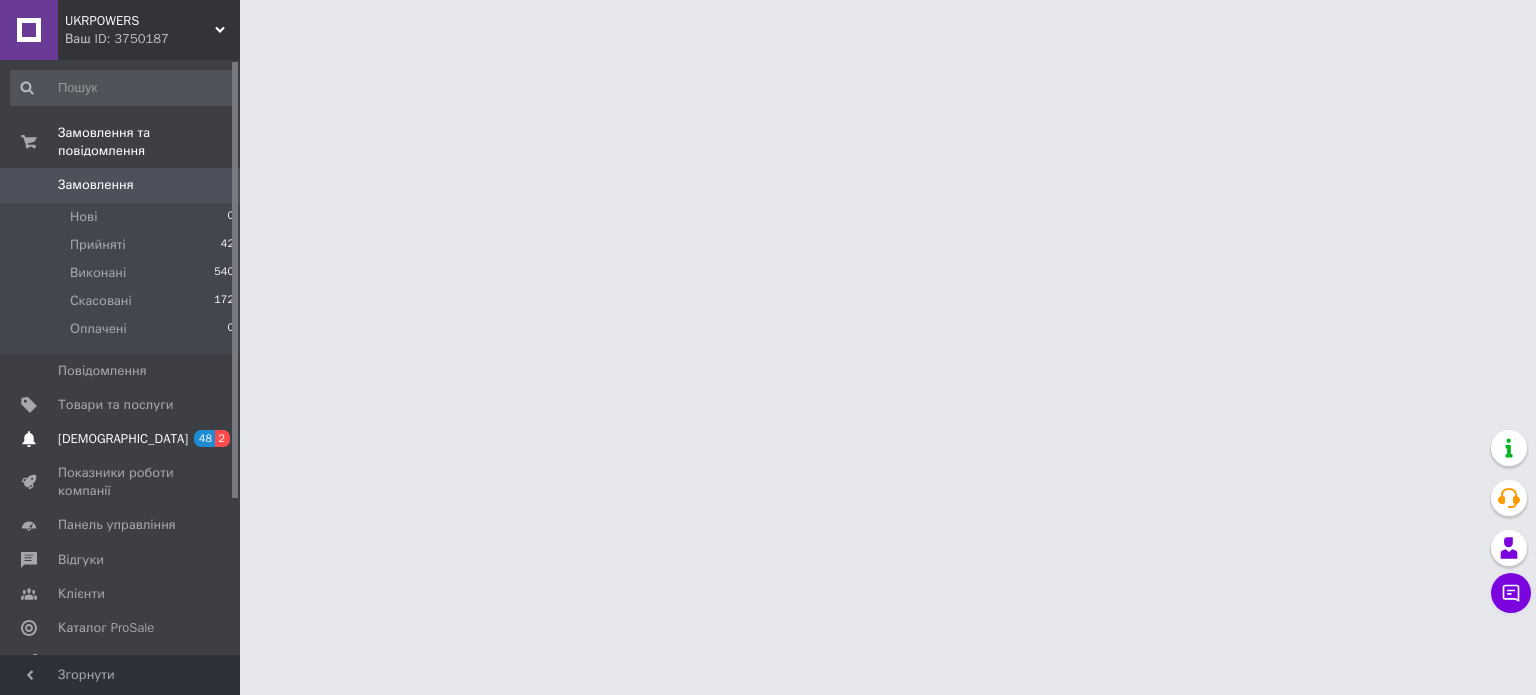 click on "48" at bounding box center [204, 438] 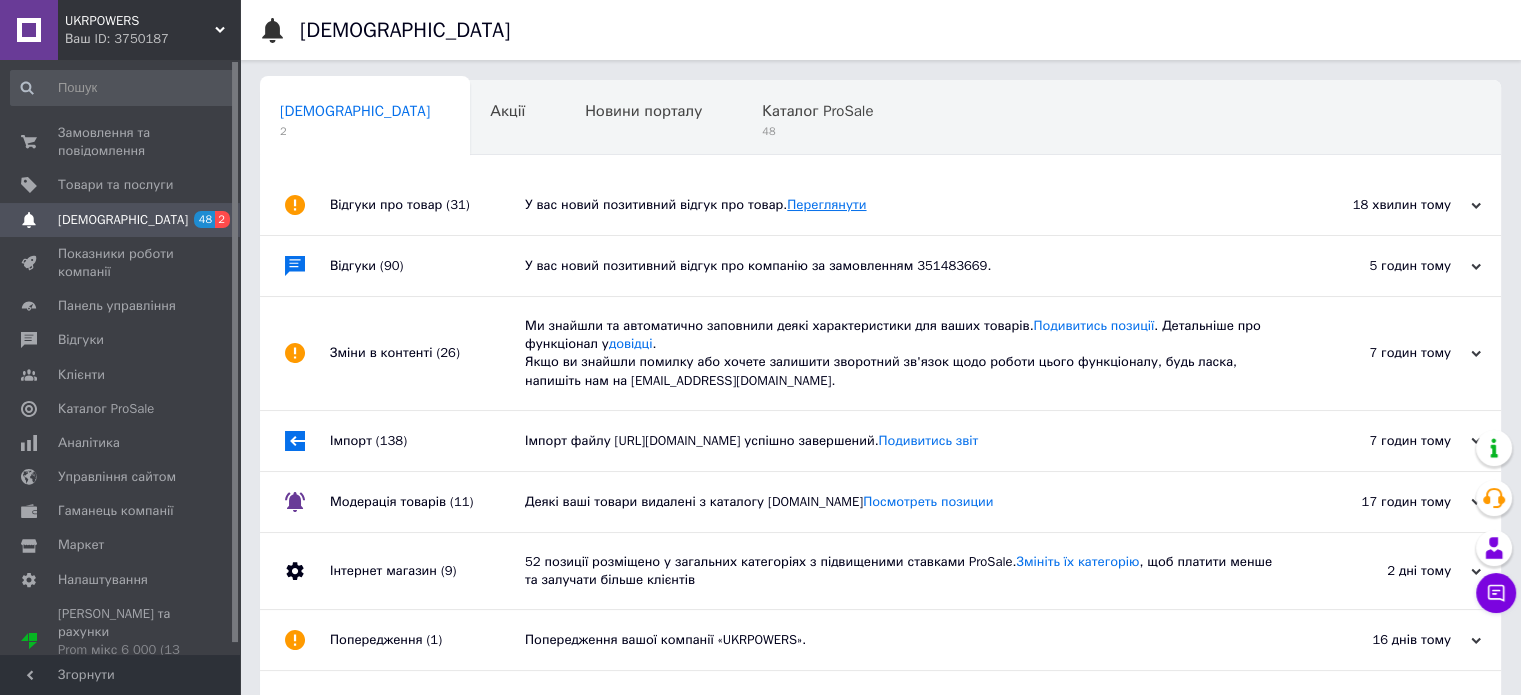 click on "Переглянути" at bounding box center [826, 204] 